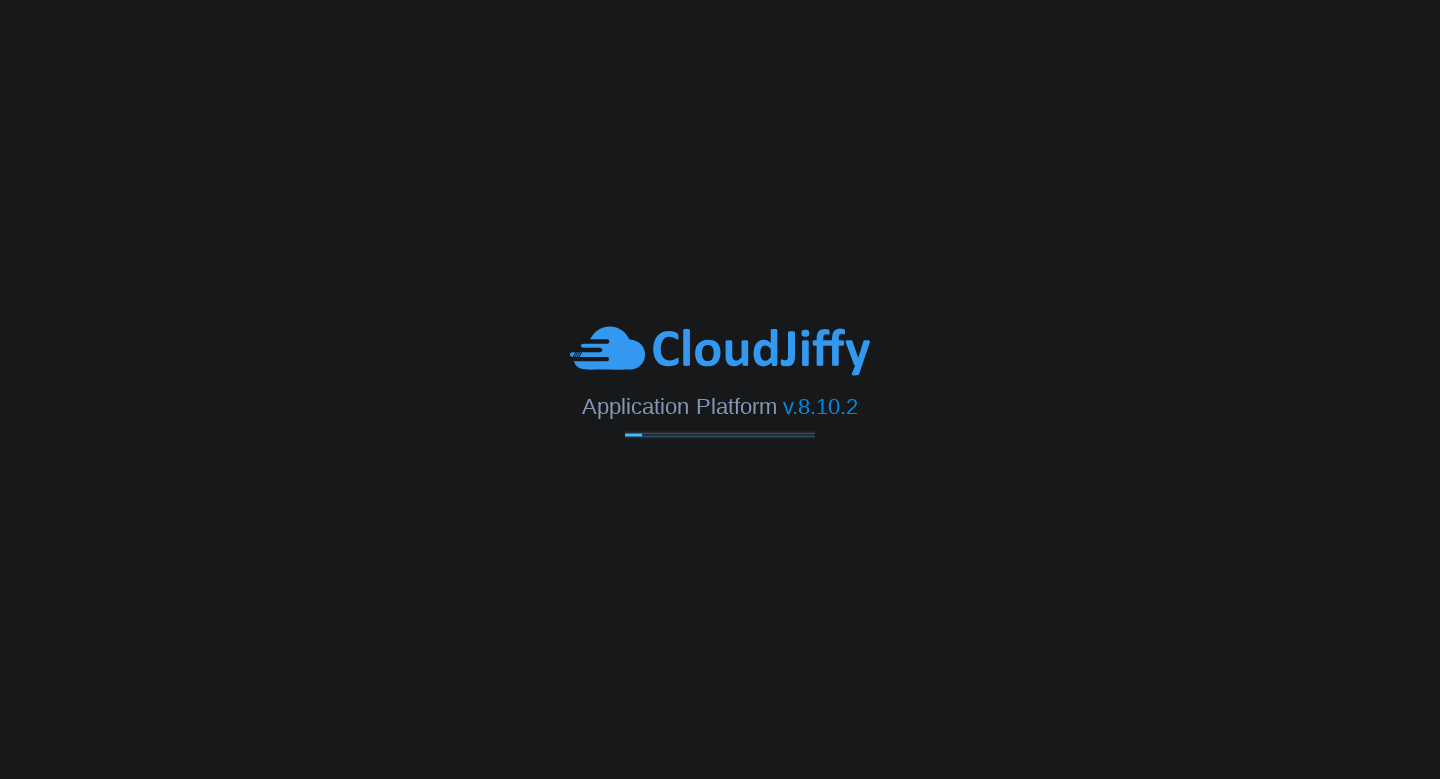scroll, scrollTop: 0, scrollLeft: 0, axis: both 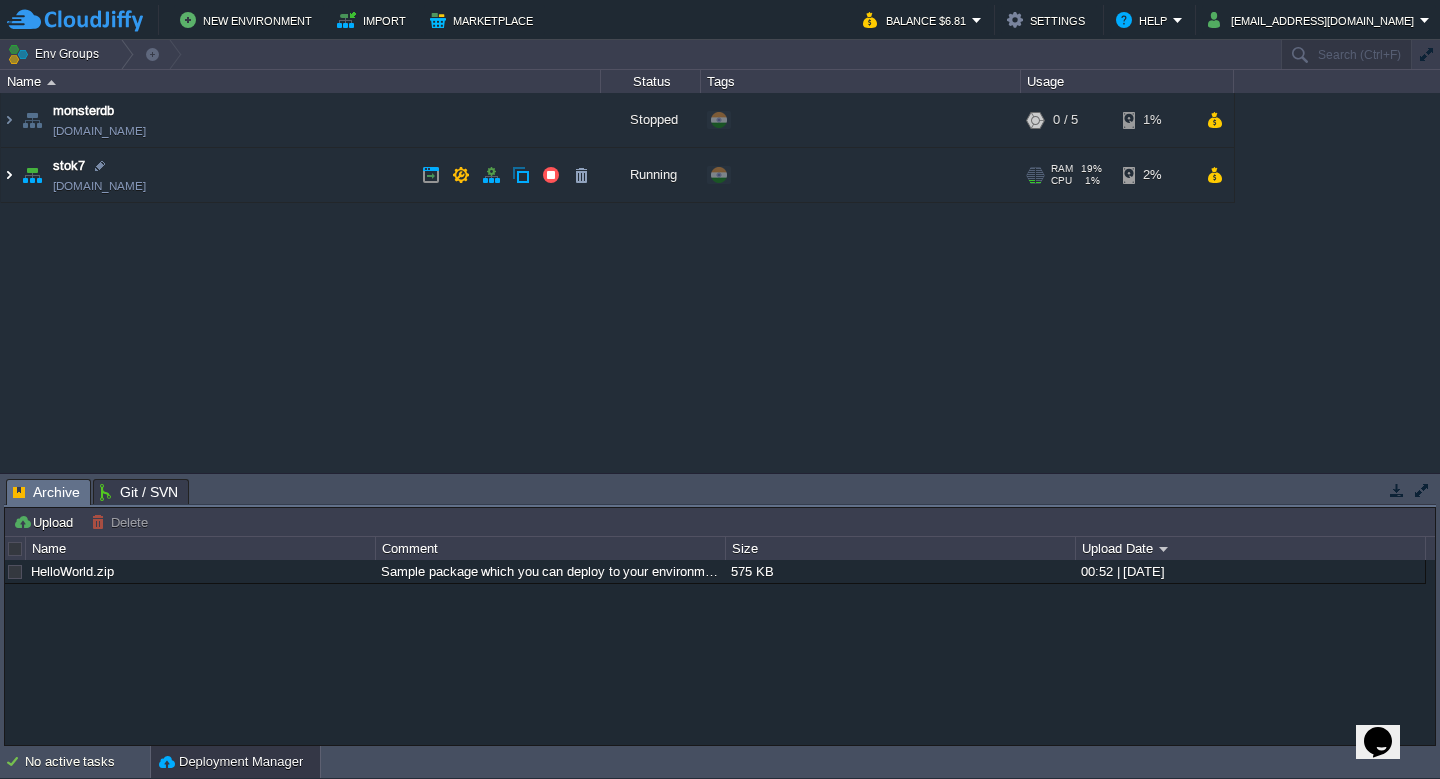 click at bounding box center (9, 175) 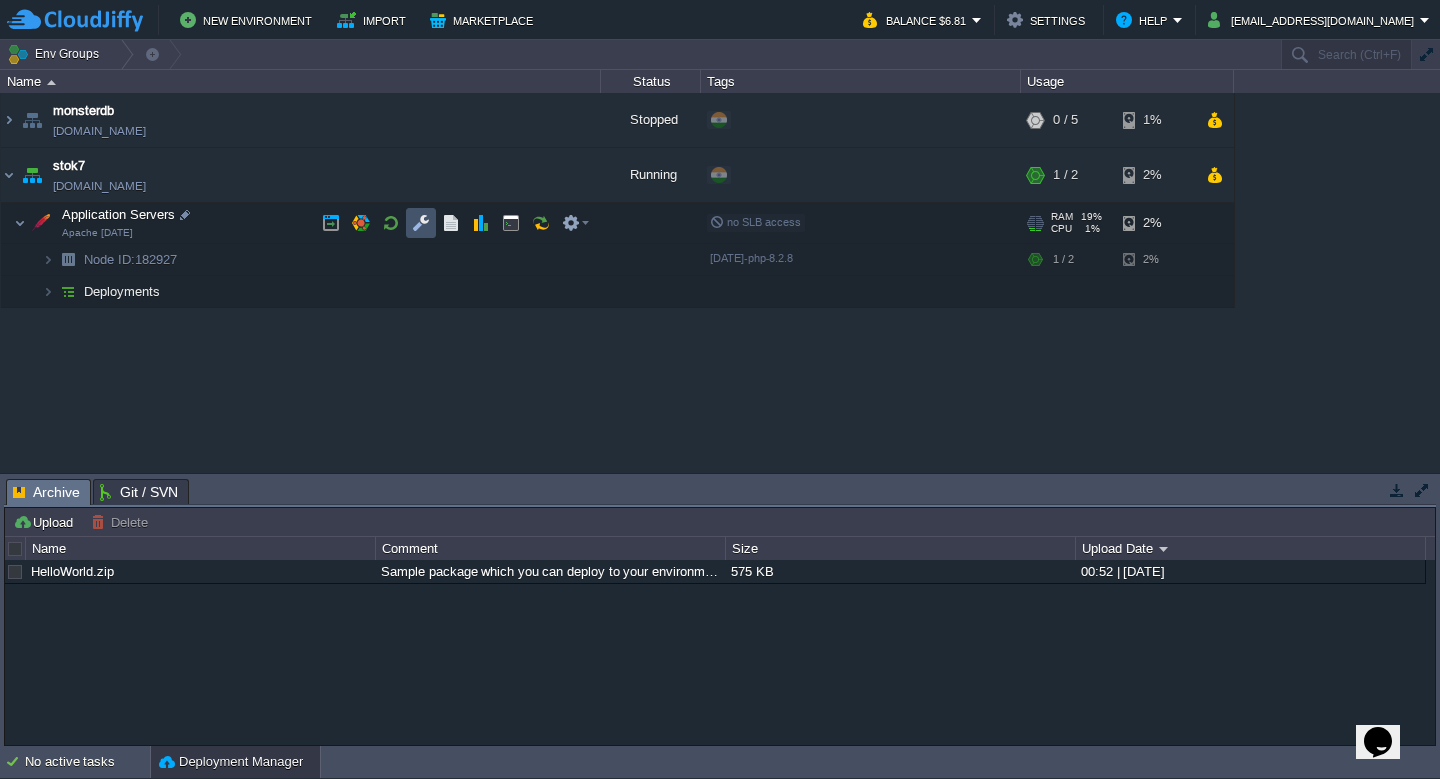 click at bounding box center (421, 223) 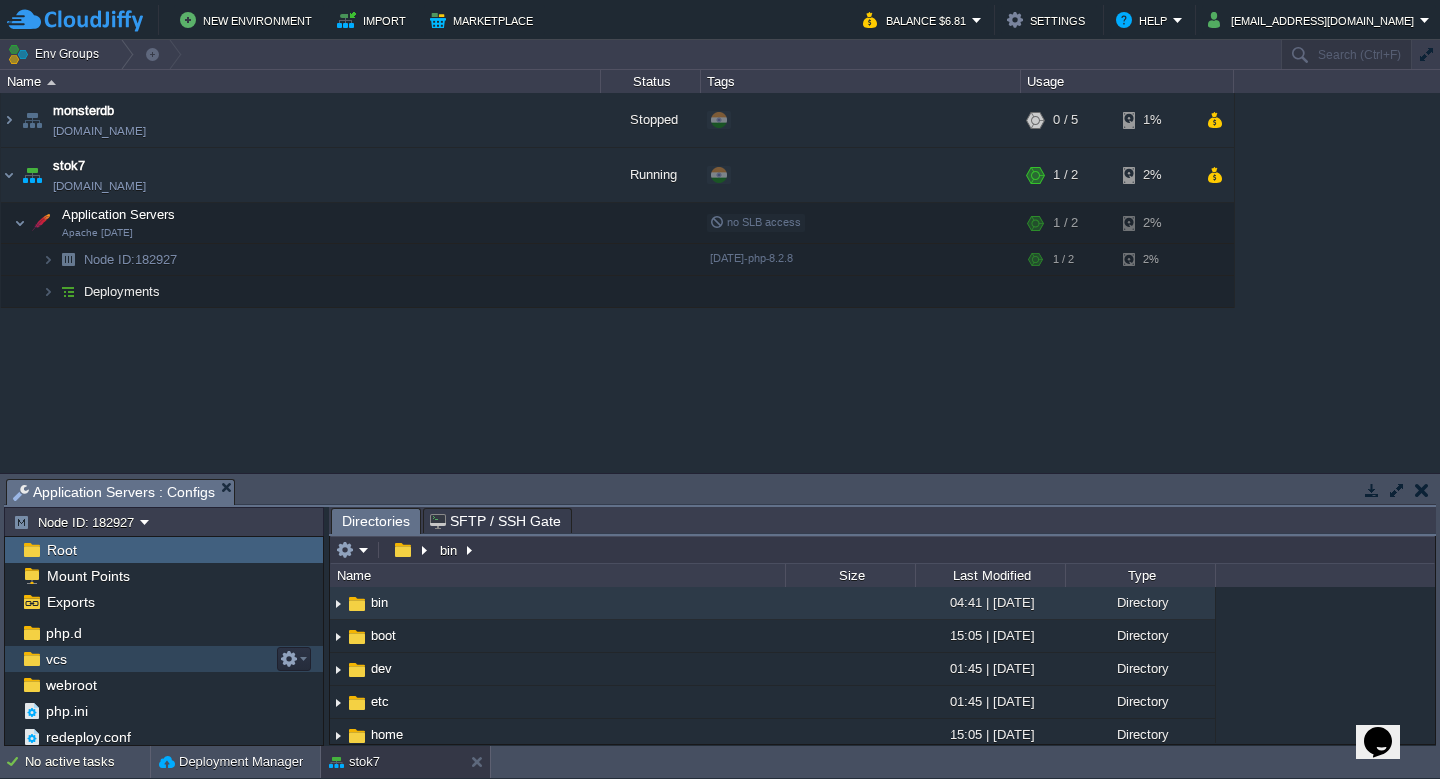 scroll, scrollTop: 236, scrollLeft: 0, axis: vertical 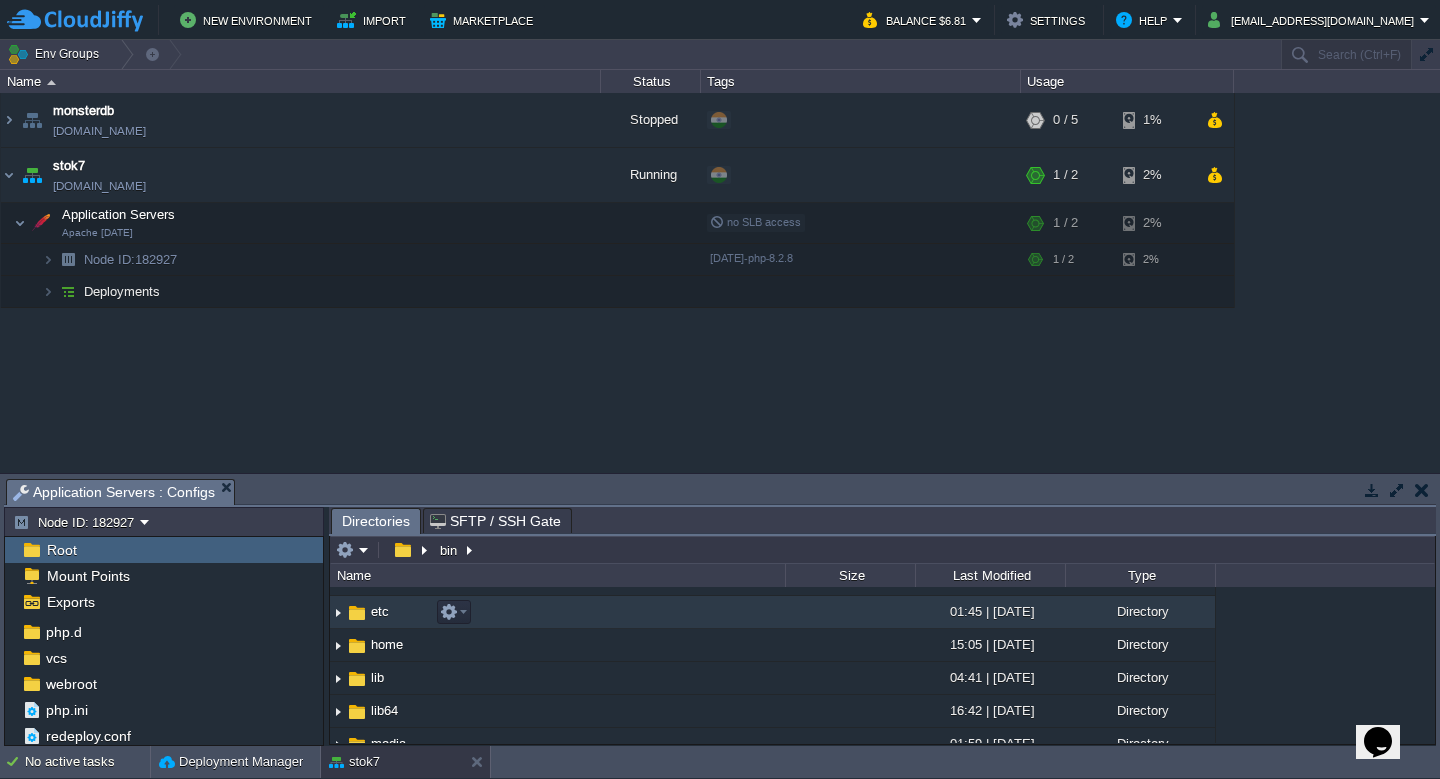 click at bounding box center [338, 612] 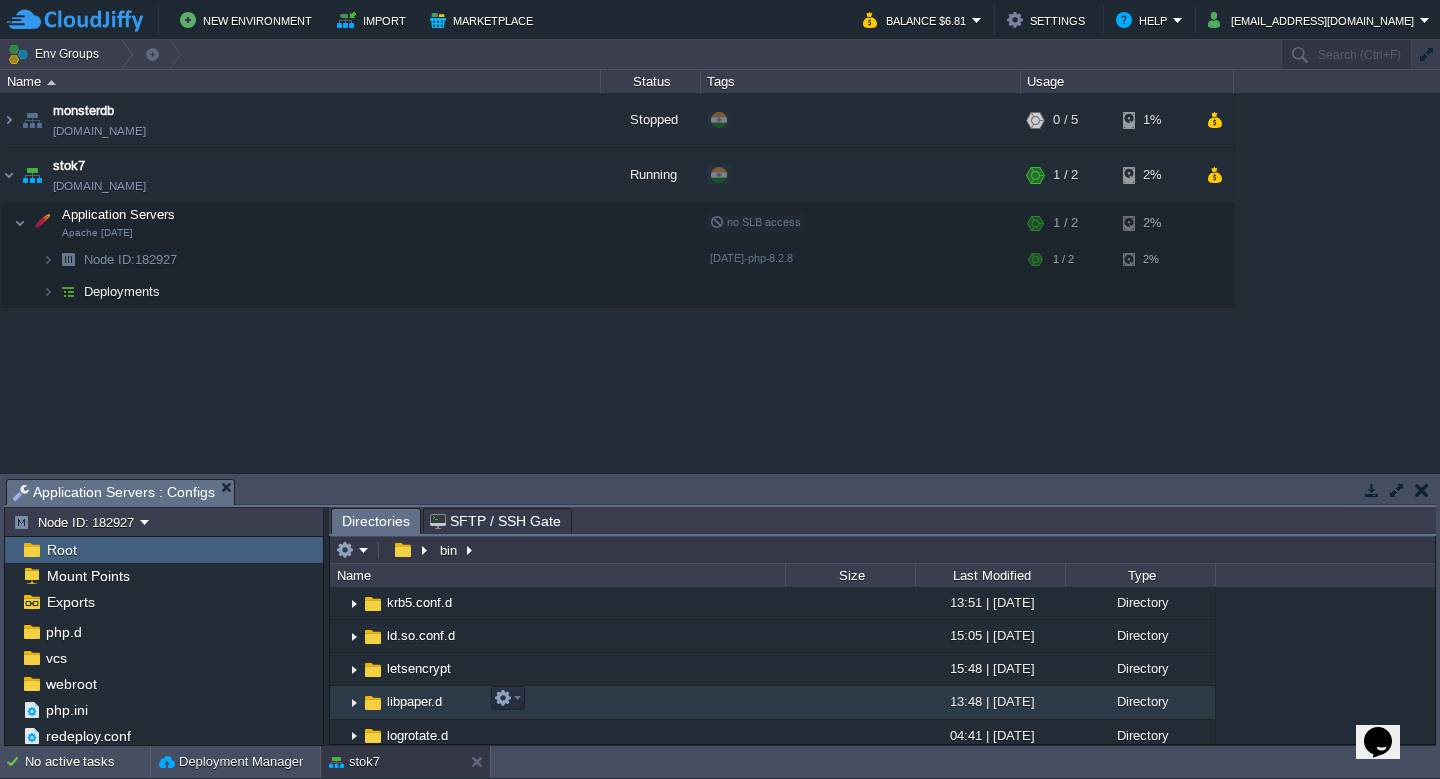 scroll, scrollTop: 1590, scrollLeft: 0, axis: vertical 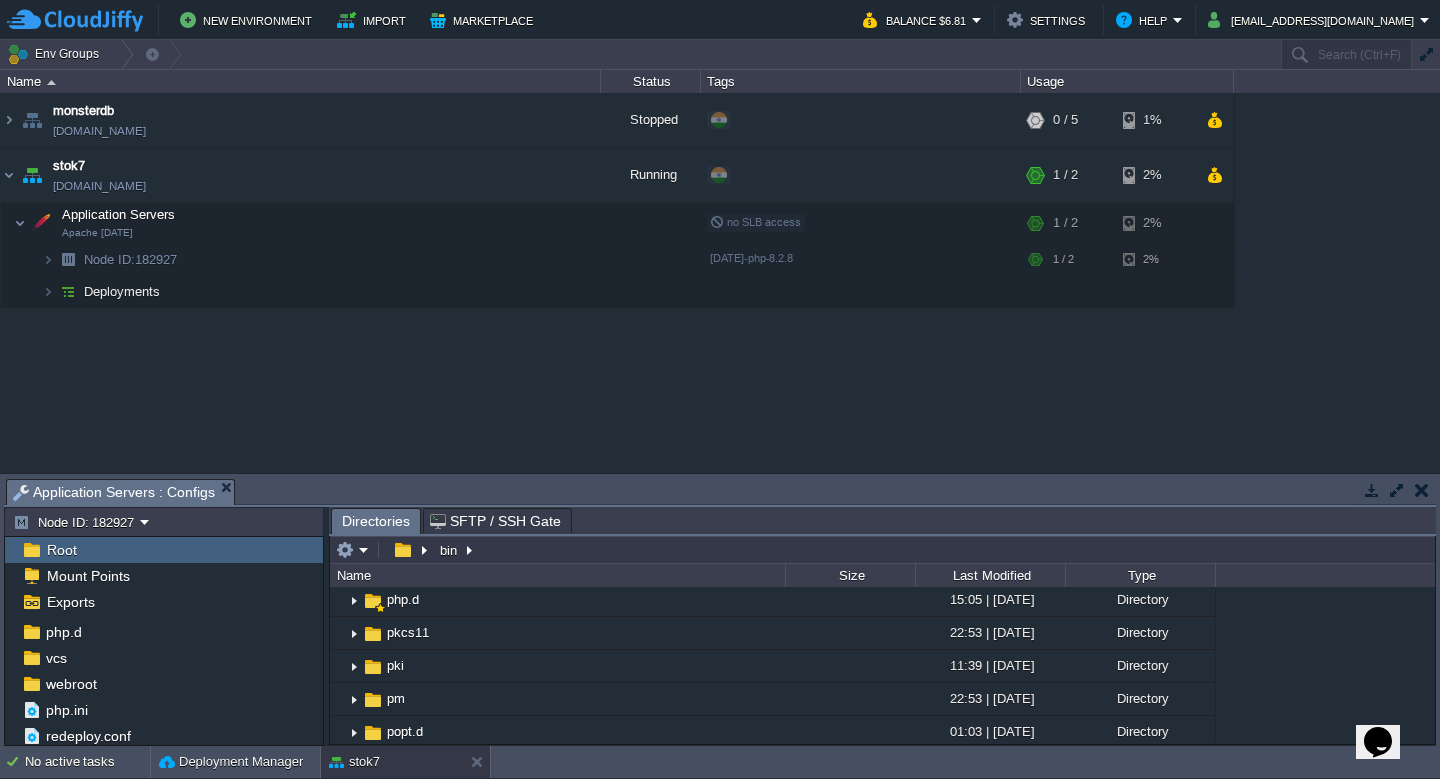 click at bounding box center (1397, 490) 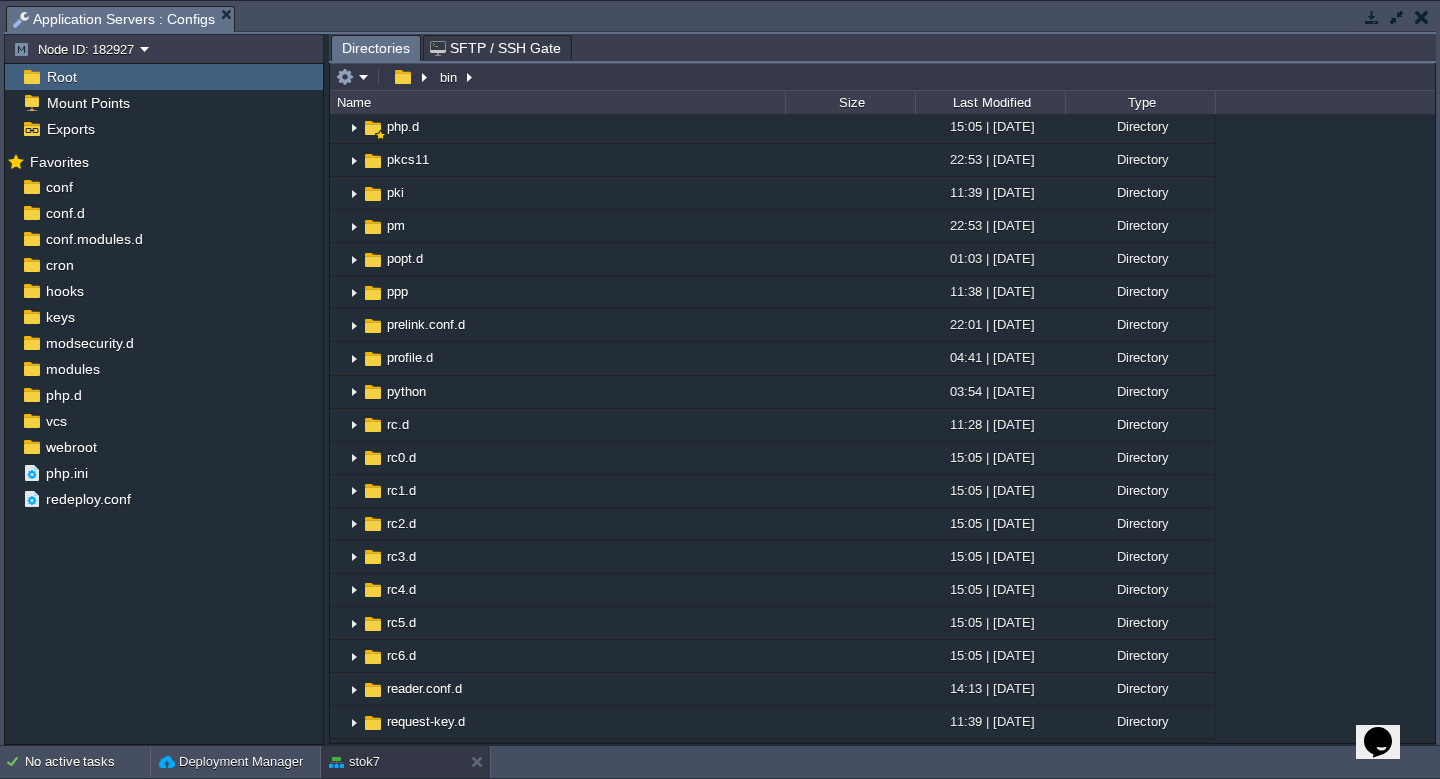 scroll, scrollTop: 0, scrollLeft: 0, axis: both 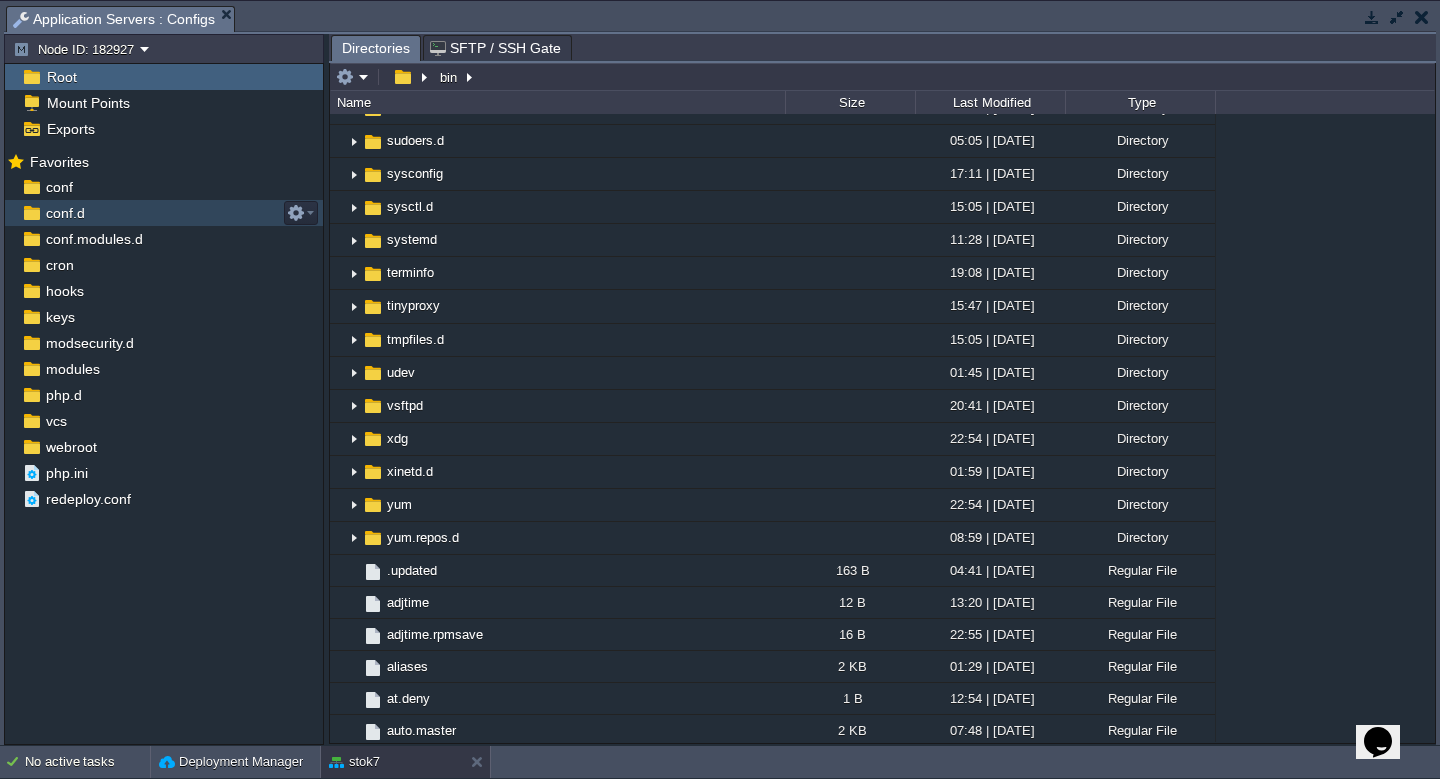 click on "conf.d" at bounding box center [65, 213] 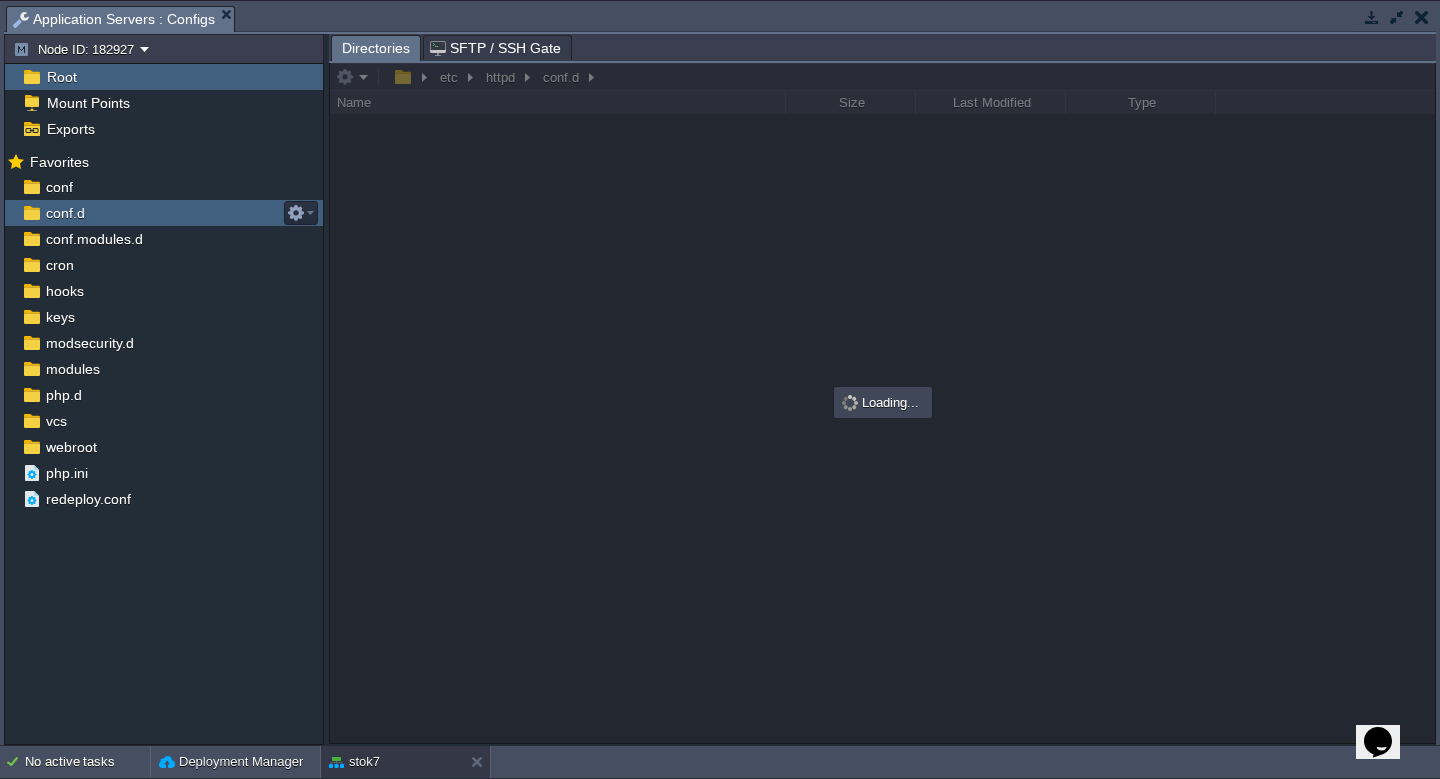 scroll, scrollTop: 0, scrollLeft: 0, axis: both 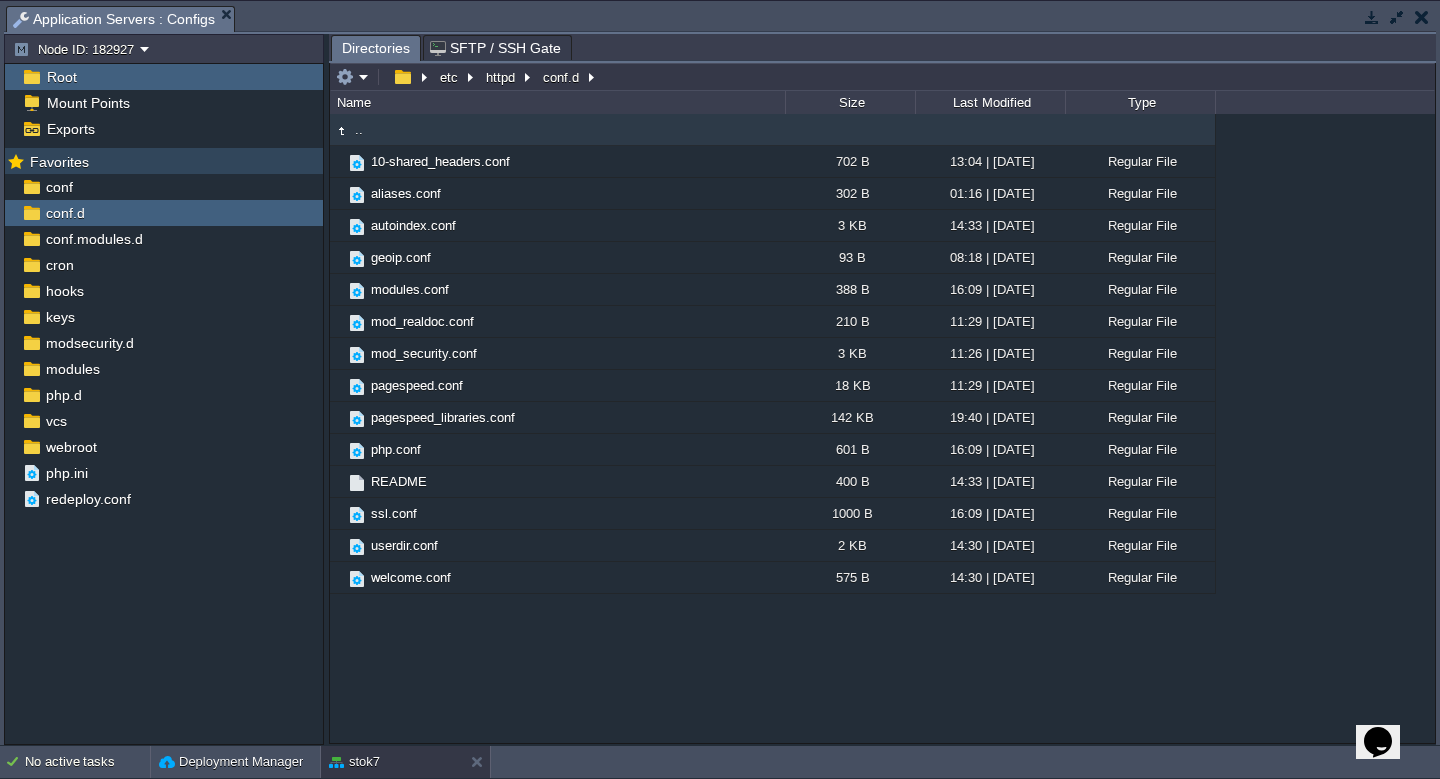 click on "Favorites" at bounding box center [164, 161] 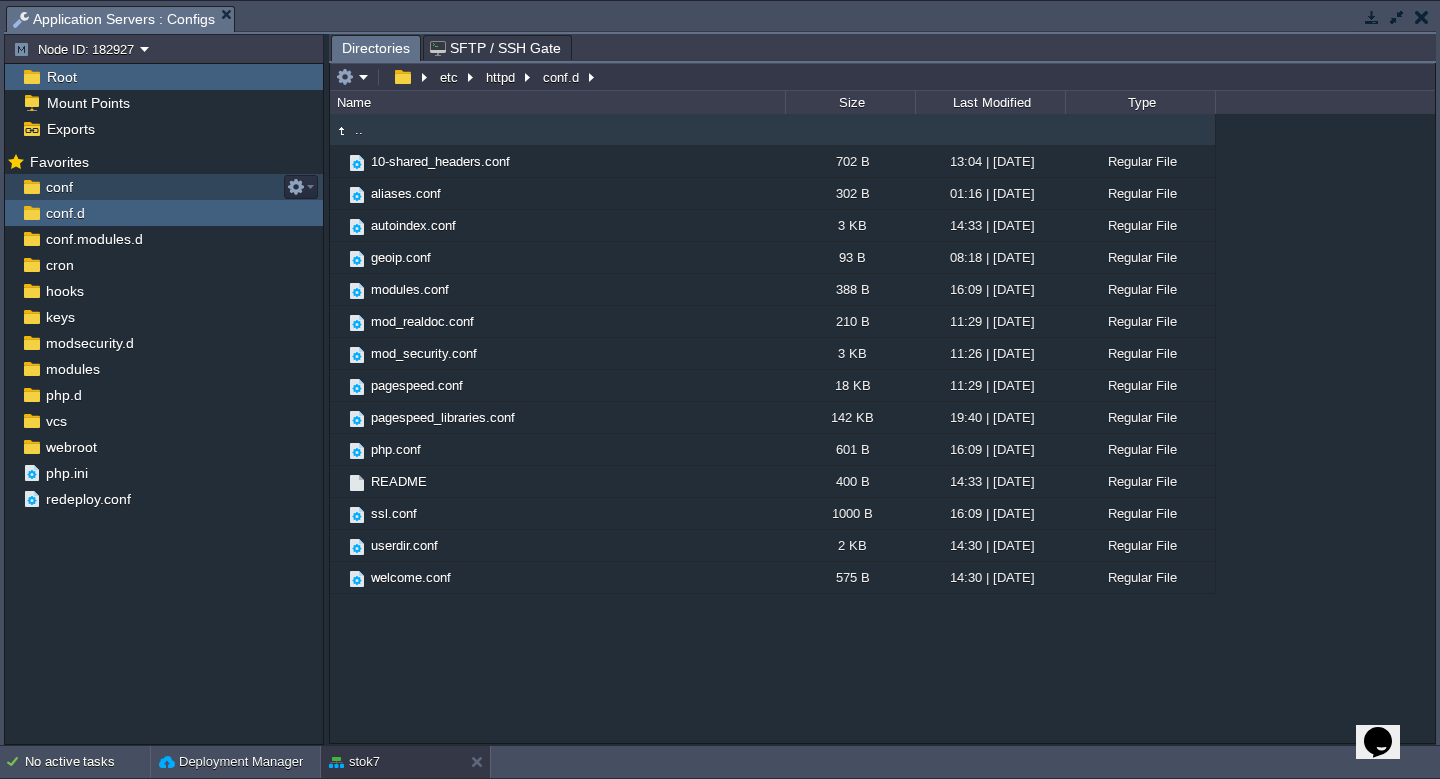 click on "conf" at bounding box center (59, 187) 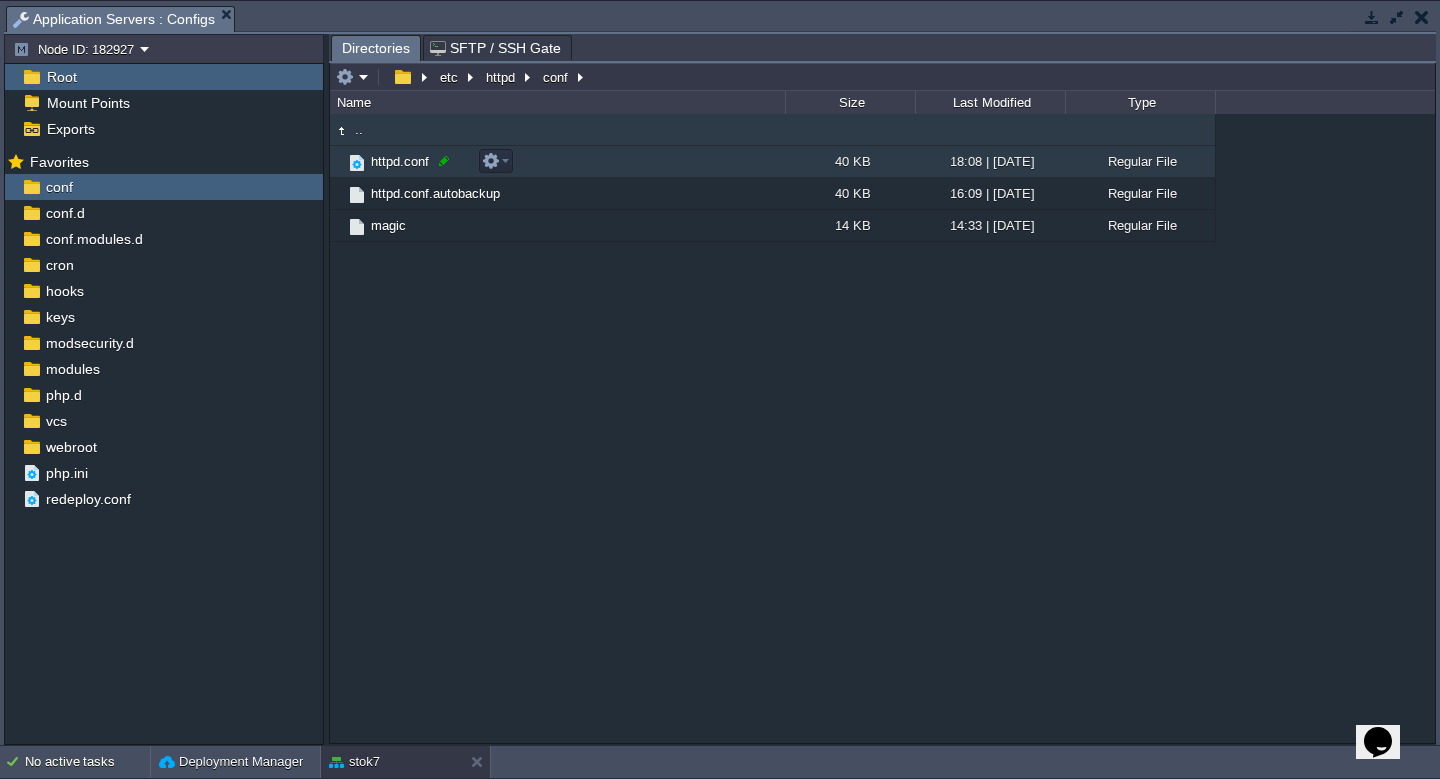 click at bounding box center [444, 161] 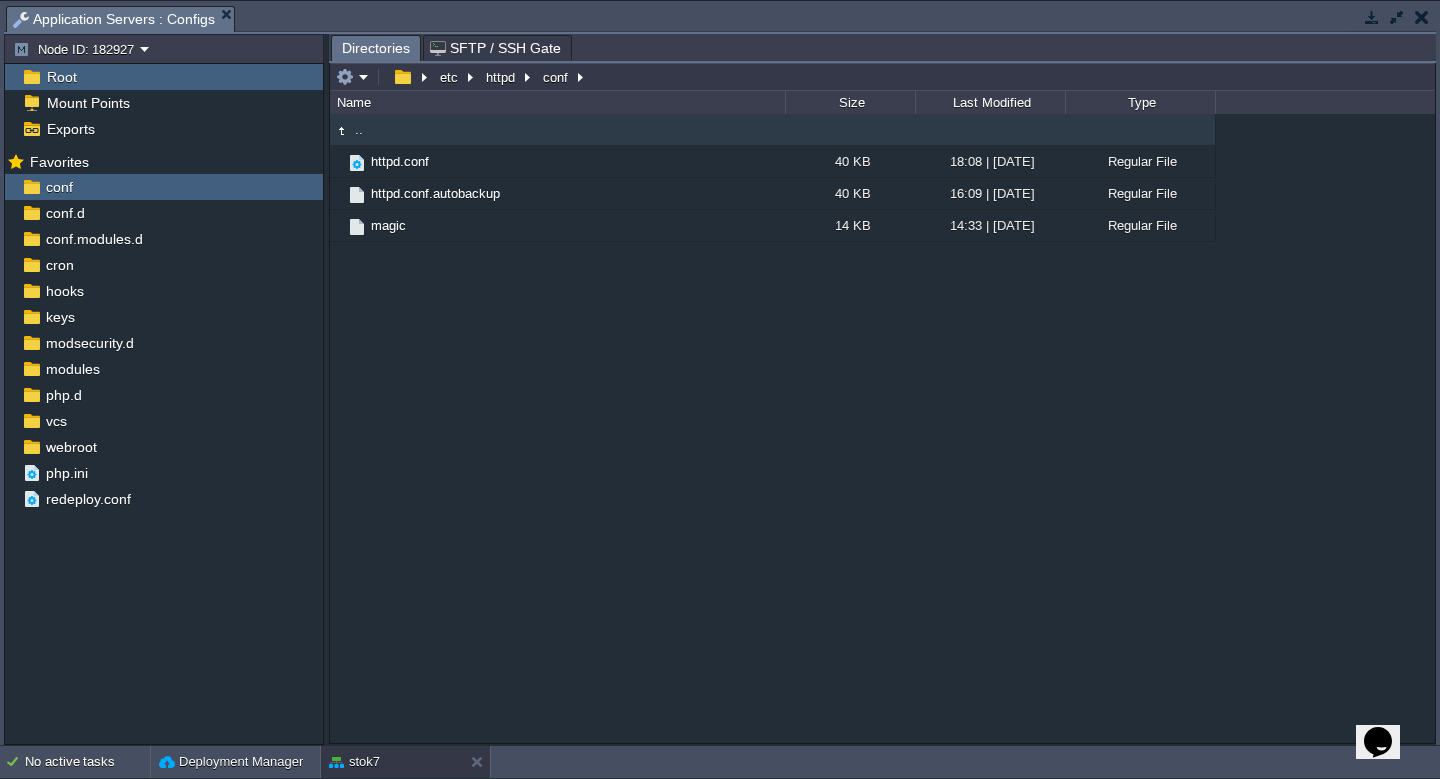 click on ".. httpd.conf 40 KB 18:08   |   [DATE] Regular File httpd.conf.autobackup 40 KB 16:09   |   [DATE] Regular File magic 14 KB 14:33   |   [DATE] Regular File   httpd.conf" at bounding box center [882, 428] 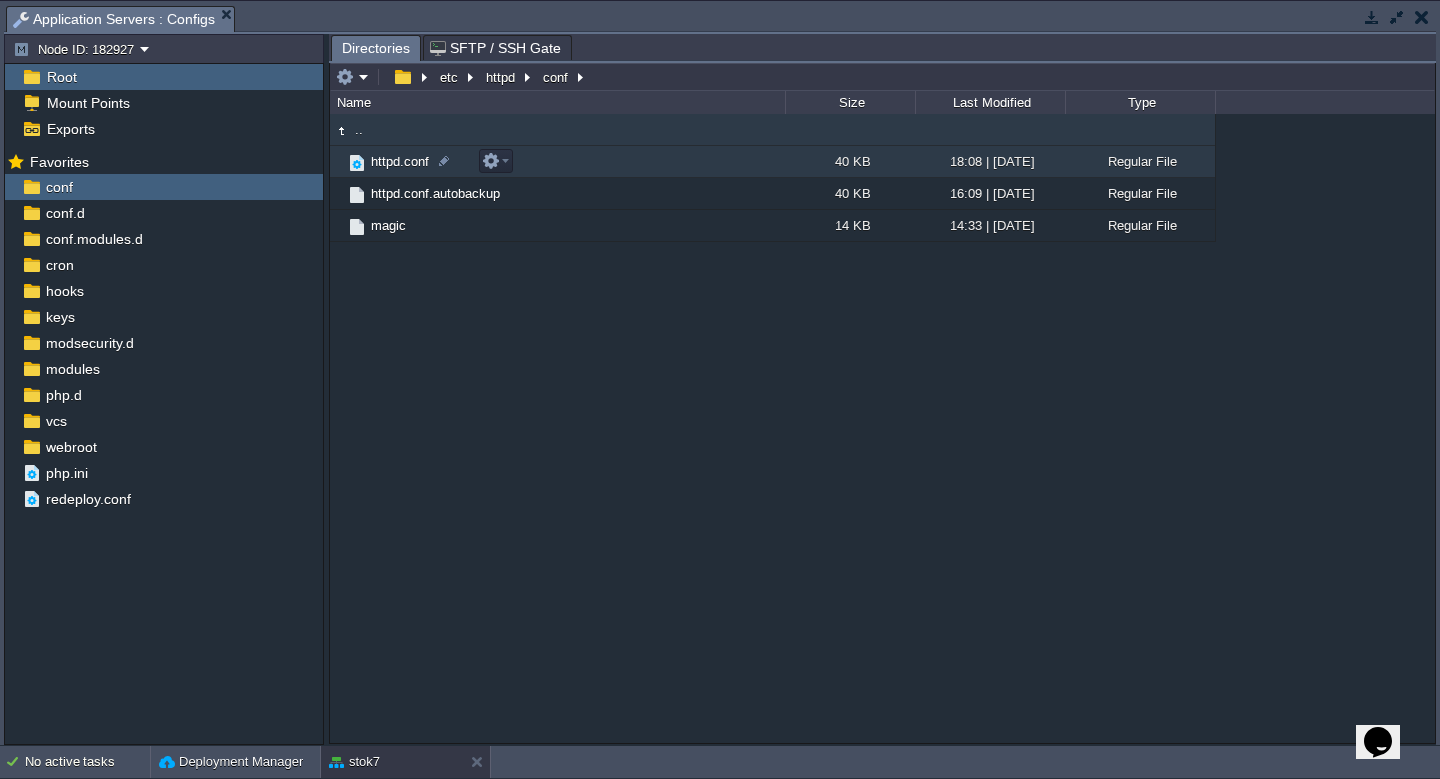 click on "httpd.conf" at bounding box center (400, 161) 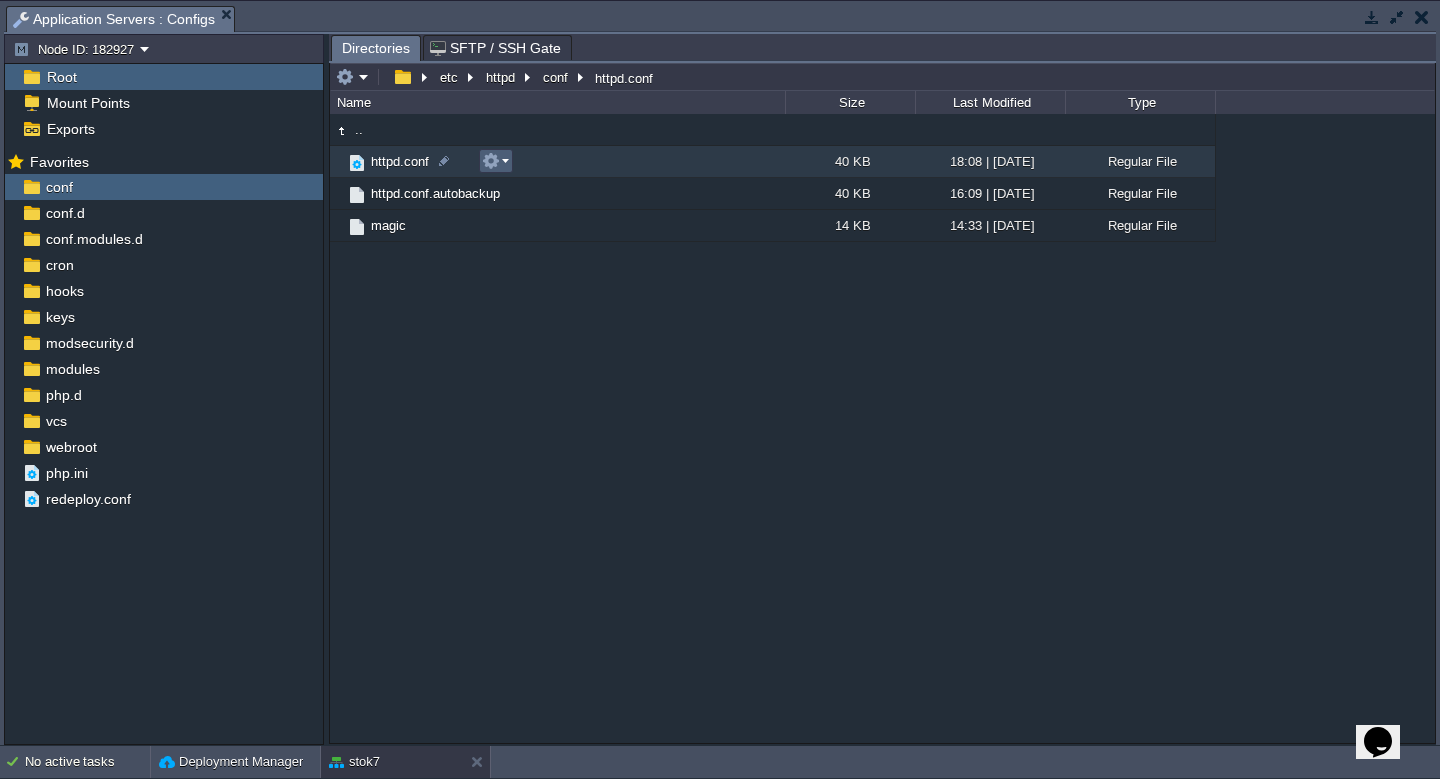 click at bounding box center [495, 161] 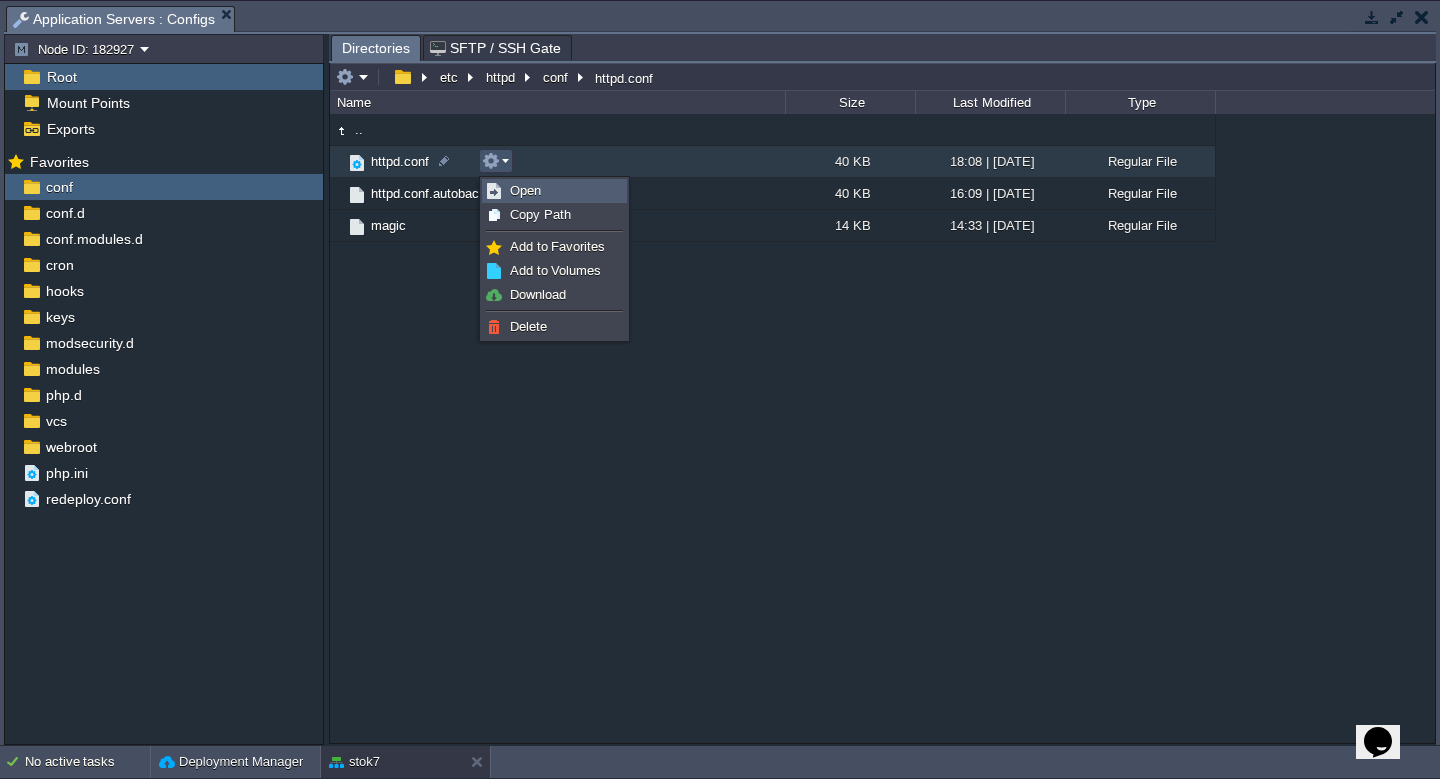 click on "Open" at bounding box center (554, 191) 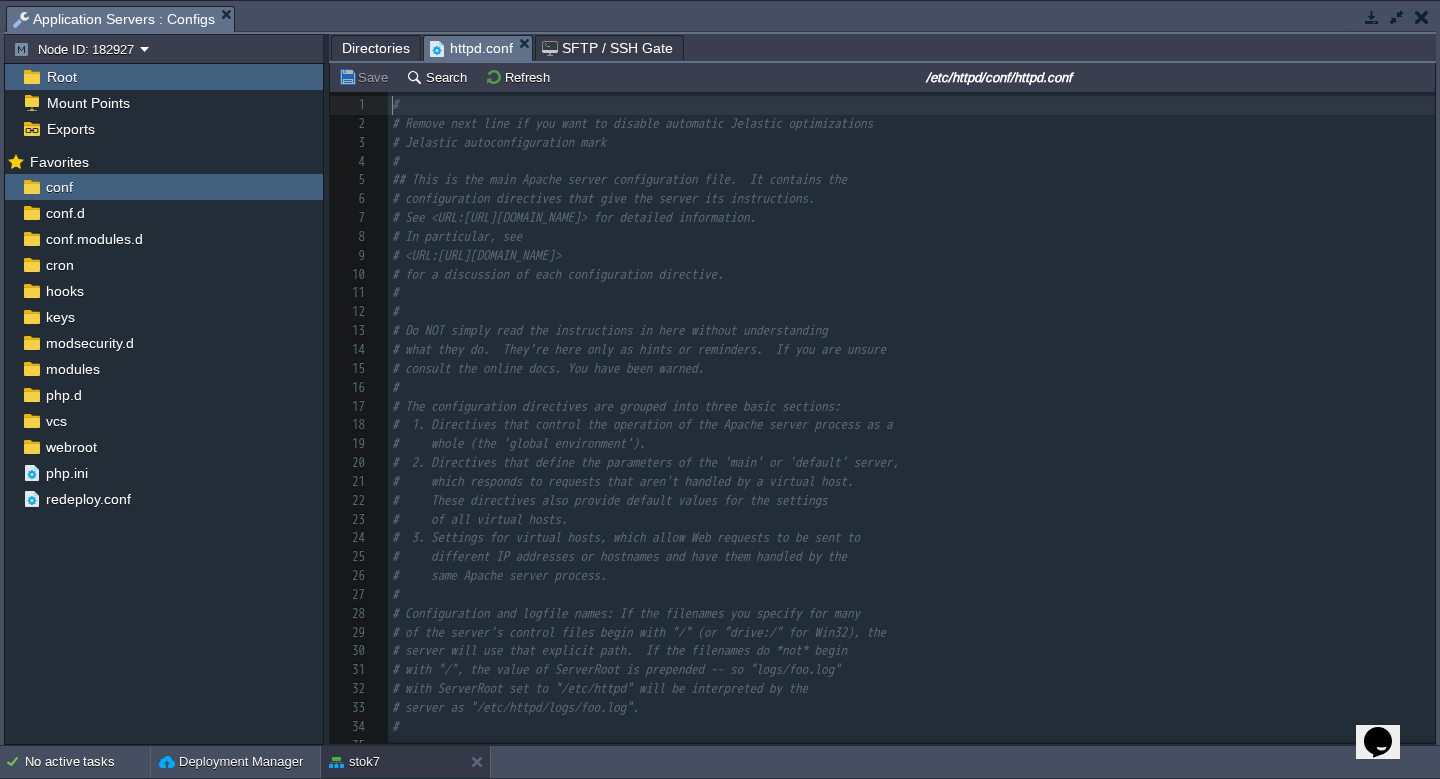 scroll, scrollTop: 7, scrollLeft: 0, axis: vertical 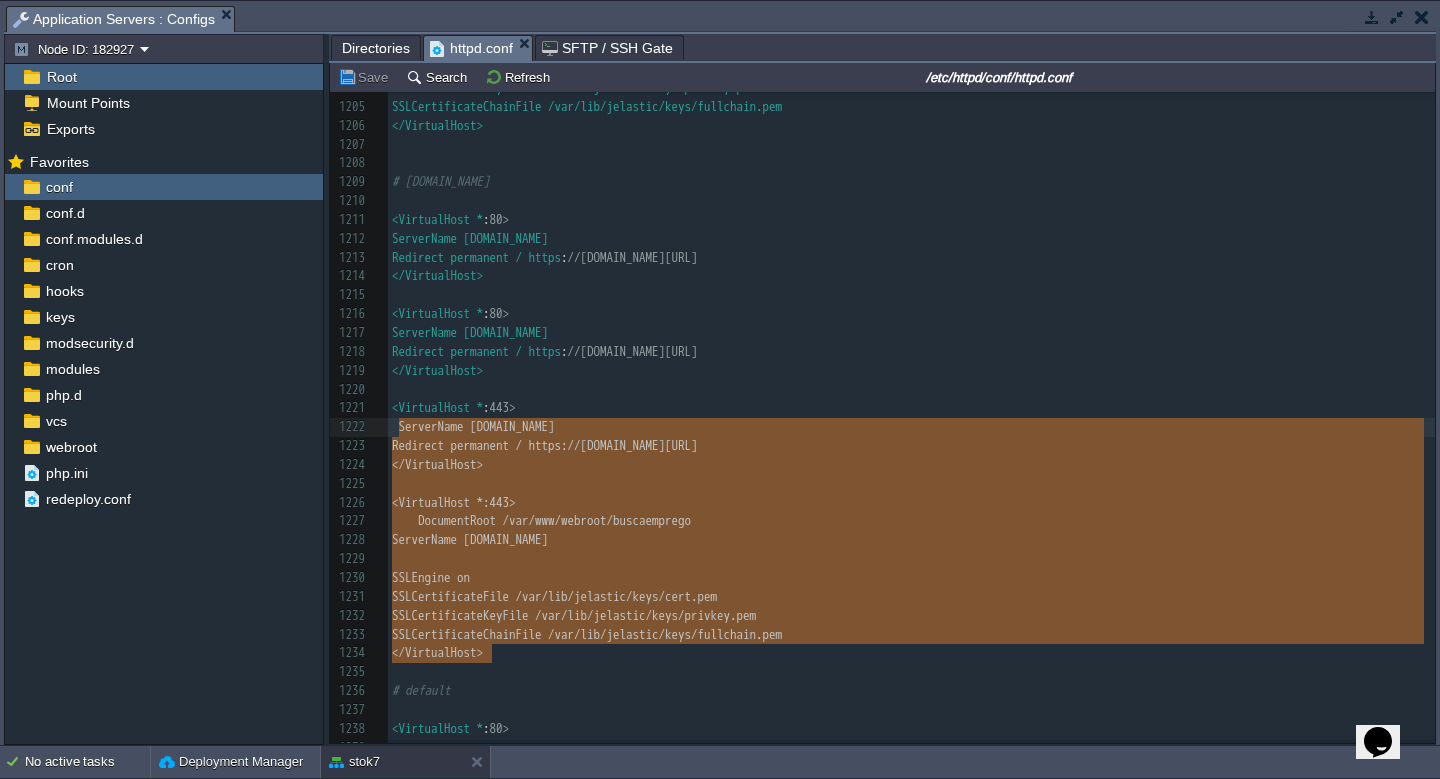 type on "<VirtualHost *:443>
ServerName [DOMAIN_NAME]
Redirect permanent / [URL][DOMAIN_NAME]
</VirtualHost>
<VirtualHost *:443>
DocumentRoot /var/www/webroot/buscaemprego
ServerName [DOMAIN_NAME]
SSLEngine on
SSLCertificateFile /var/lib/jelastic/keys/cert.pem
SSLCertificateKeyFile /var/lib/jelastic/keys/privkey.pem
SSLCertificateChainFile /var/lib/jelastic/keys/fullchain.pem
</VirtualHost>" 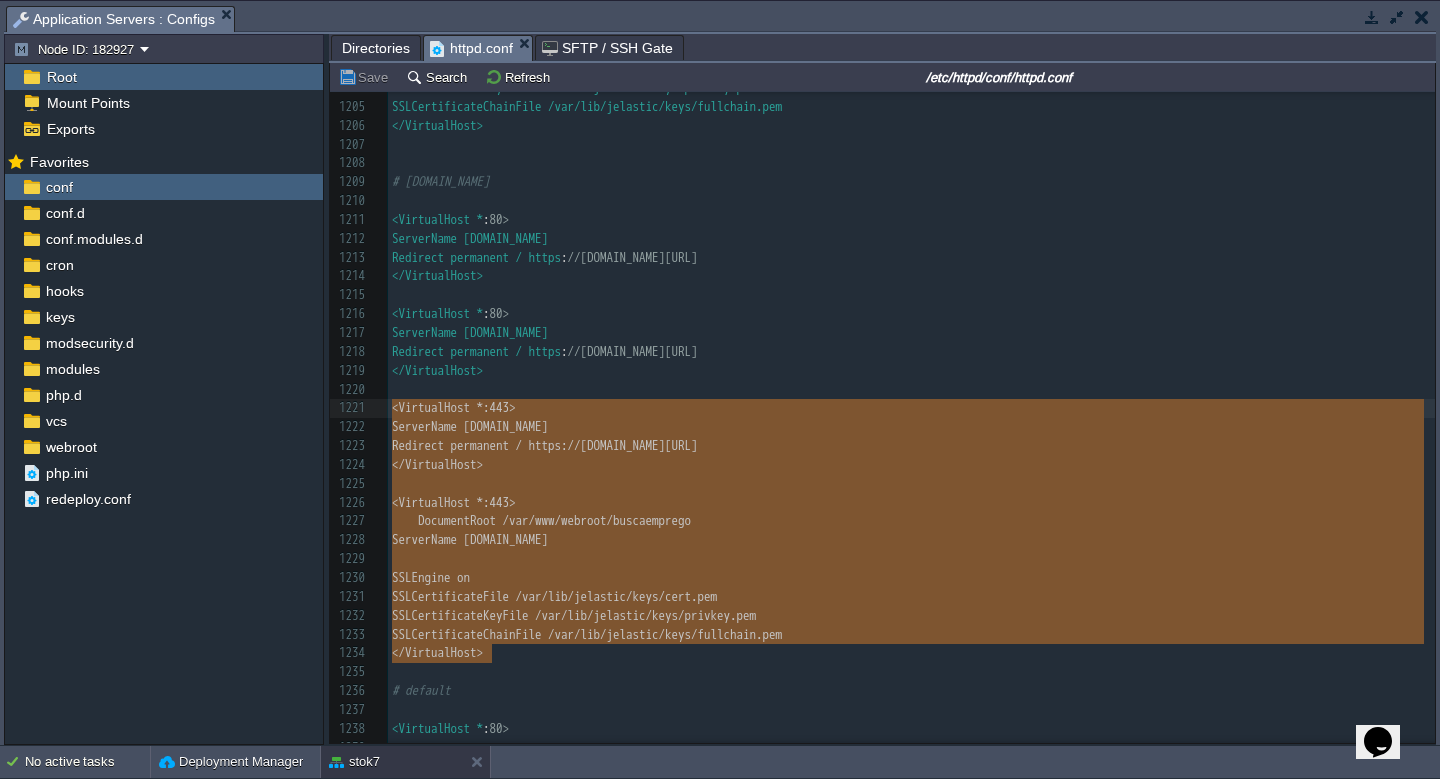 drag, startPoint x: 509, startPoint y: 650, endPoint x: 393, endPoint y: 408, distance: 268.36542 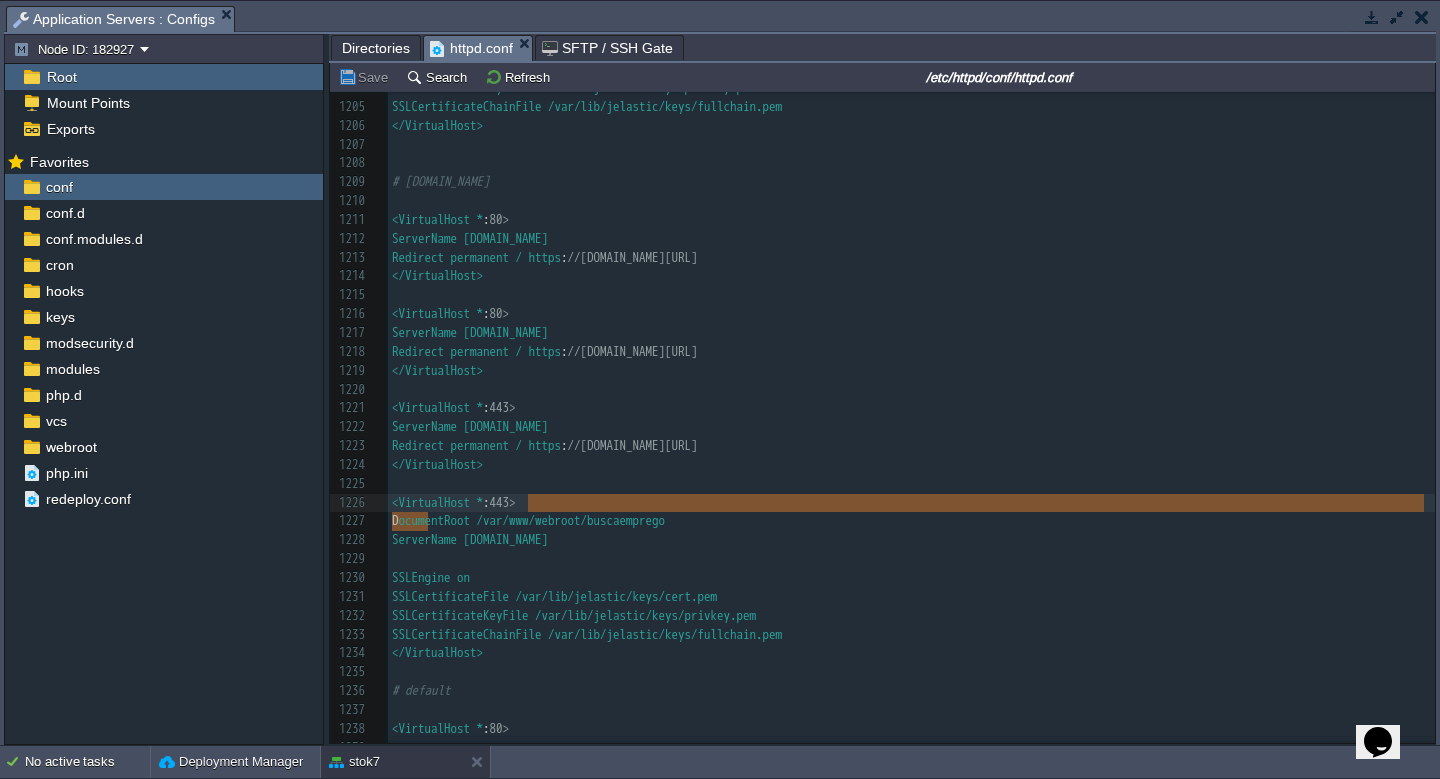 type on "ocumentRoot /var/www/webroot/buscaemprego" 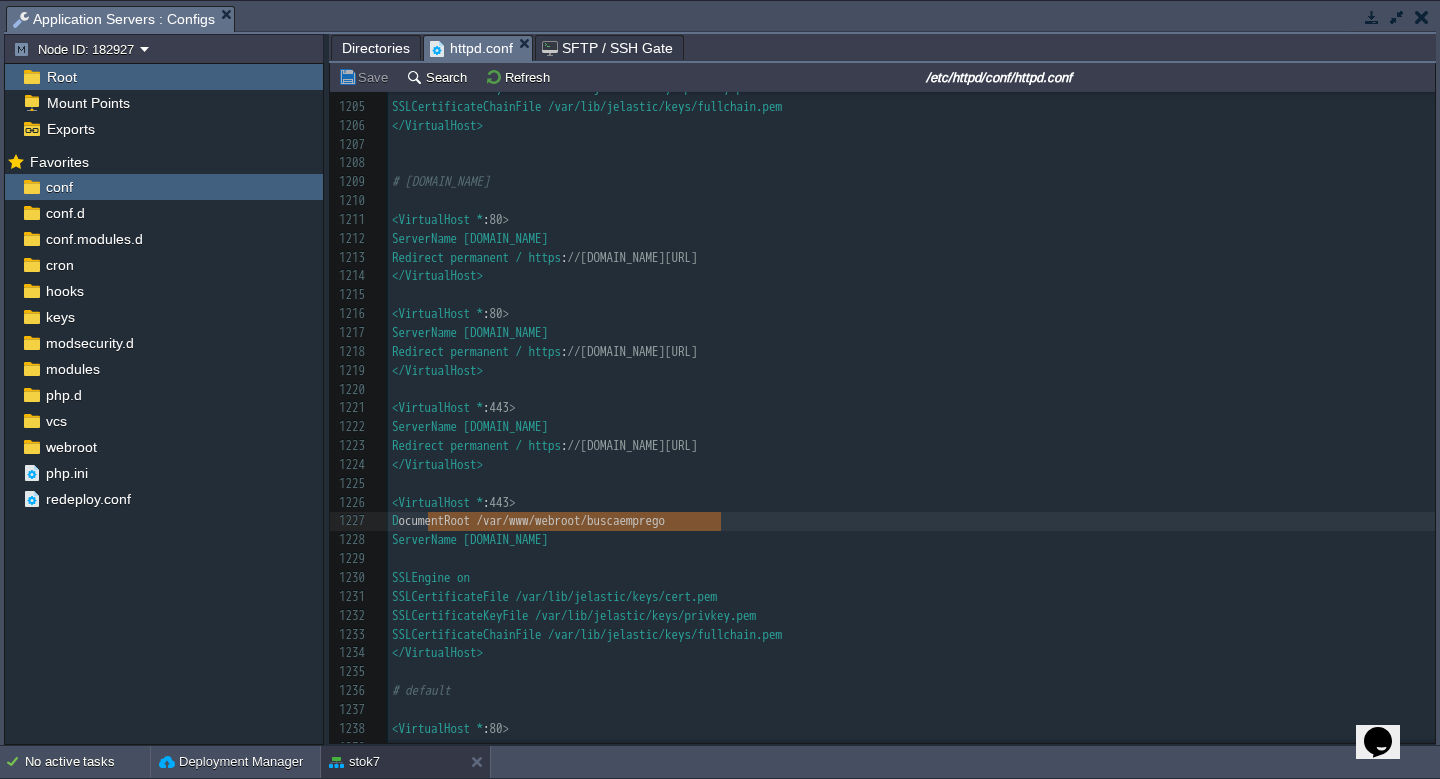 drag, startPoint x: 426, startPoint y: 523, endPoint x: 748, endPoint y: 521, distance: 322.00623 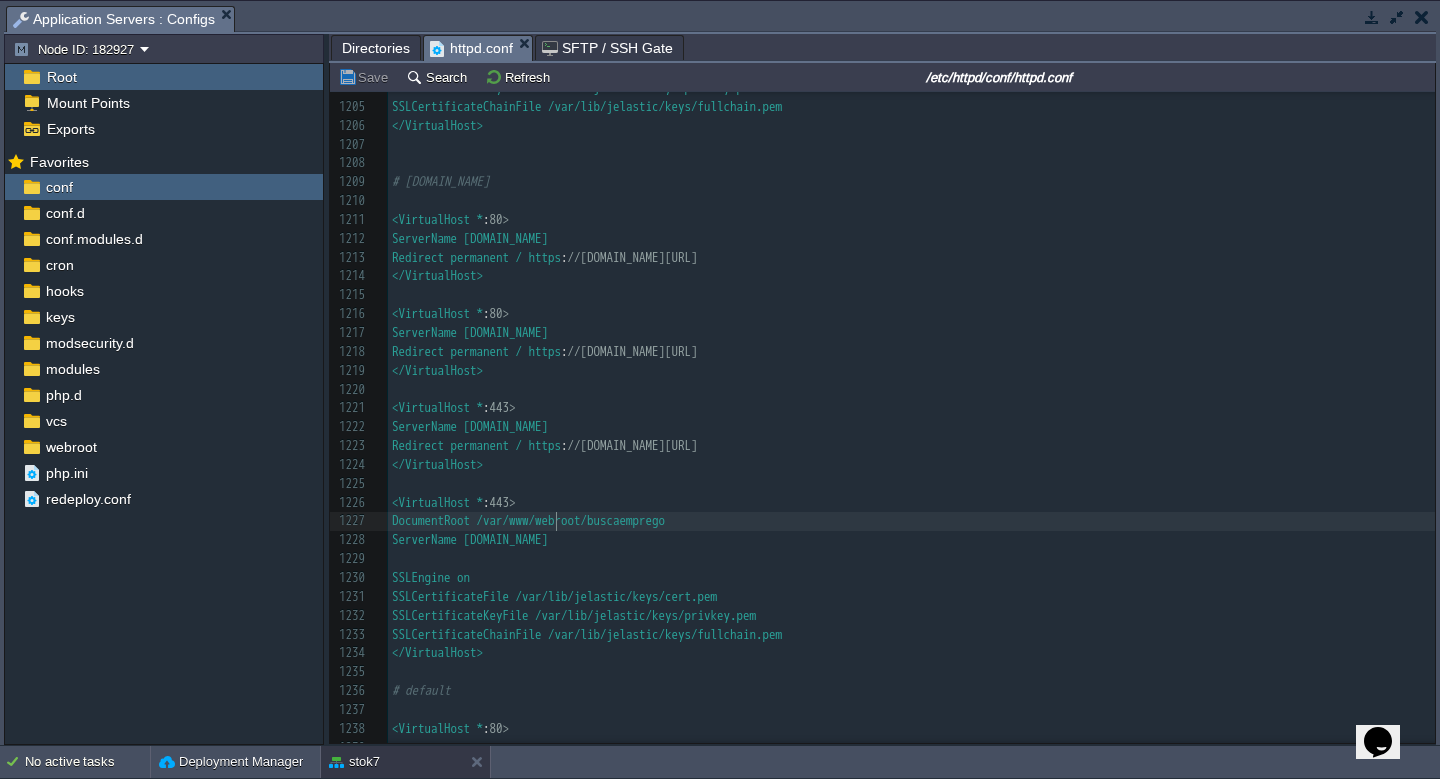 type on "DocumentRoot /var/www/webroot/buscaemprego" 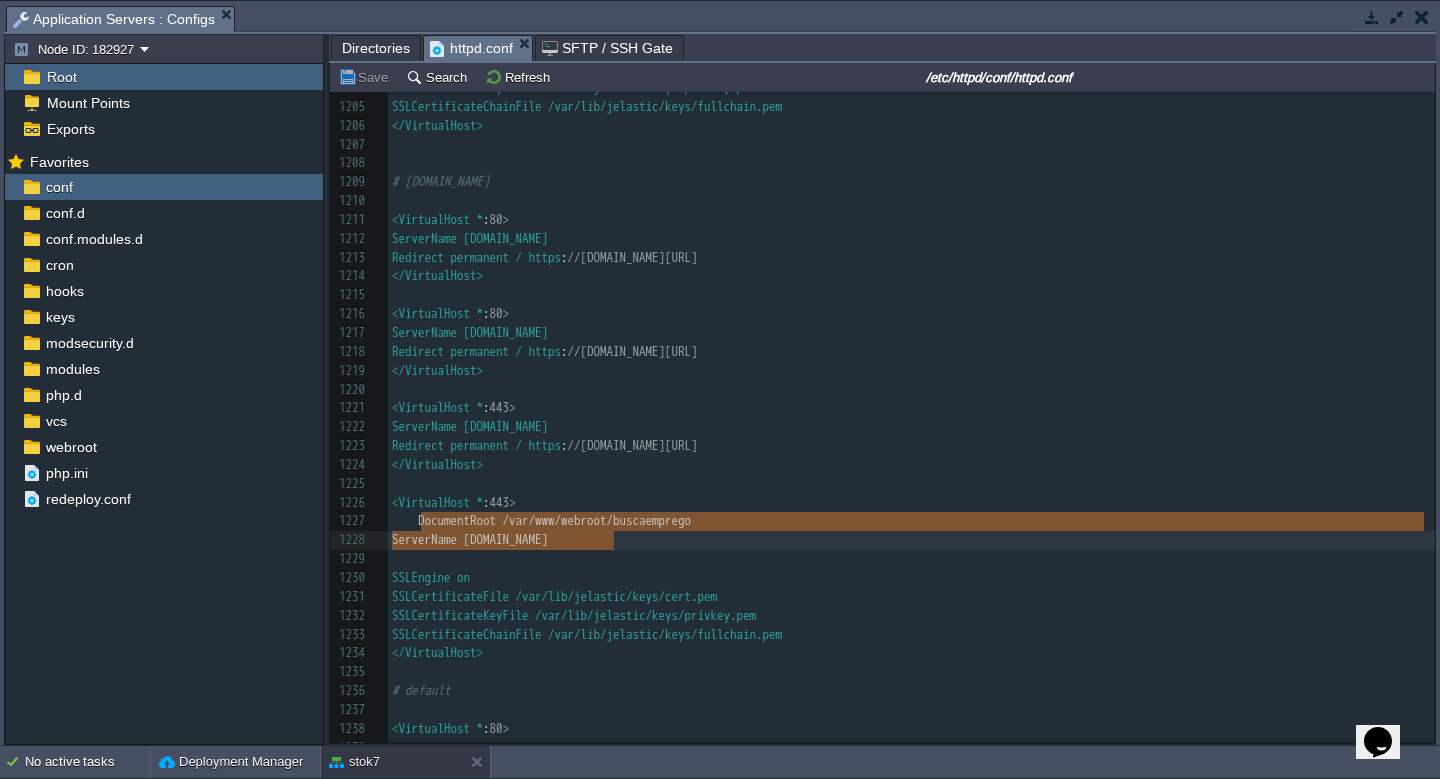 drag, startPoint x: 421, startPoint y: 525, endPoint x: 629, endPoint y: 536, distance: 208.29066 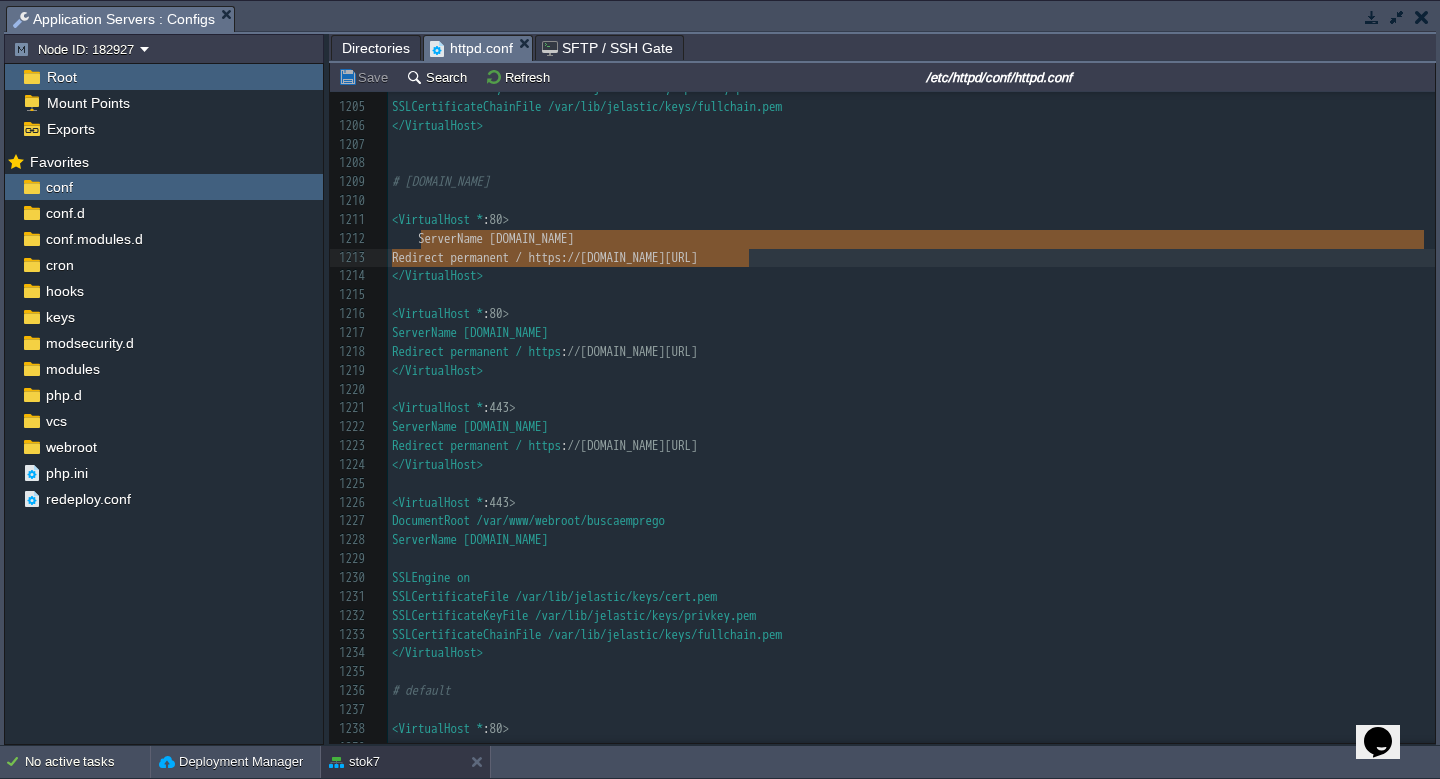 drag, startPoint x: 422, startPoint y: 237, endPoint x: 753, endPoint y: 256, distance: 331.54486 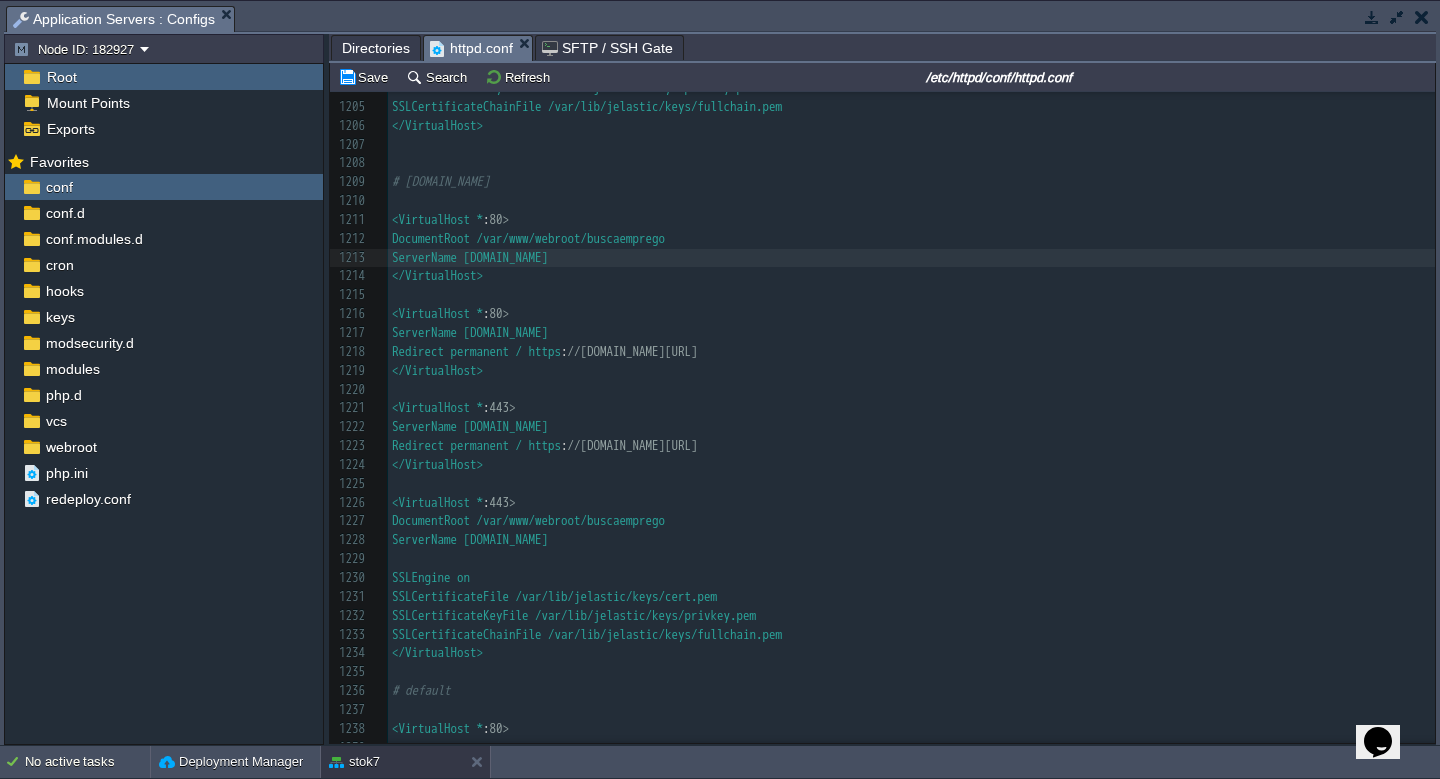click on "xxxxxxxxxx #   1178 </VirtualHost> 1179 ​ 1180 ​ 1181 # [DOMAIN_NAME] 1182 ​ 1183 <VirtualHost * : 80> 1184     ServerName [DOMAIN_NAME] 1185     Redirect permanent / https : //[DOMAIN_NAME][URL] 1186 </VirtualHost> 1187 ​ 1188 <VirtualHost * : 80> 1189     ServerName [DOMAIN_NAME] 1190     Redirect permanent / https : //[DOMAIN_NAME][URL] 1191 </VirtualHost> 1192 ​ 1193 <VirtualHost * : 443> 1194     ServerName [DOMAIN_NAME] 1195     Redirect permanent / https : //[DOMAIN_NAME][URL] 1196 </VirtualHost> 1197 ​ 1198 <VirtualHost * : 443> 1199     DocumentRoot /var/www/webroot/wezee 1200     ServerName [DOMAIN_NAME] 1201 ​ 1202     SSLEngine on 1203     SSLCertificateFile /var/lib/jelastic/keys/cert.pem 1204     SSLCertificateKeyFile /var/lib/jelastic/keys/privkey.pem 1205     SSLCertificateChainFile /var/lib/jelastic/keys/fullchain.pem 1206 </VirtualHost> 1207 ​ 1208 ​ 1209 # [DOMAIN_NAME] 1210 ​ 1211 <VirtualHost * : 80> 1212     DocumentRoot /var/www/webroot/buscaemprego 1213     ServerName [DOMAIN_NAME] 1214 </VirtualHost> :" at bounding box center (911, 258) 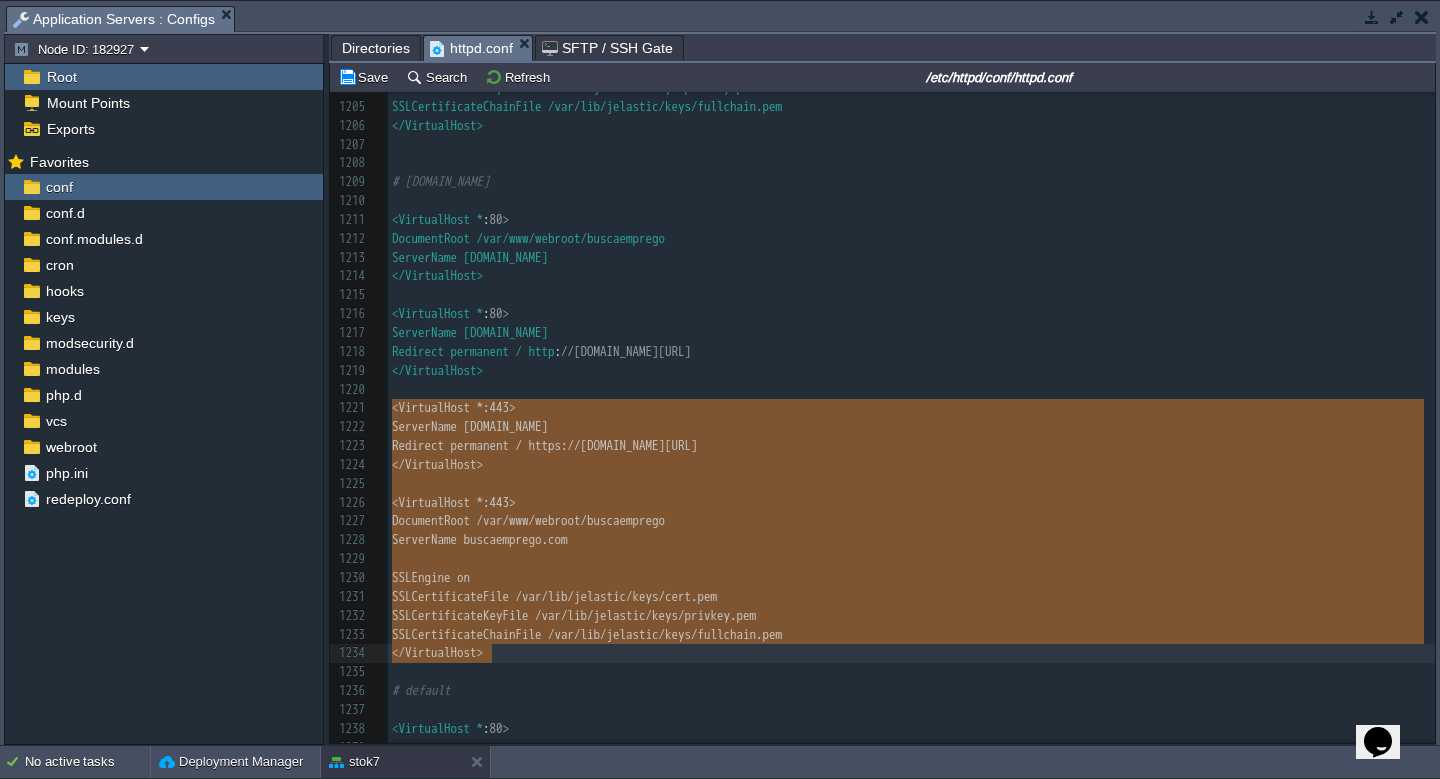 drag, startPoint x: 395, startPoint y: 408, endPoint x: 615, endPoint y: 647, distance: 324.83997 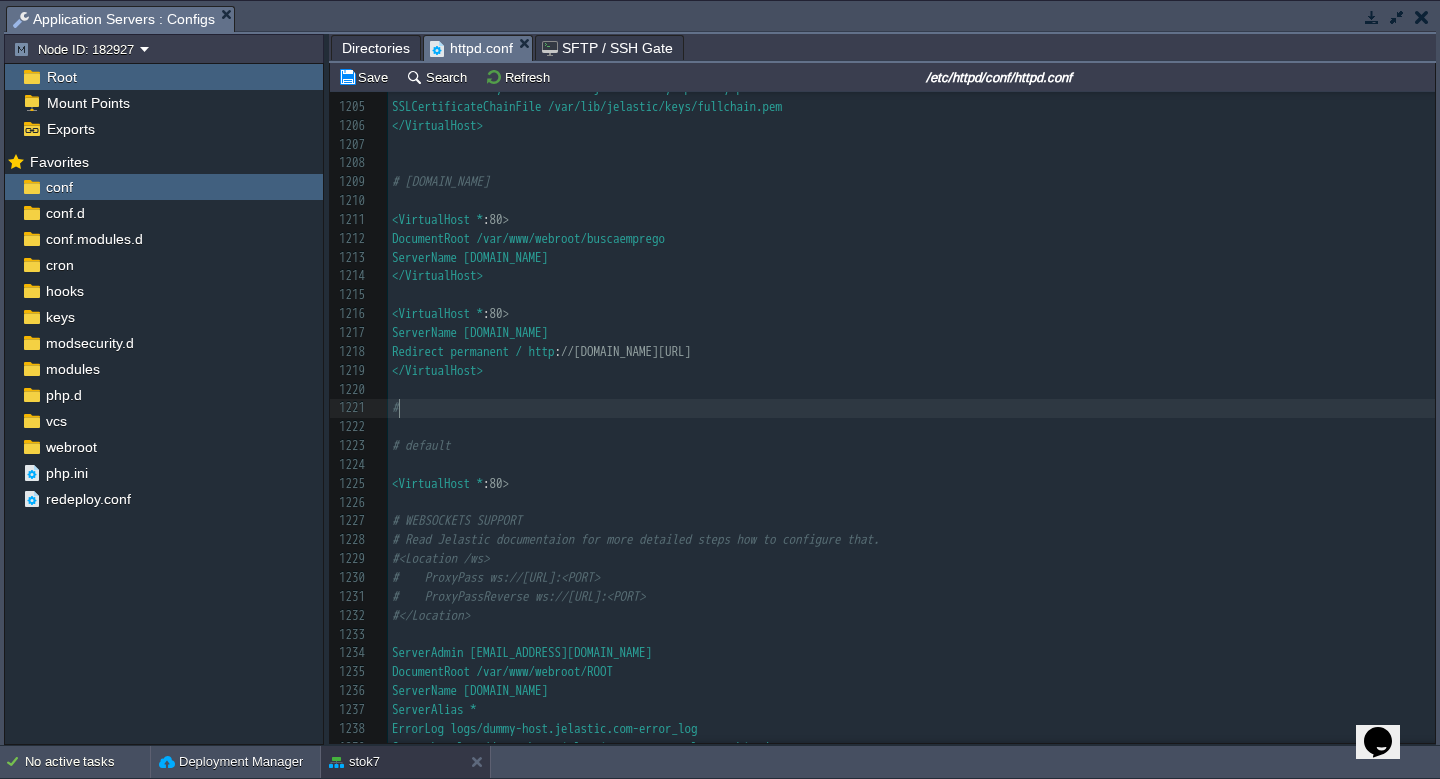 scroll, scrollTop: 7, scrollLeft: 7, axis: both 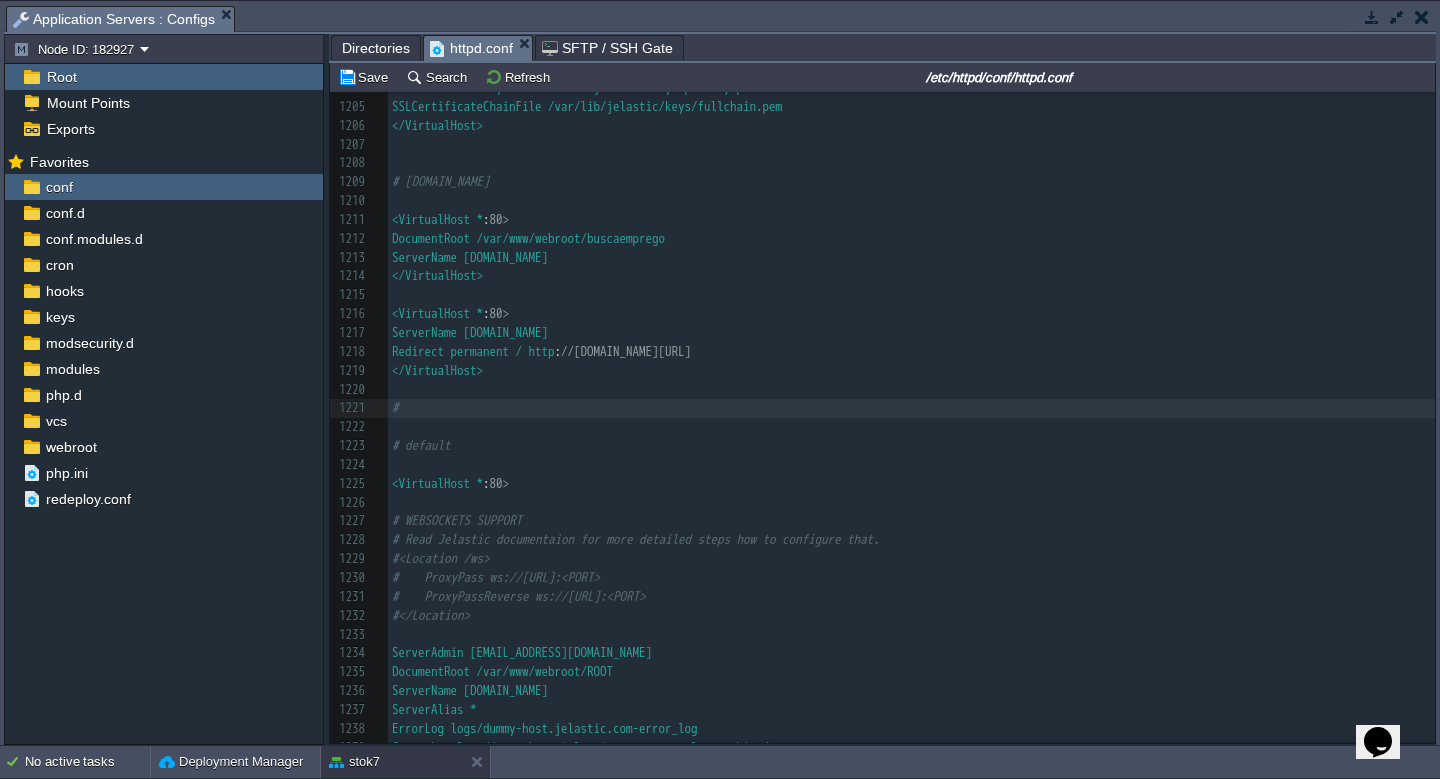 type on "<VirtualHost *:443>
ServerName [DOMAIN_NAME]
Redirect permanent / [URL][DOMAIN_NAME]
</VirtualHost>
<VirtualHost *:443>
DocumentRoot /var/www/webroot/buscaemprego
ServerName [DOMAIN_NAME]
SSLEngine on
SSLCertificateFile /var/lib/jelastic/keys/cert.pem
SSLCertificateKeyFile /var/lib/jelastic/keys/privkey.pem
SSLCertificateChainFile /var/lib/jelastic/keys/fullchain.pem
</VirtualHost>" 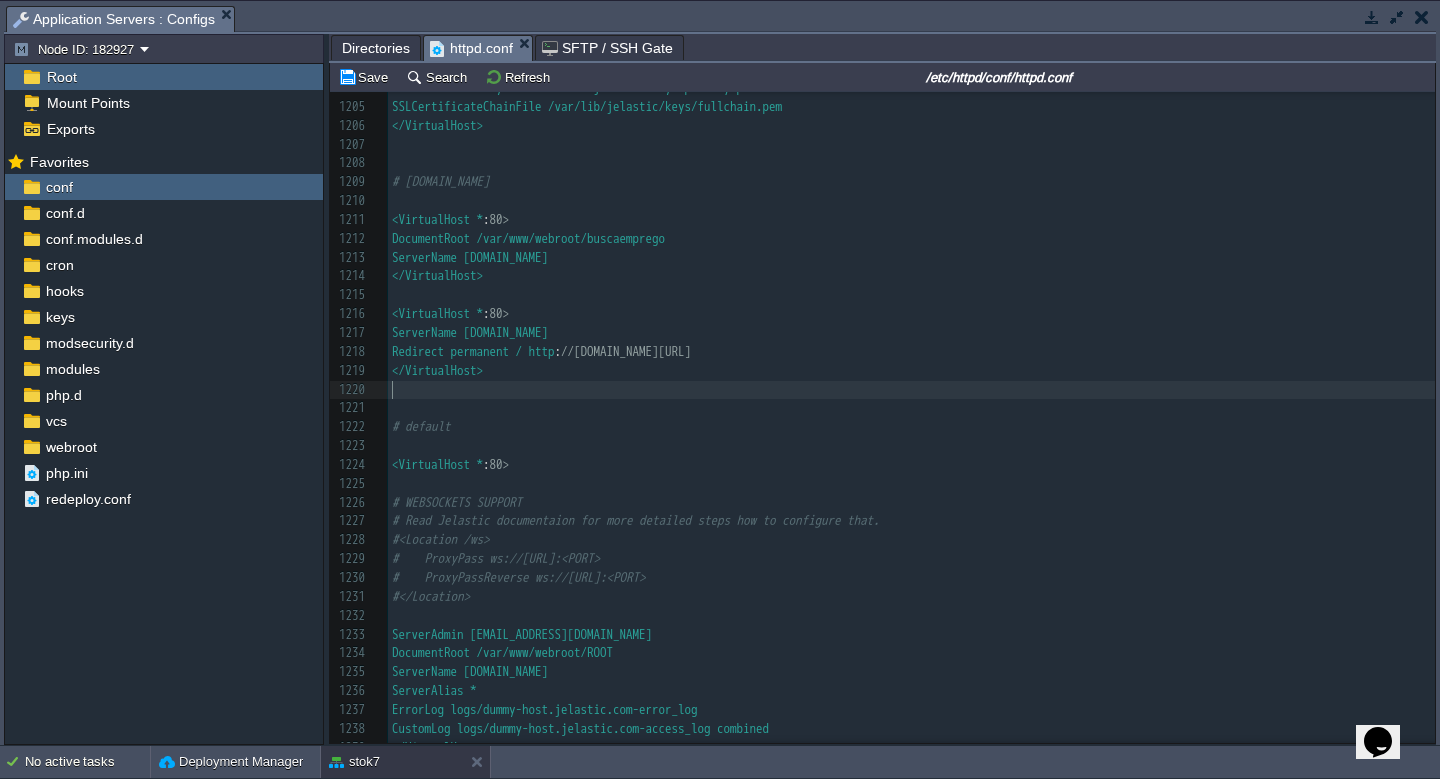 scroll, scrollTop: 23043, scrollLeft: 0, axis: vertical 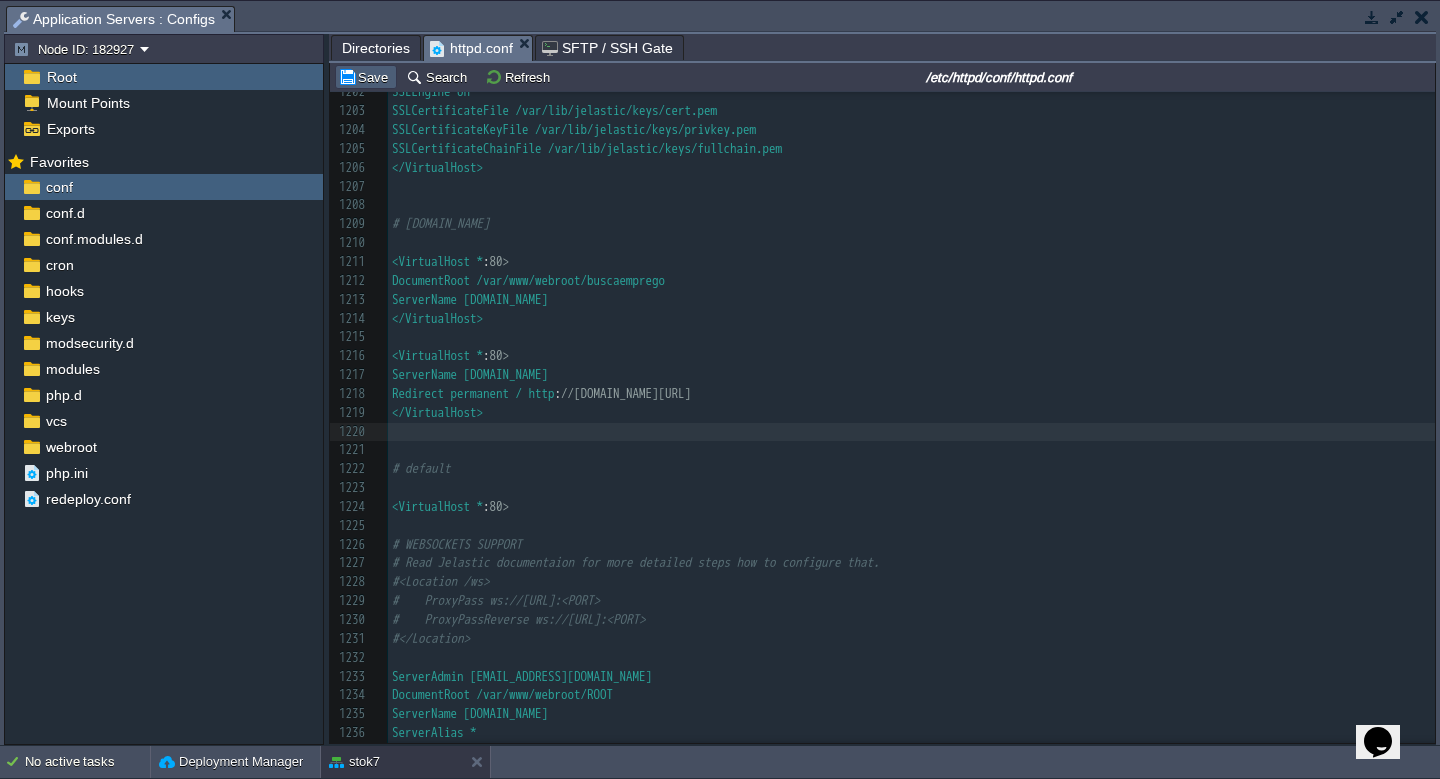 type 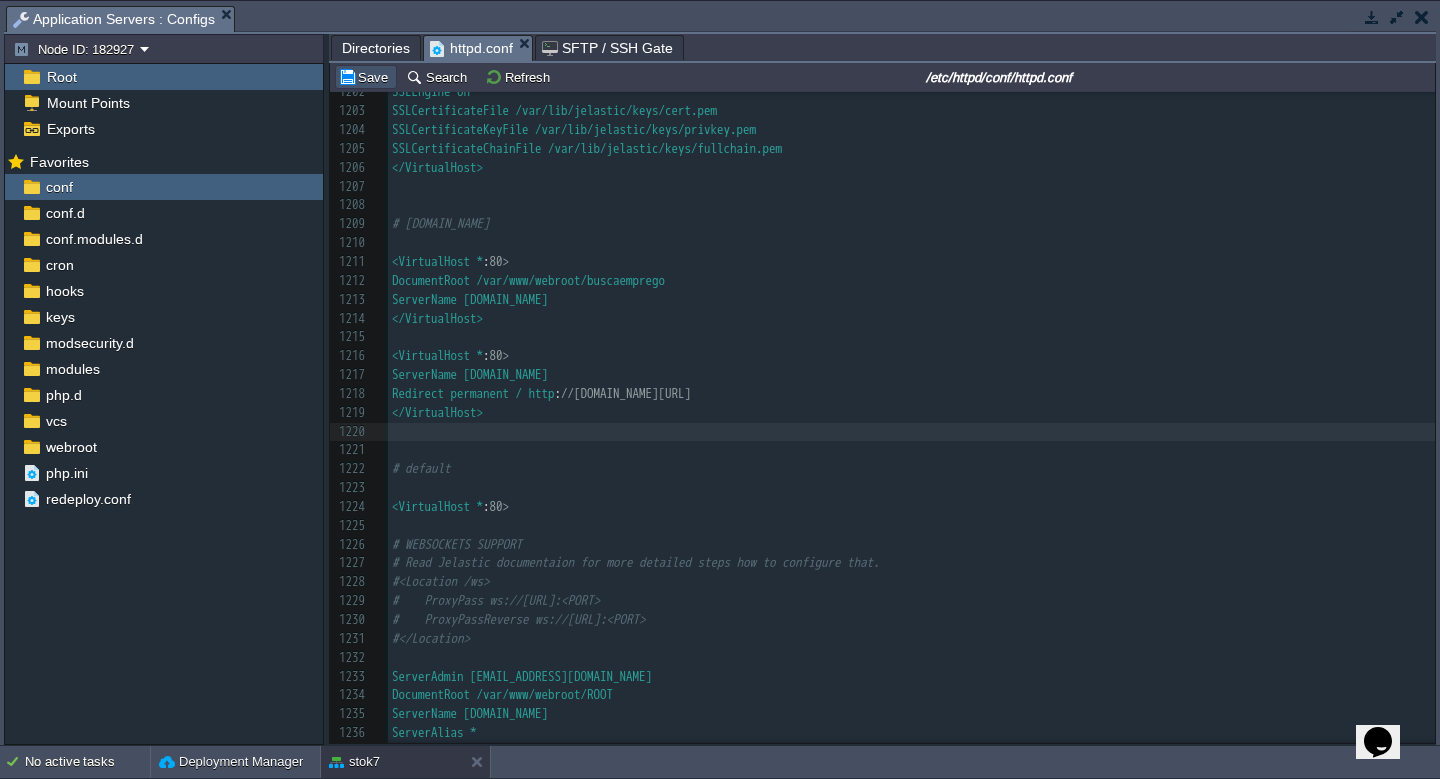 click on "Save" at bounding box center (366, 77) 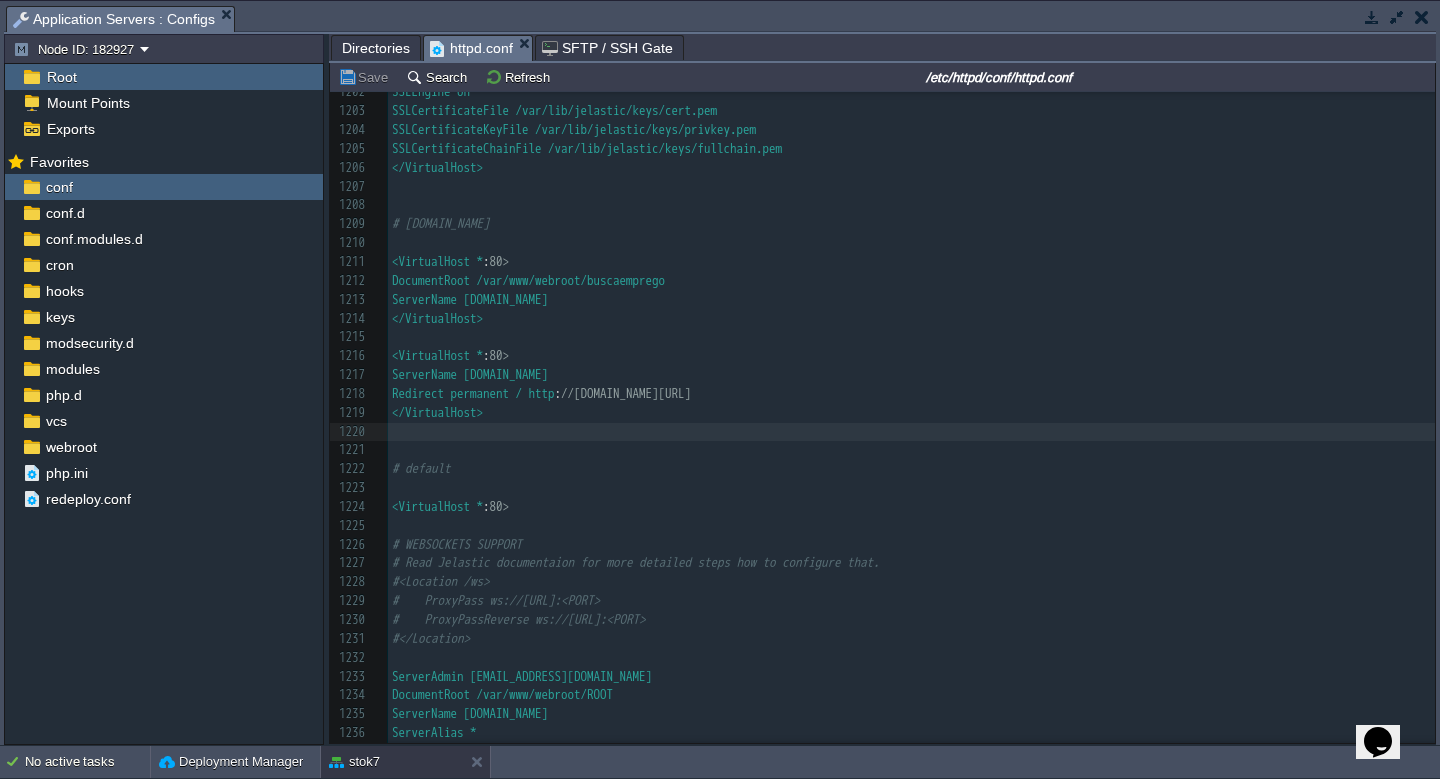 click at bounding box center [1397, 17] 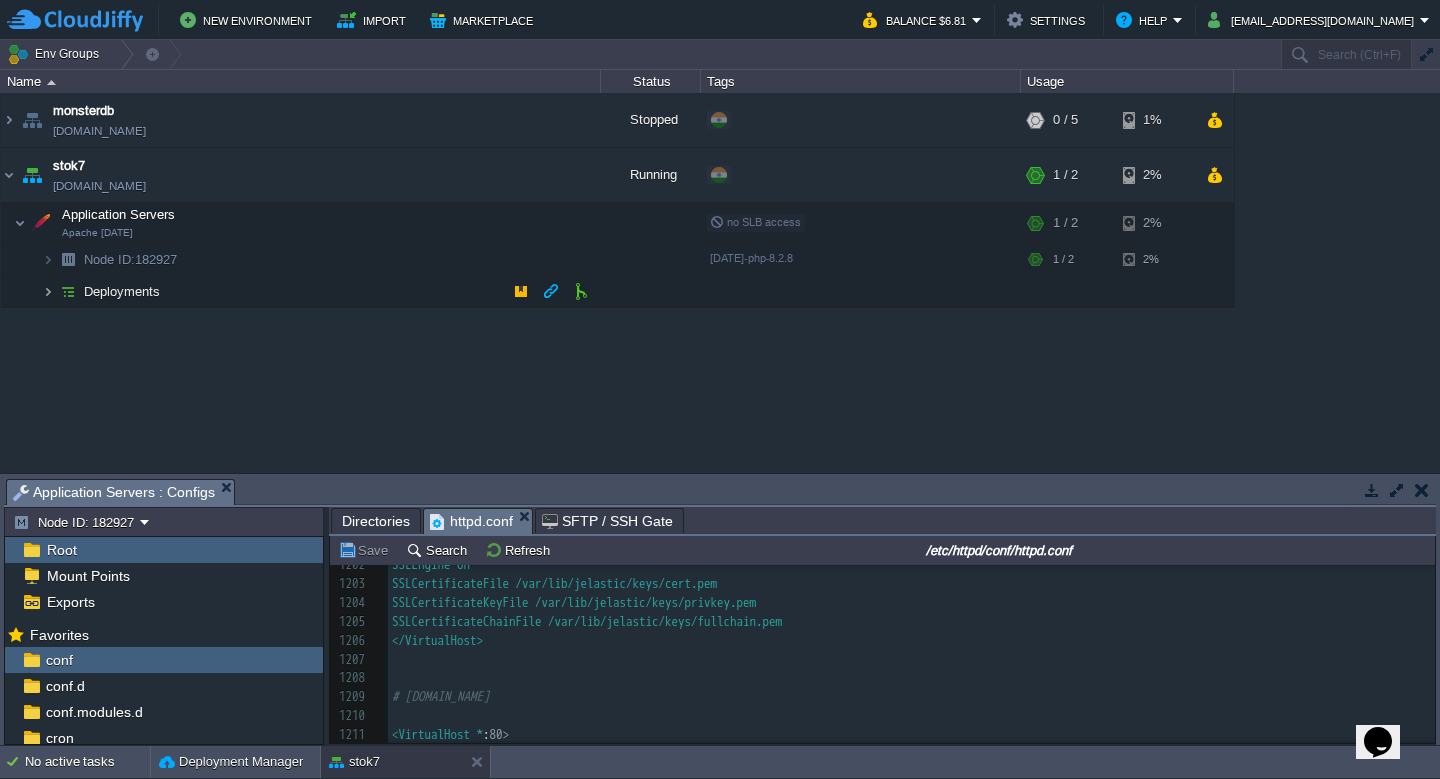 click at bounding box center [48, 291] 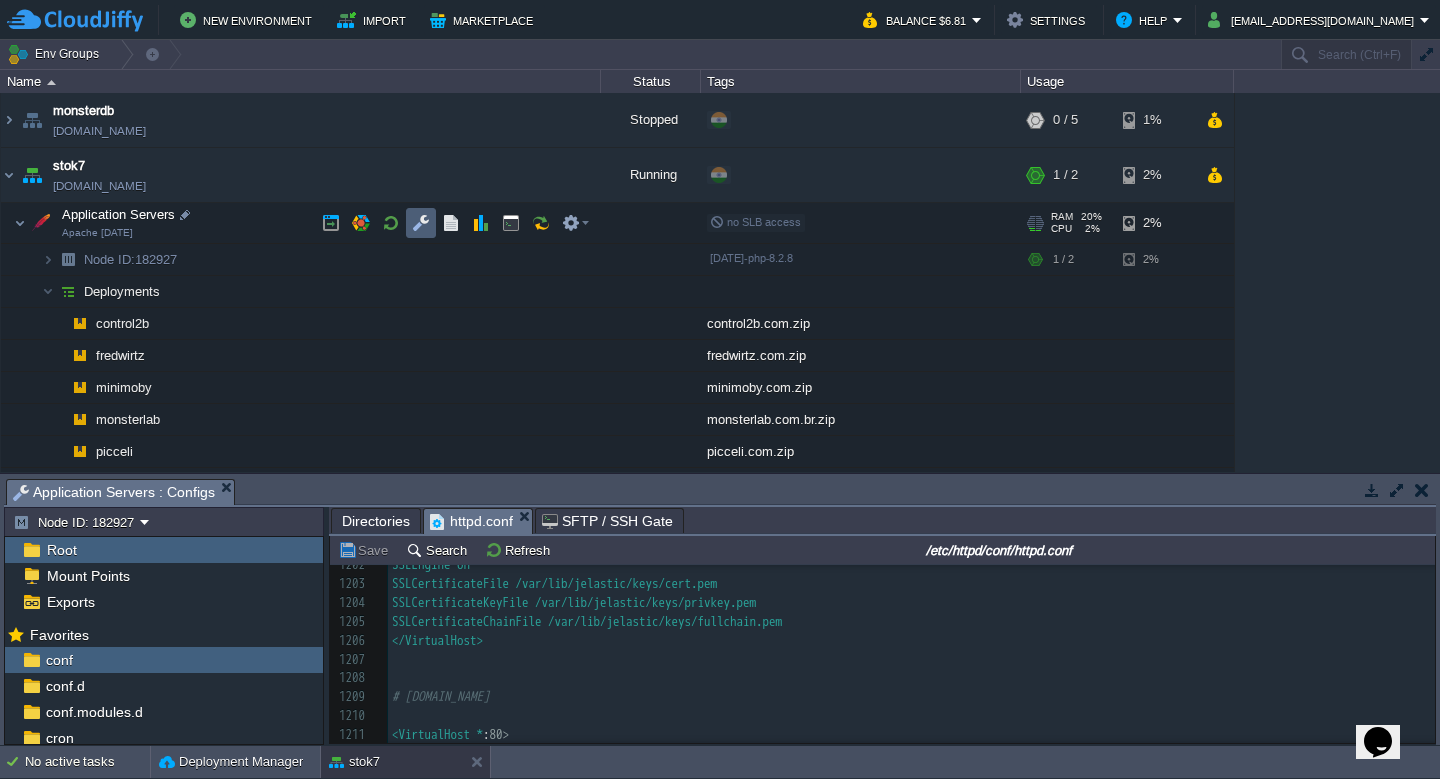 click at bounding box center (421, 223) 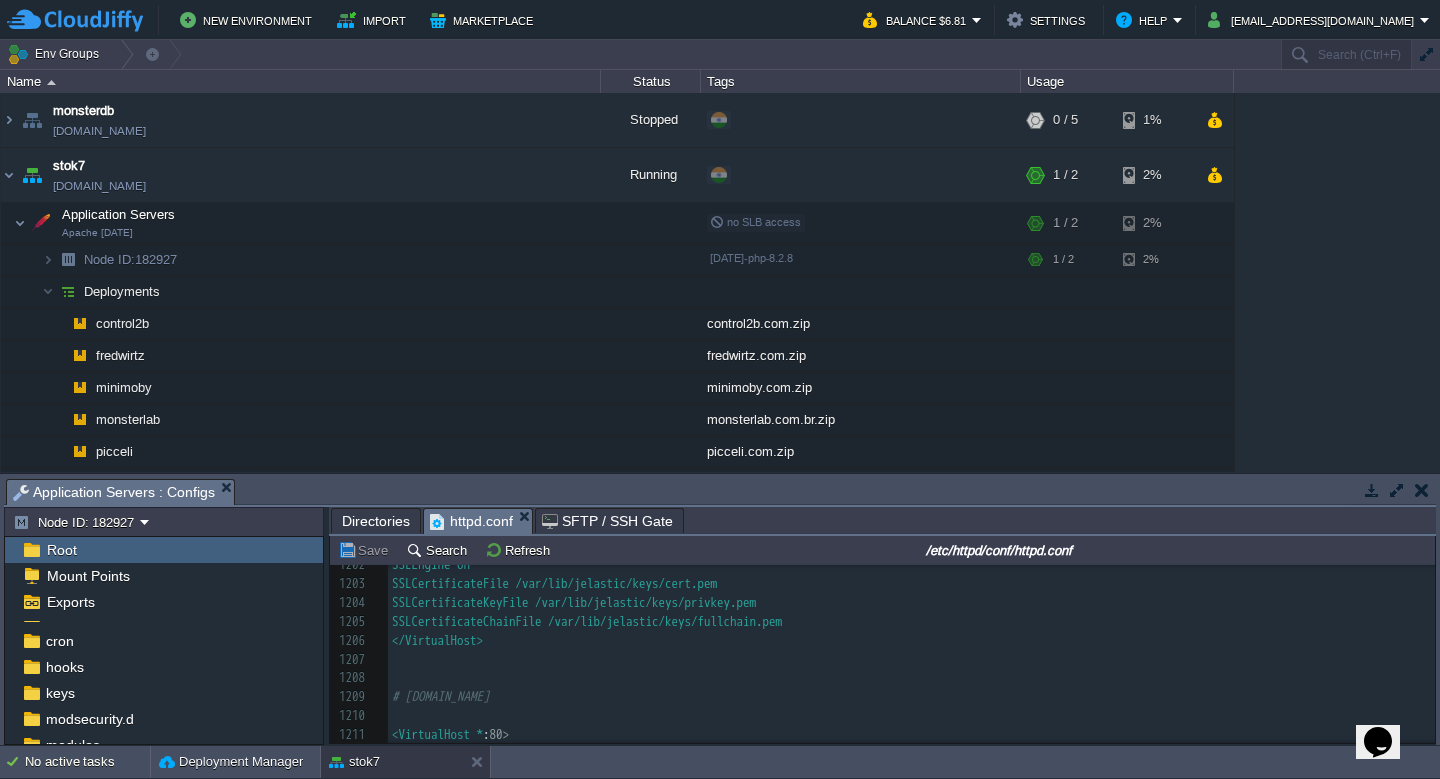 scroll, scrollTop: 237, scrollLeft: 0, axis: vertical 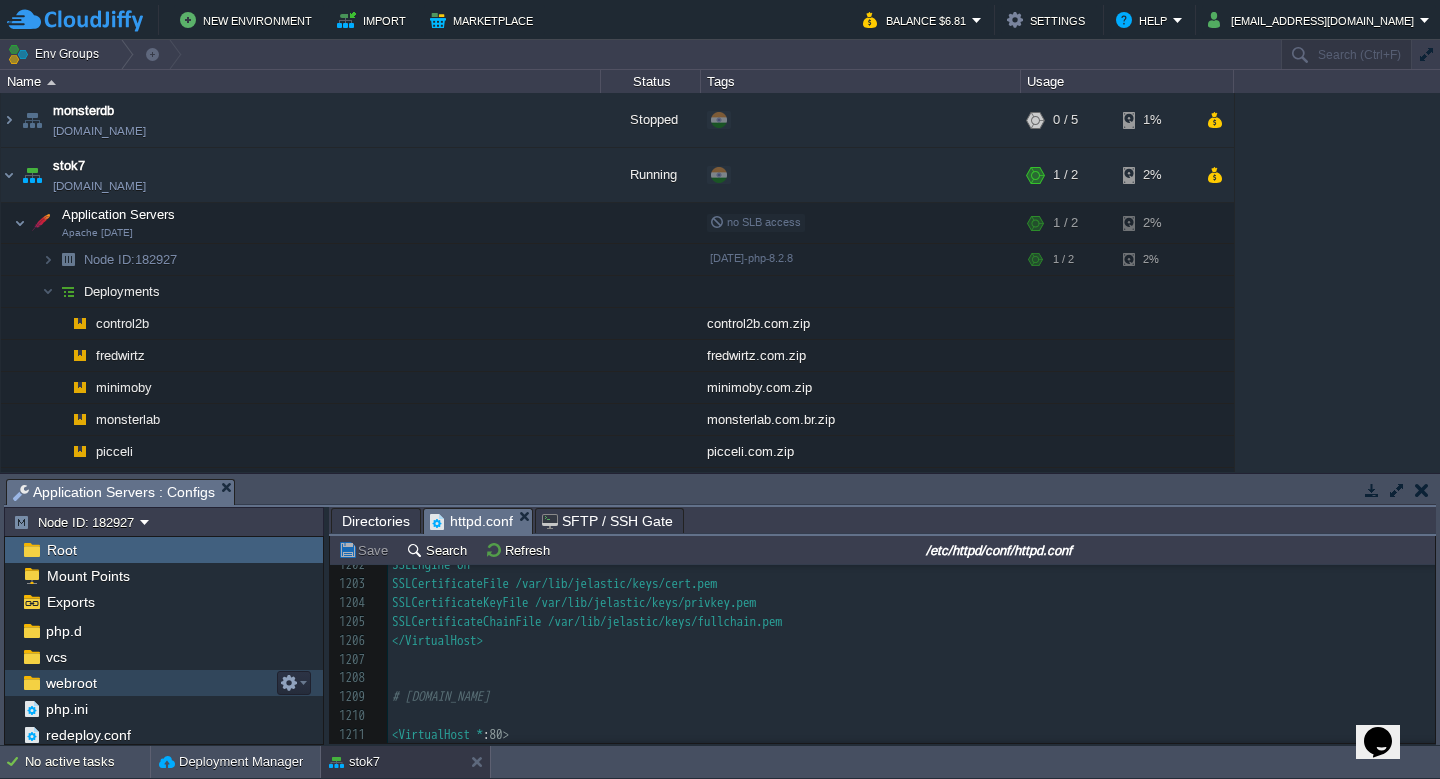 click on "webroot" at bounding box center (71, 683) 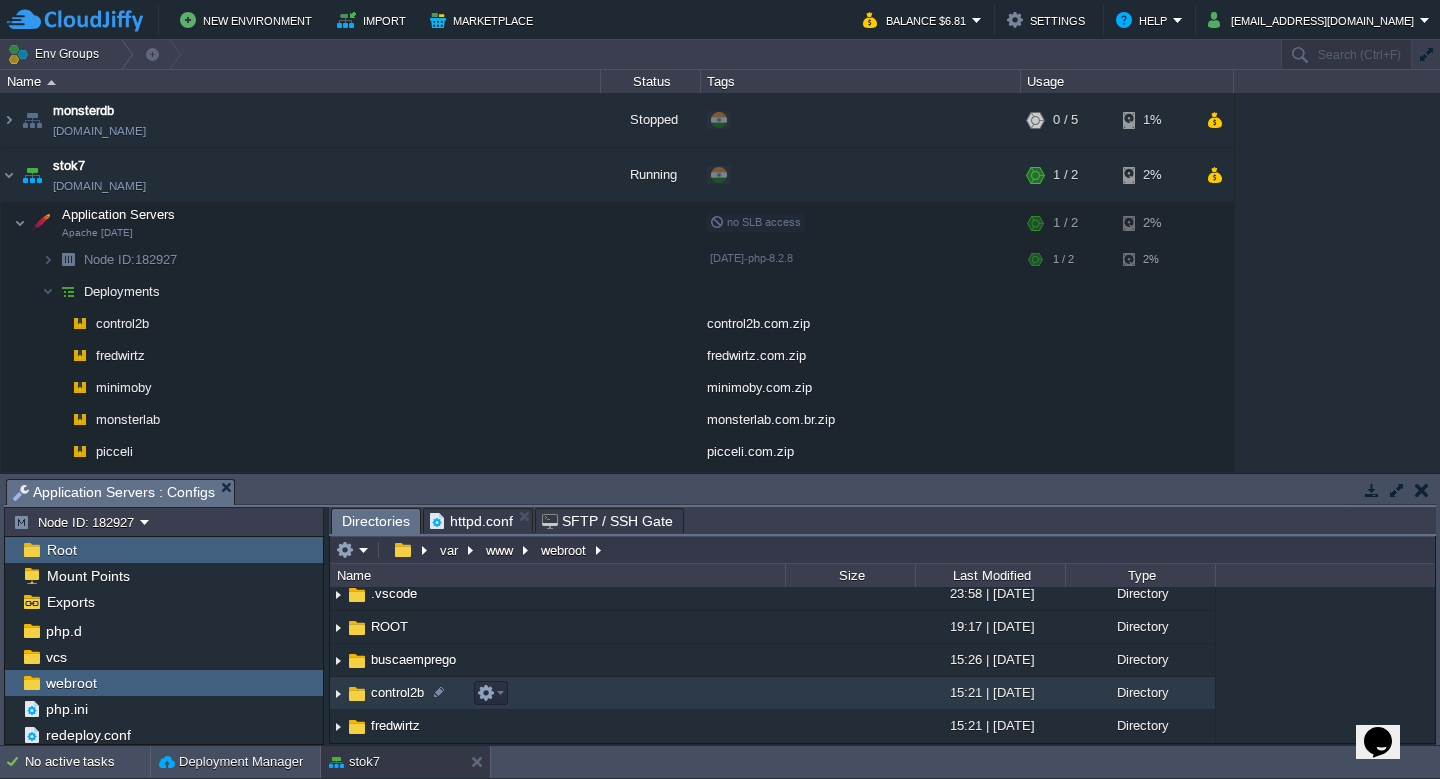 scroll, scrollTop: 39, scrollLeft: 0, axis: vertical 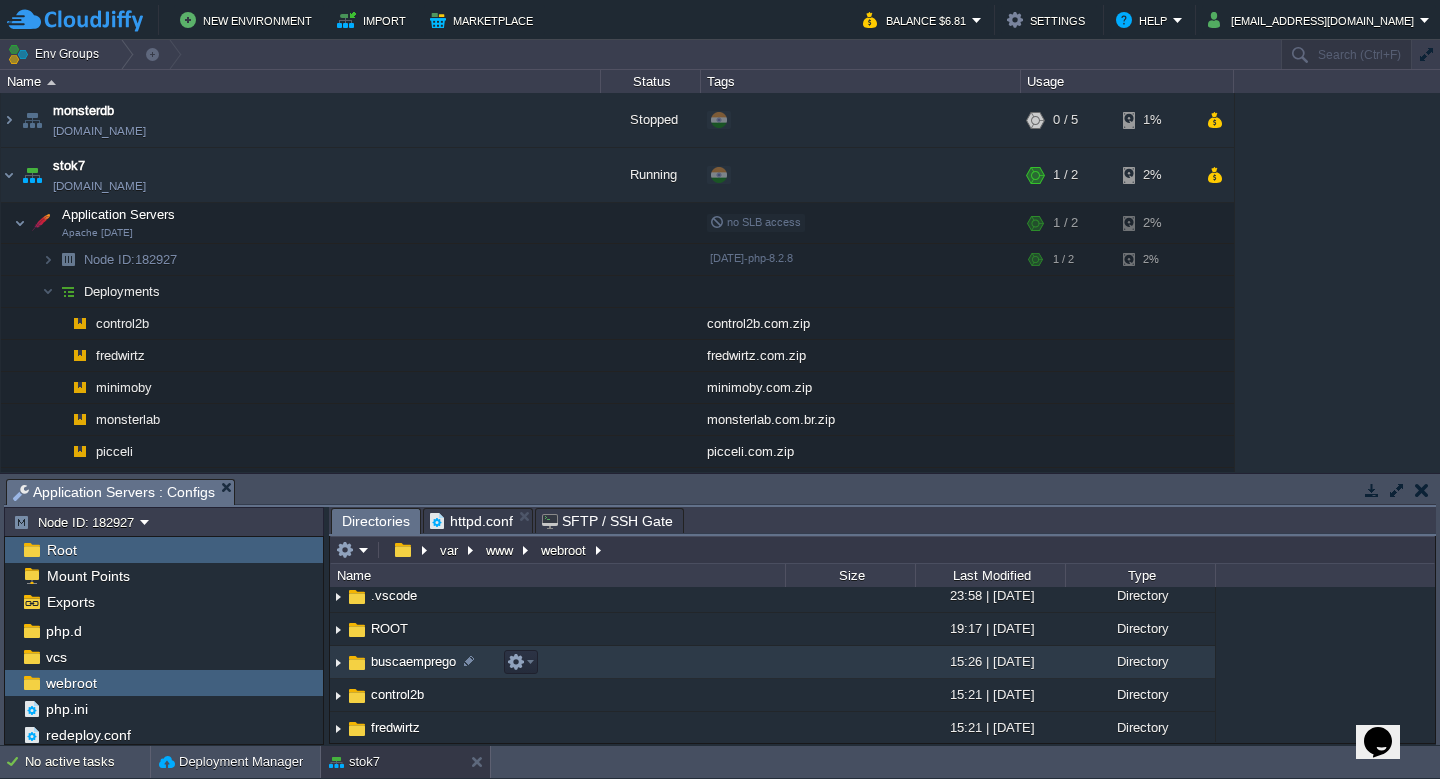 click at bounding box center [338, 662] 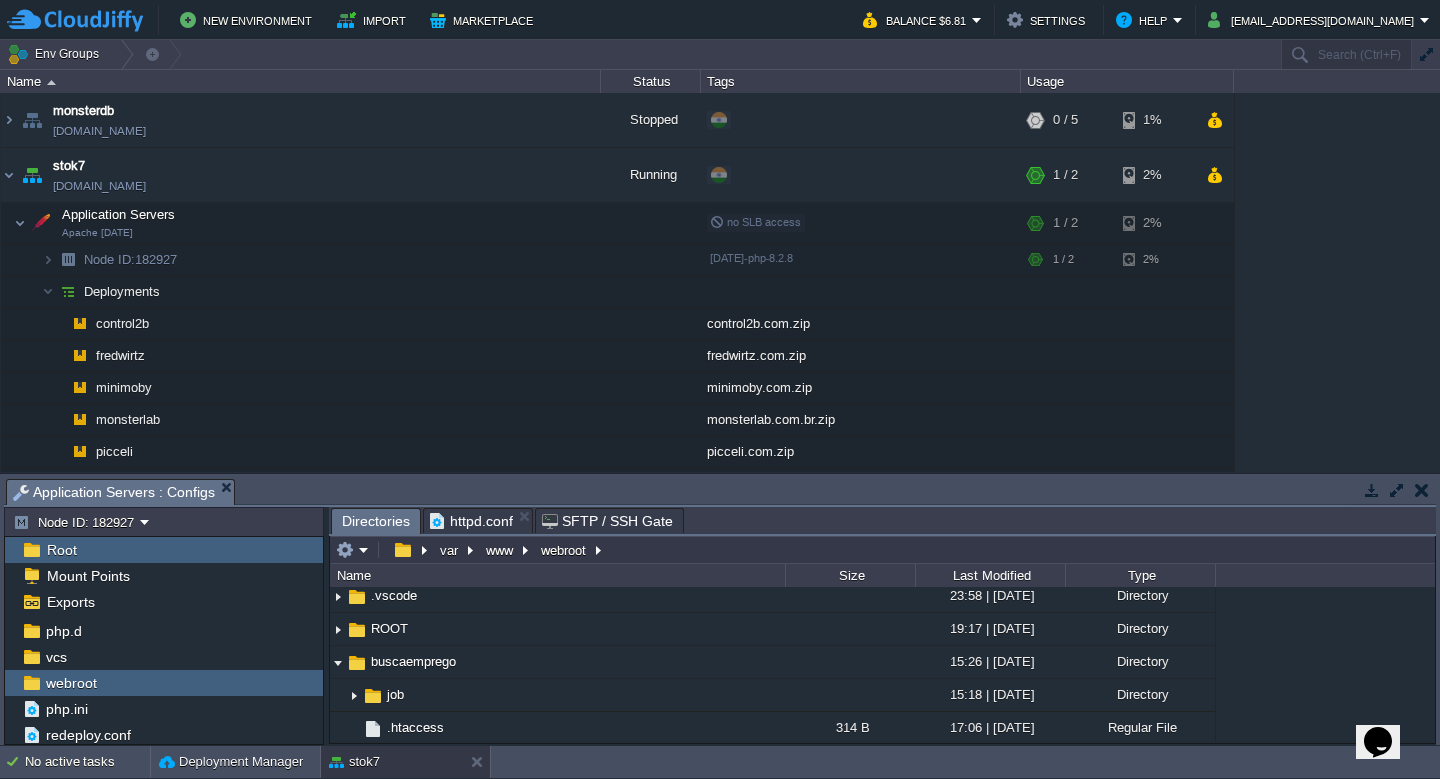 click at bounding box center [1397, 490] 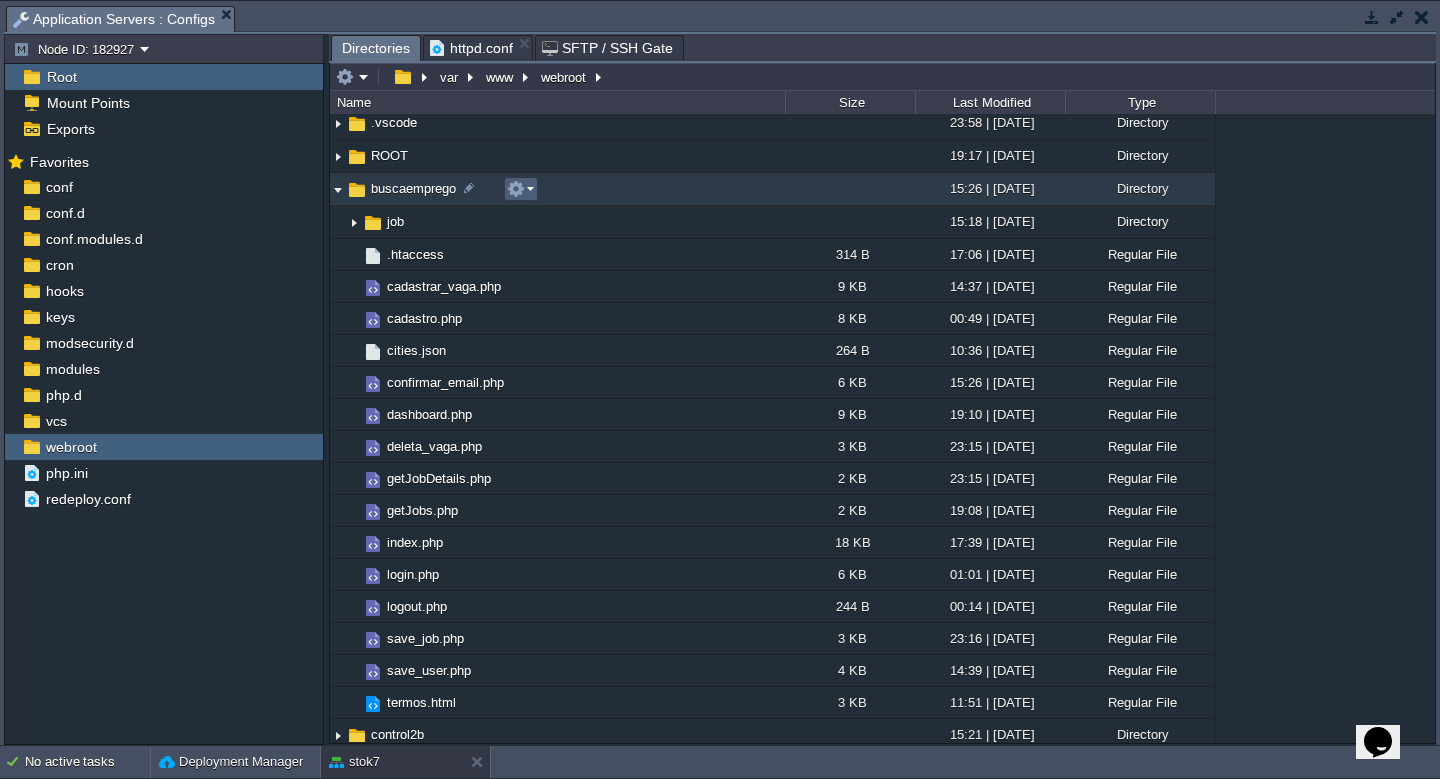 click at bounding box center [520, 189] 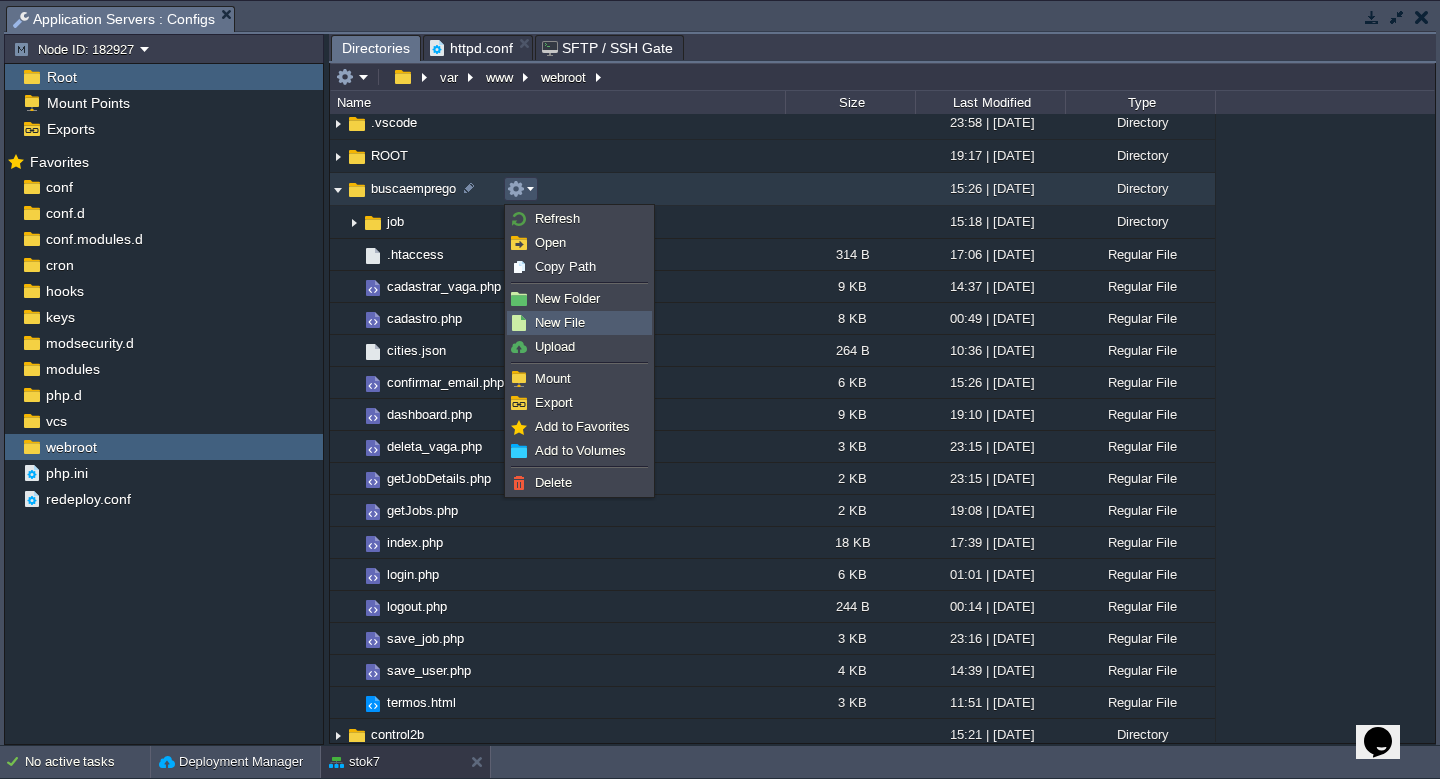 click on "New File" at bounding box center (579, 323) 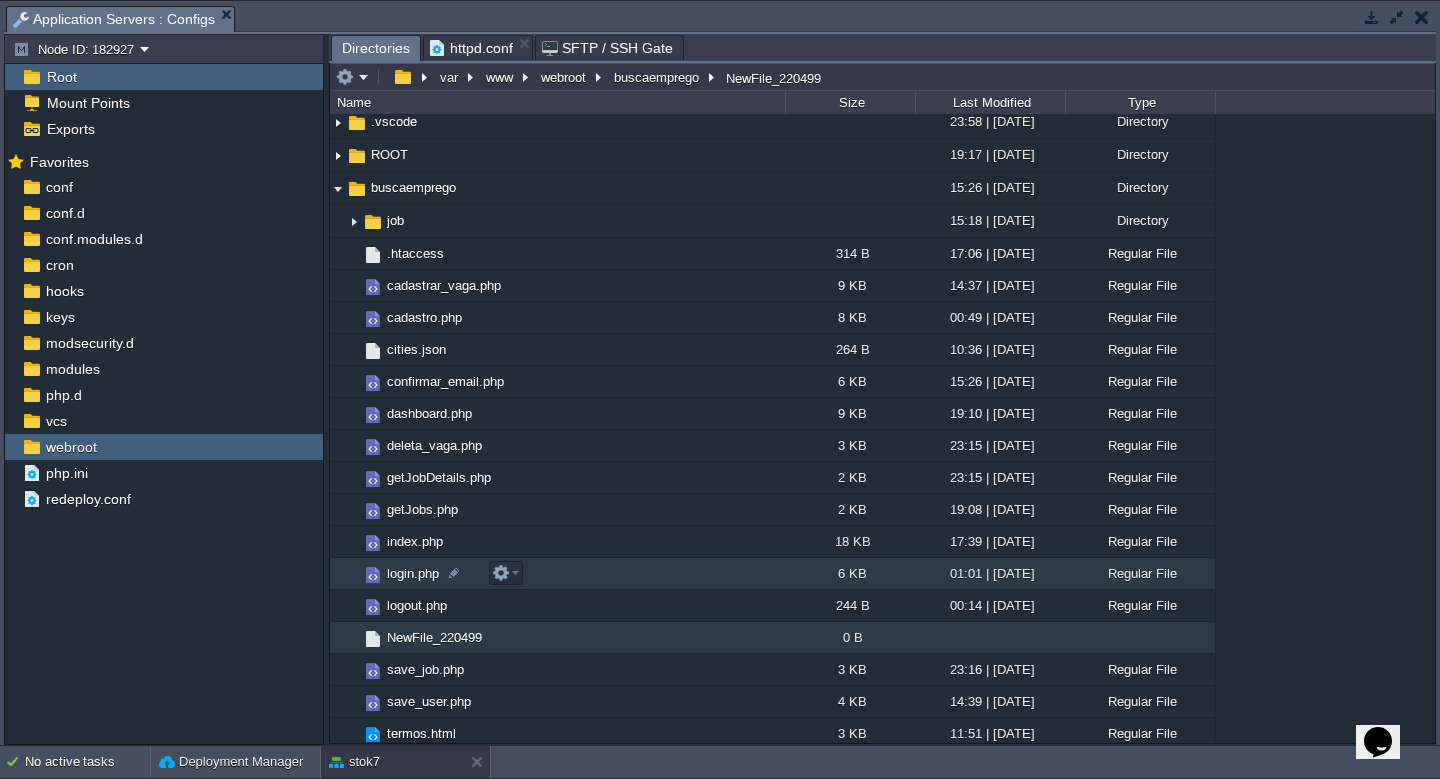 scroll, scrollTop: 311, scrollLeft: 0, axis: vertical 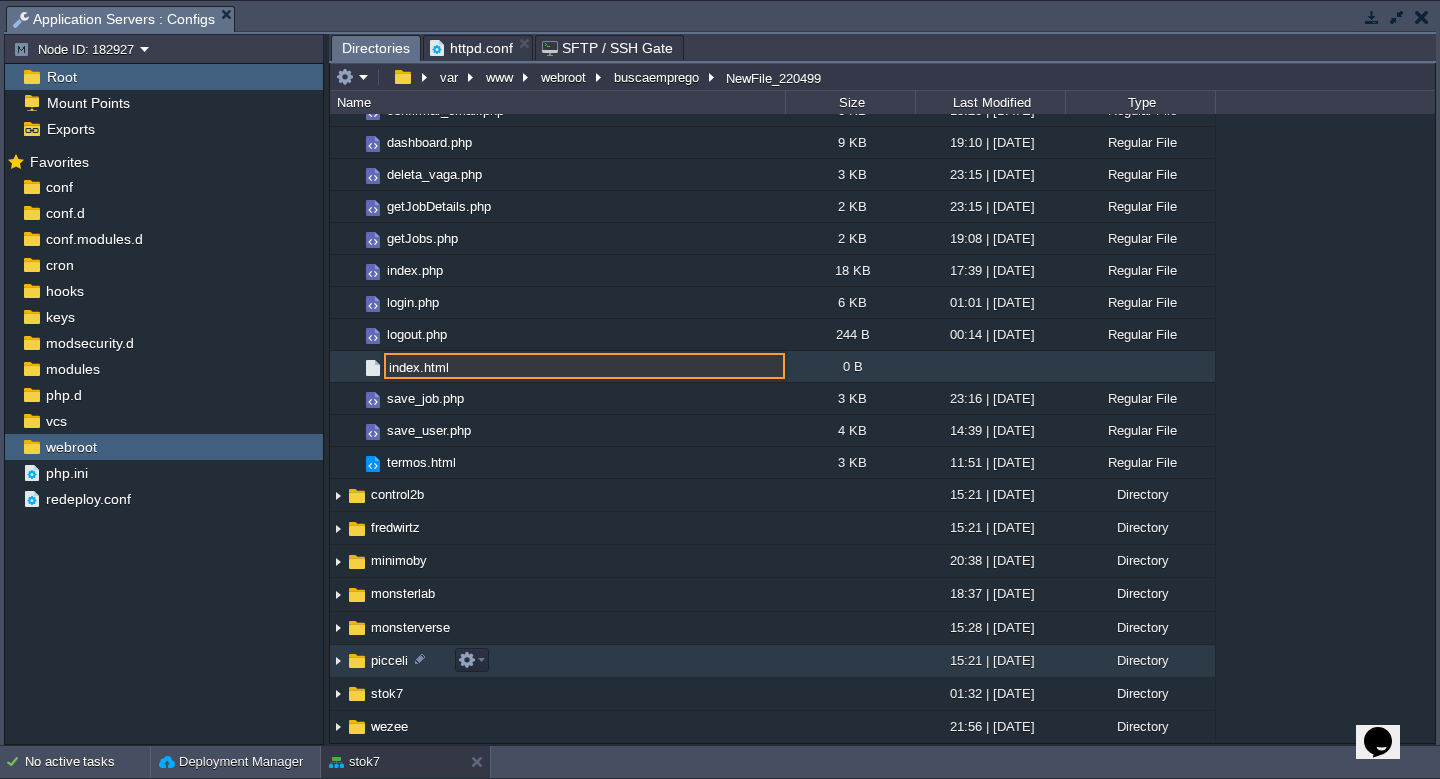 type on "index.html" 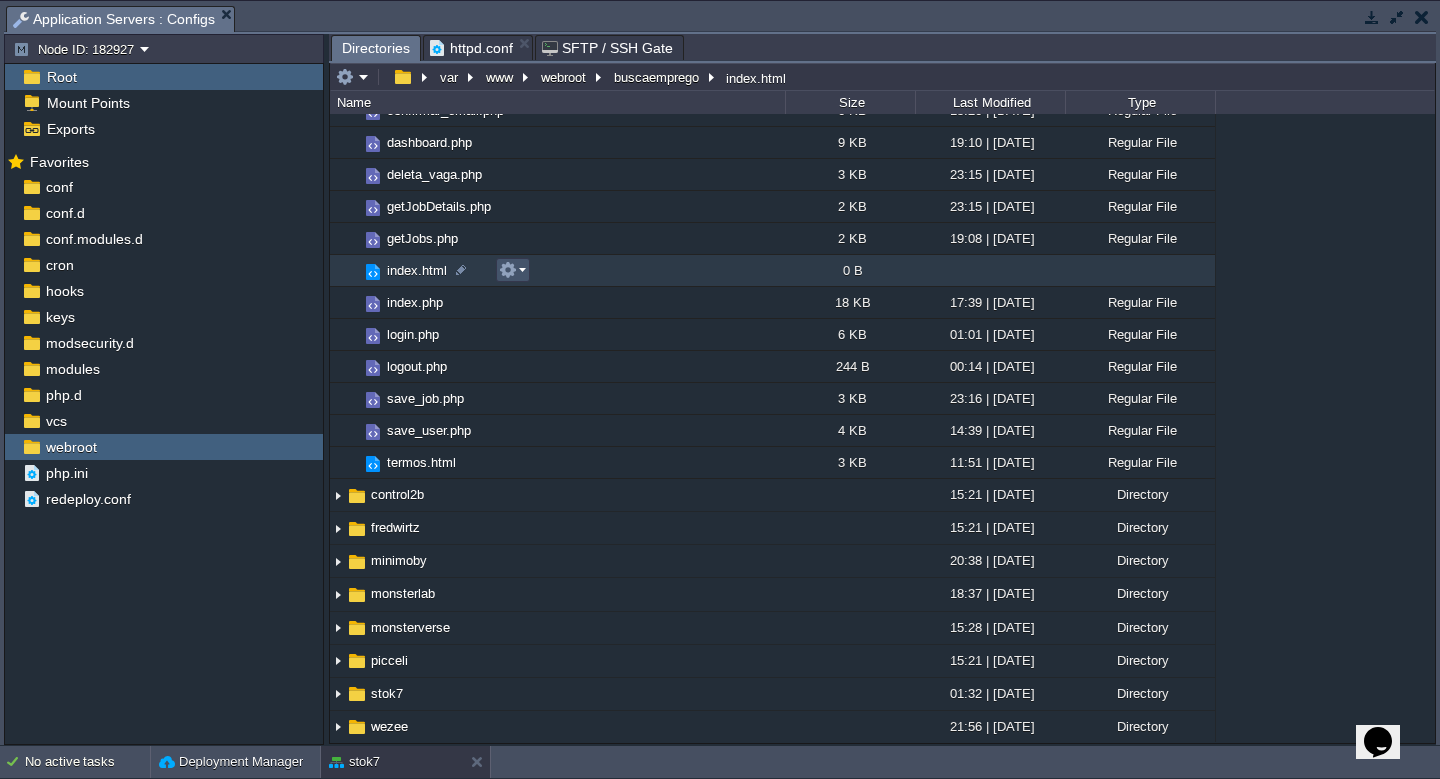 click at bounding box center (508, 270) 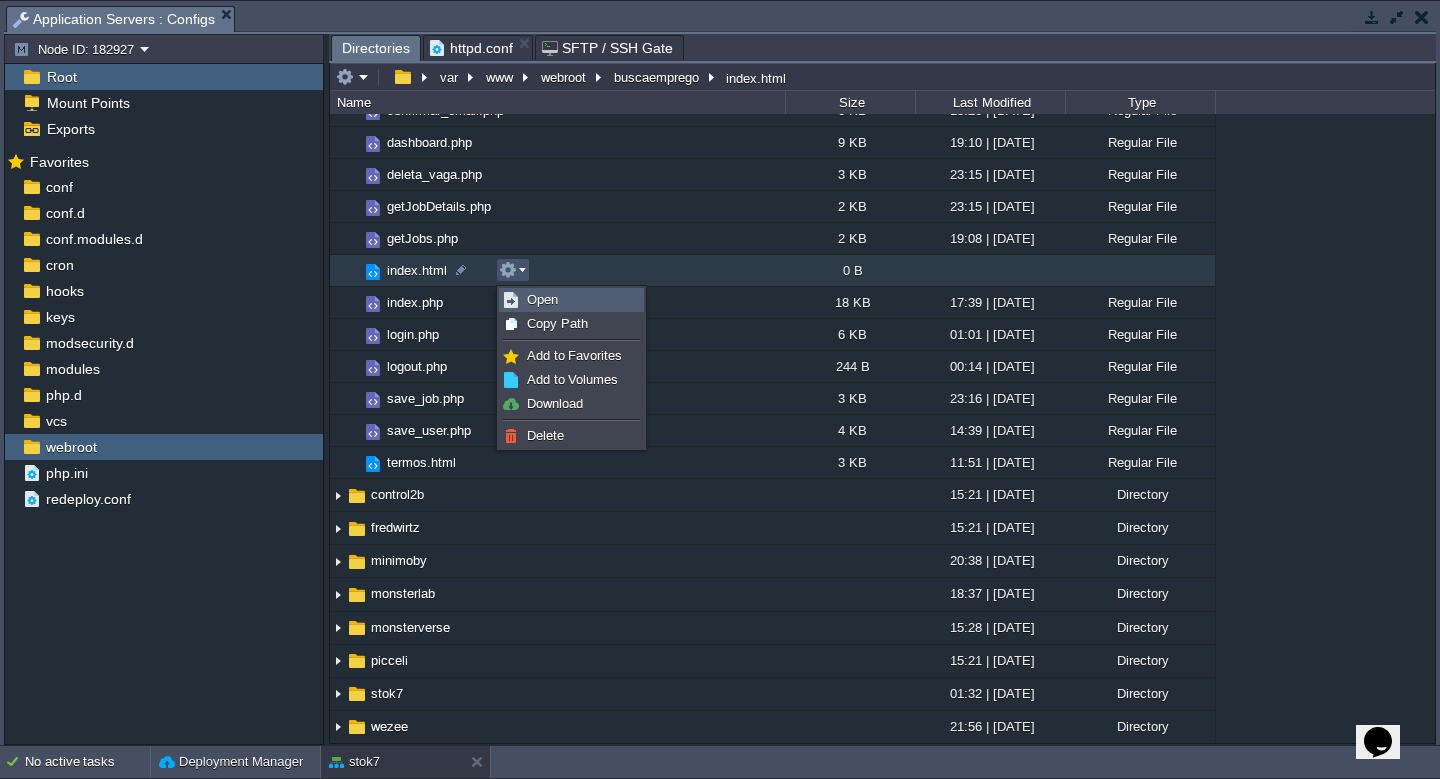 click on "Open" at bounding box center [571, 300] 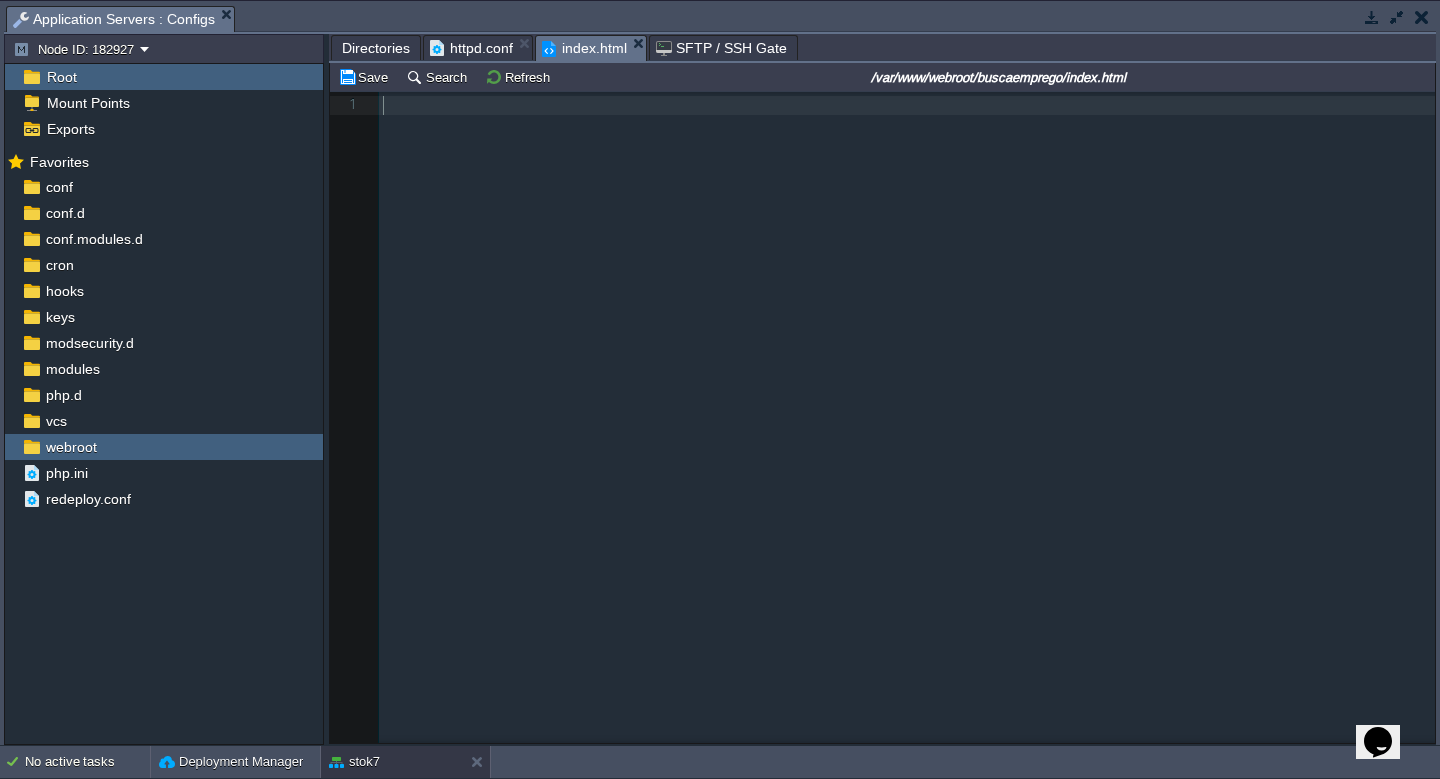 scroll, scrollTop: 7, scrollLeft: 0, axis: vertical 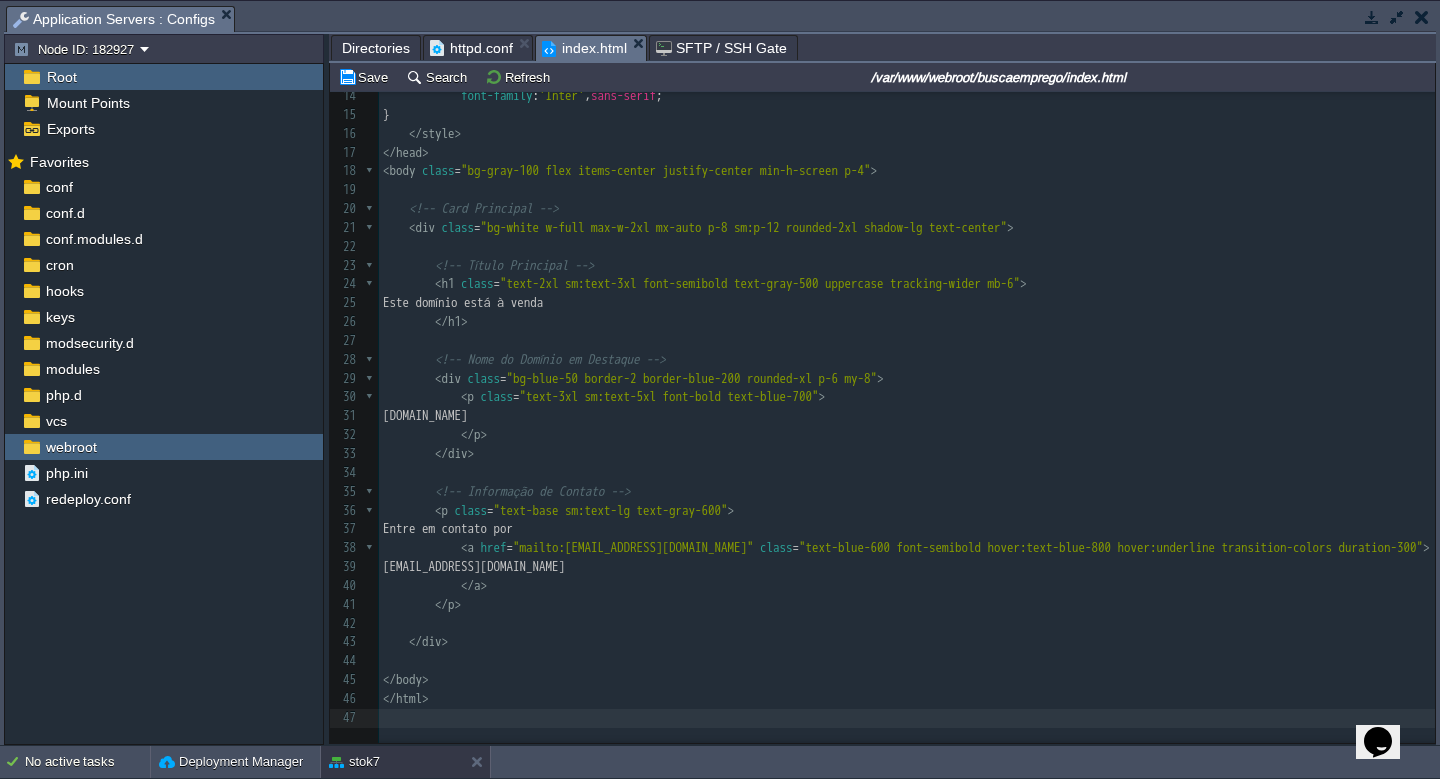type 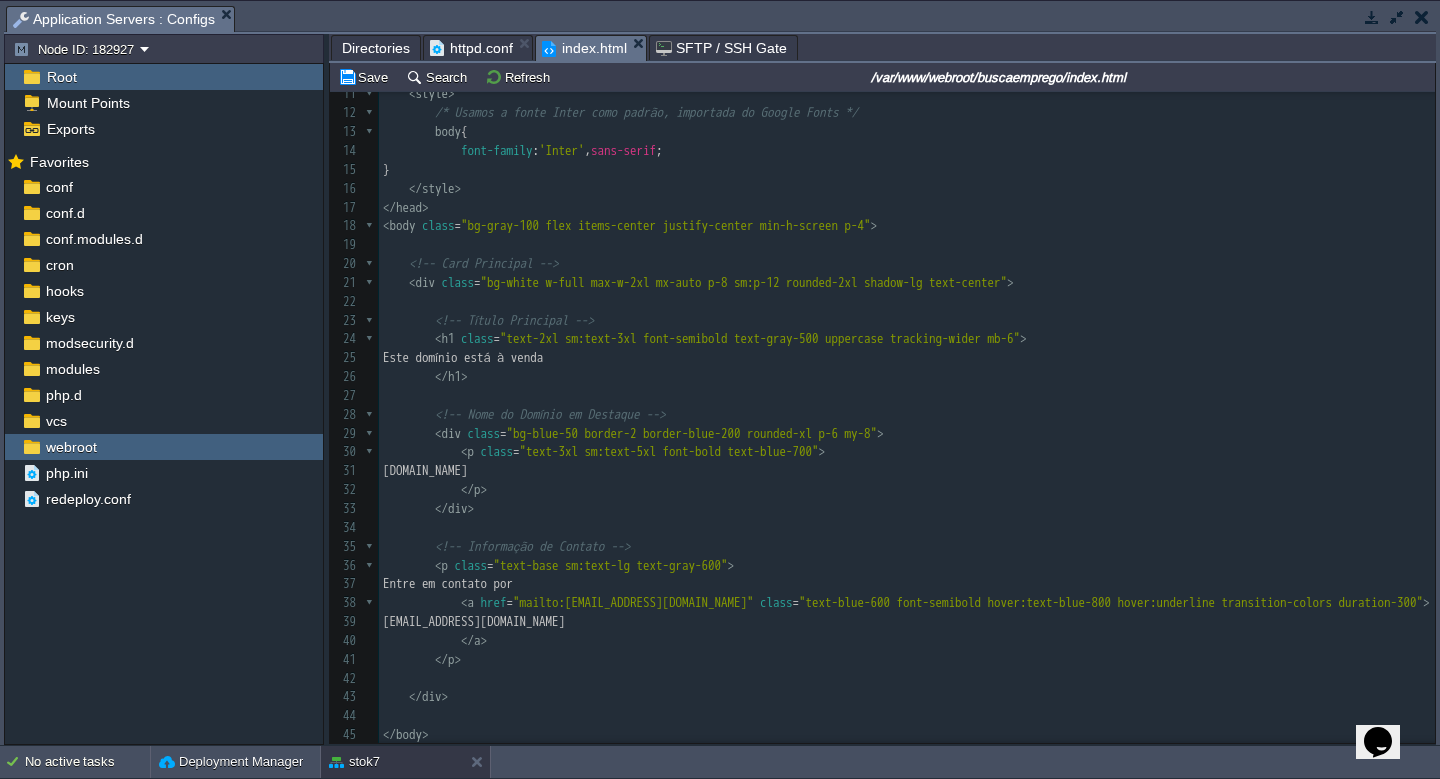 scroll, scrollTop: 0, scrollLeft: 0, axis: both 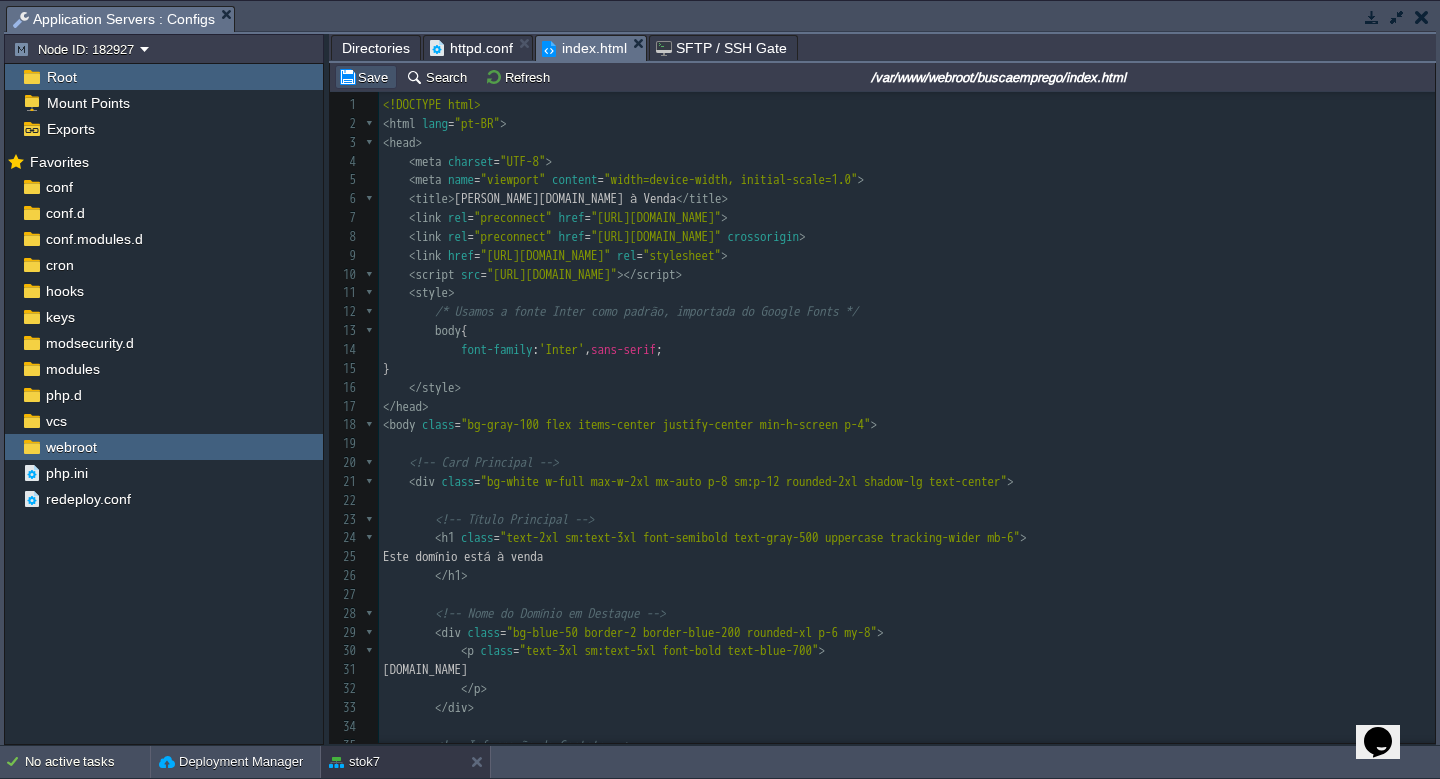 click on "Save" at bounding box center (366, 77) 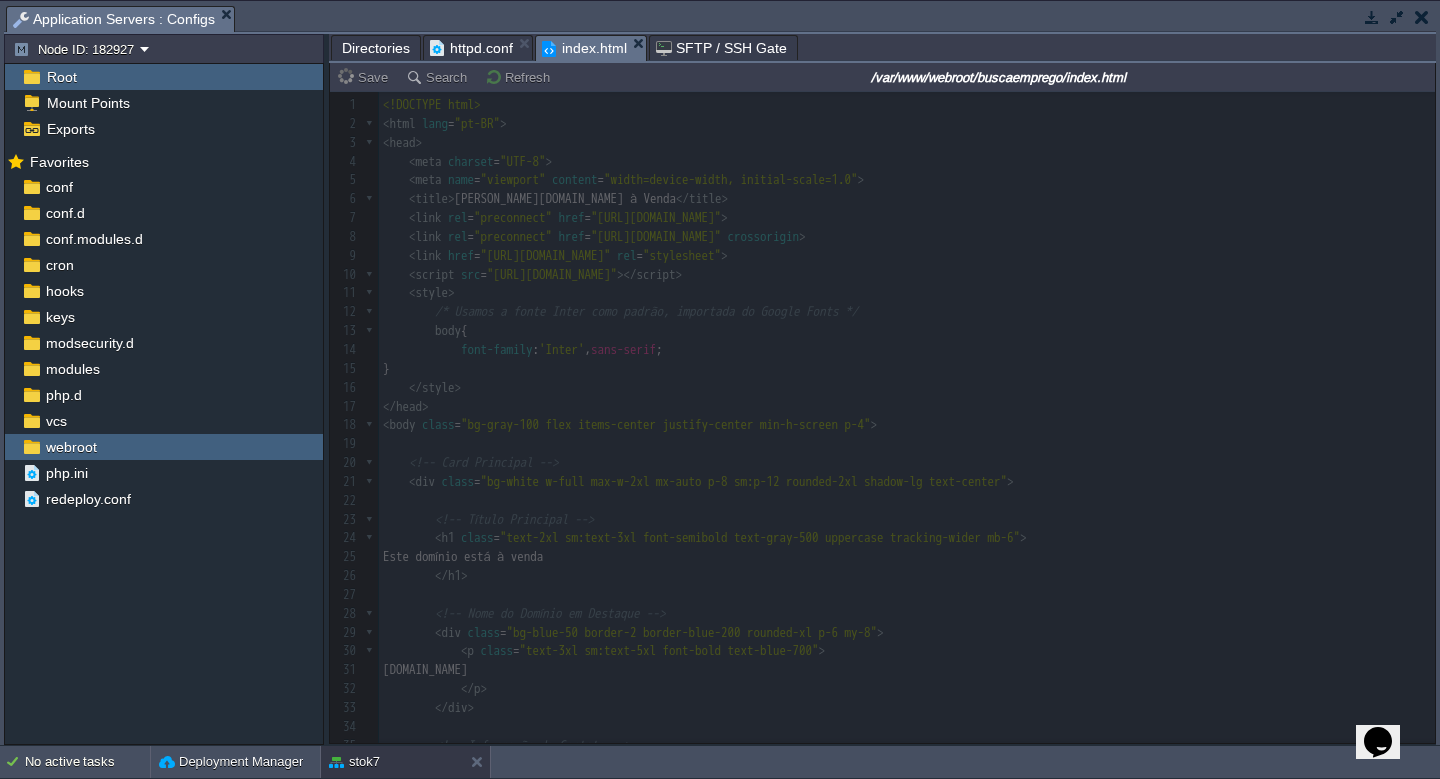 click at bounding box center [1397, 17] 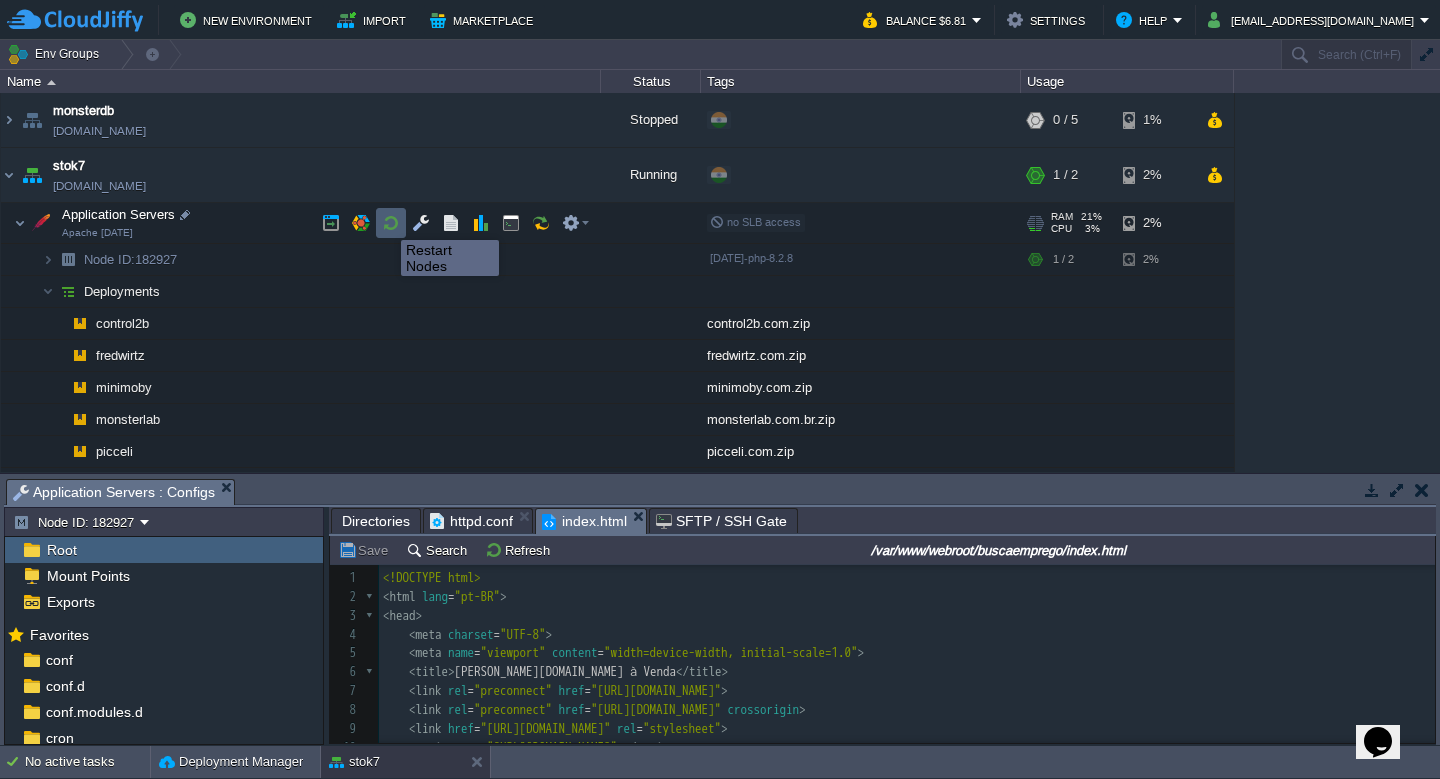 click at bounding box center (391, 223) 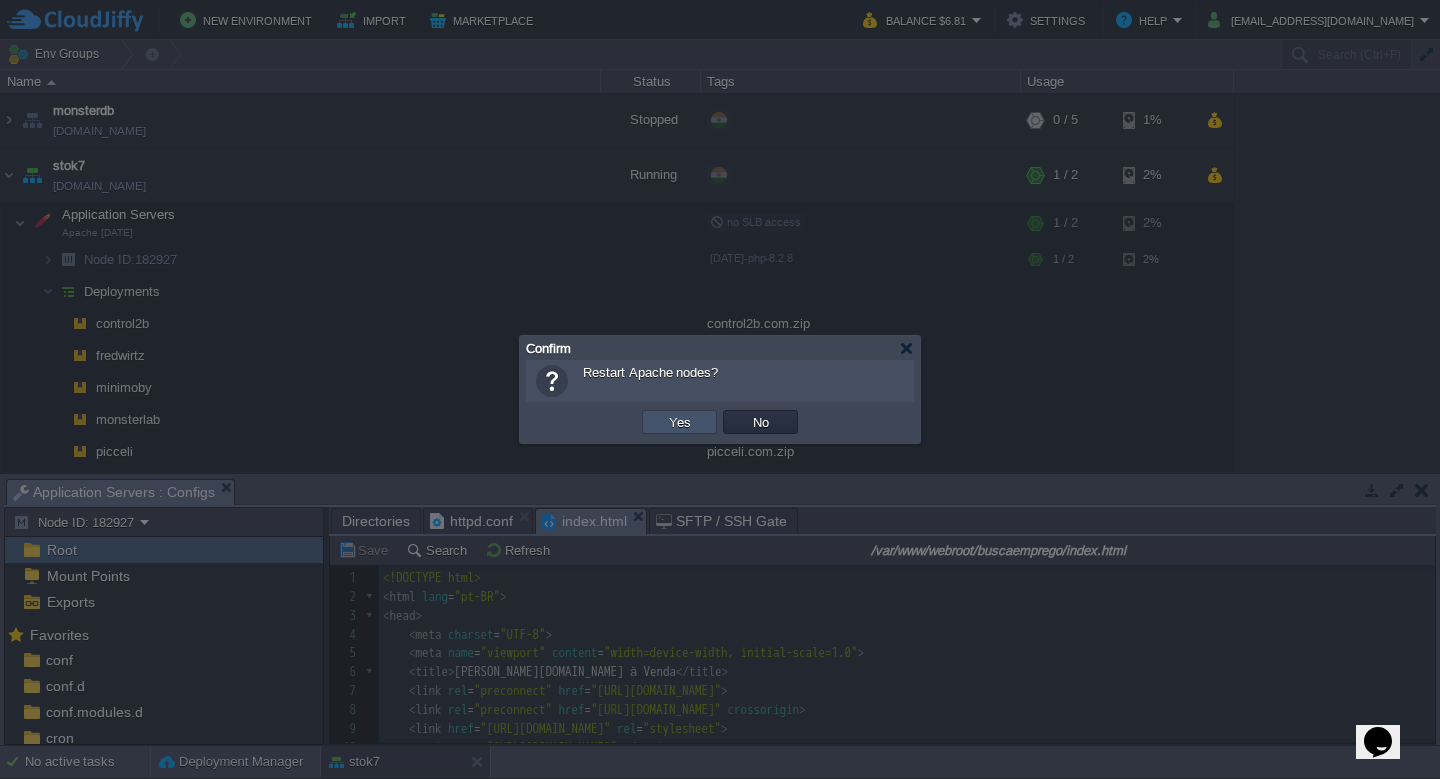 click on "Yes" at bounding box center (680, 422) 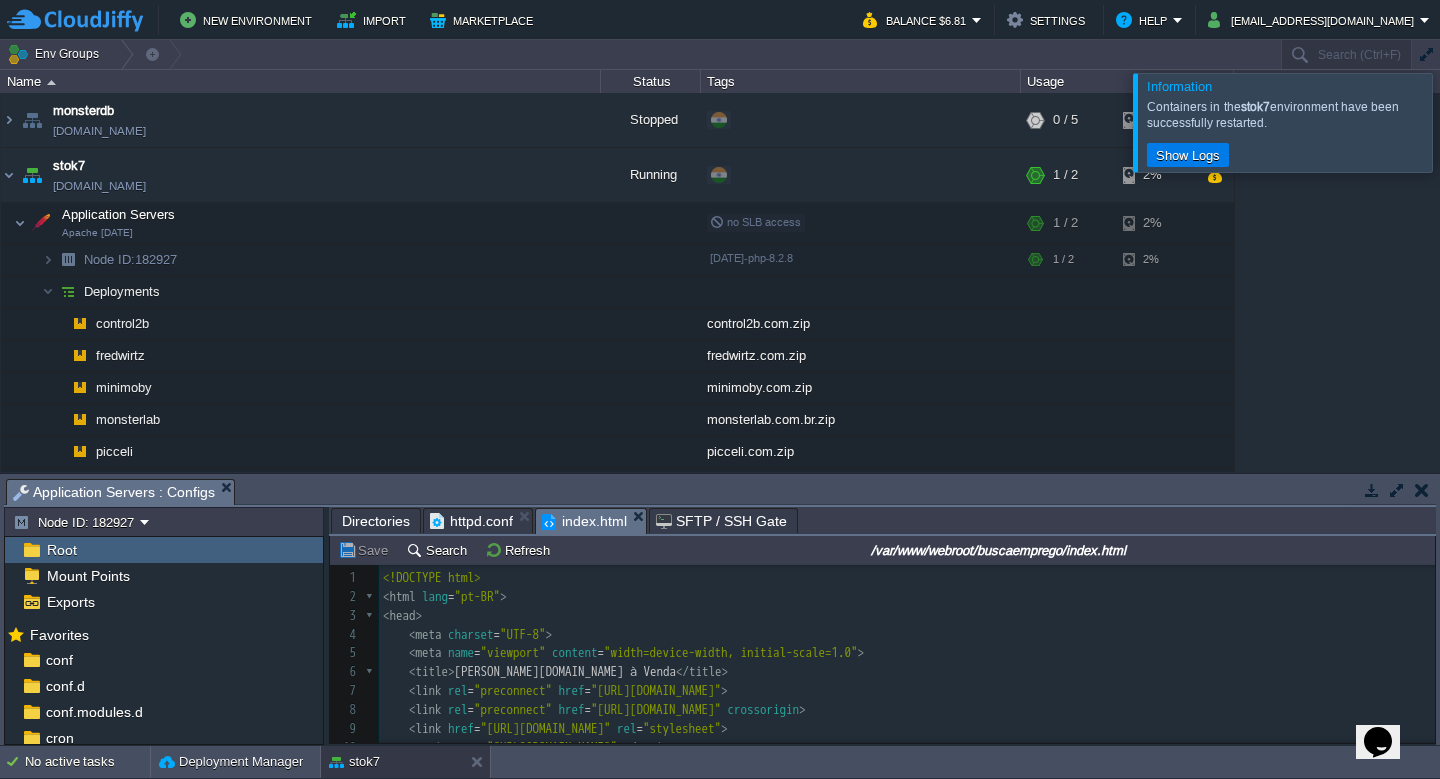 click at bounding box center [1464, 122] 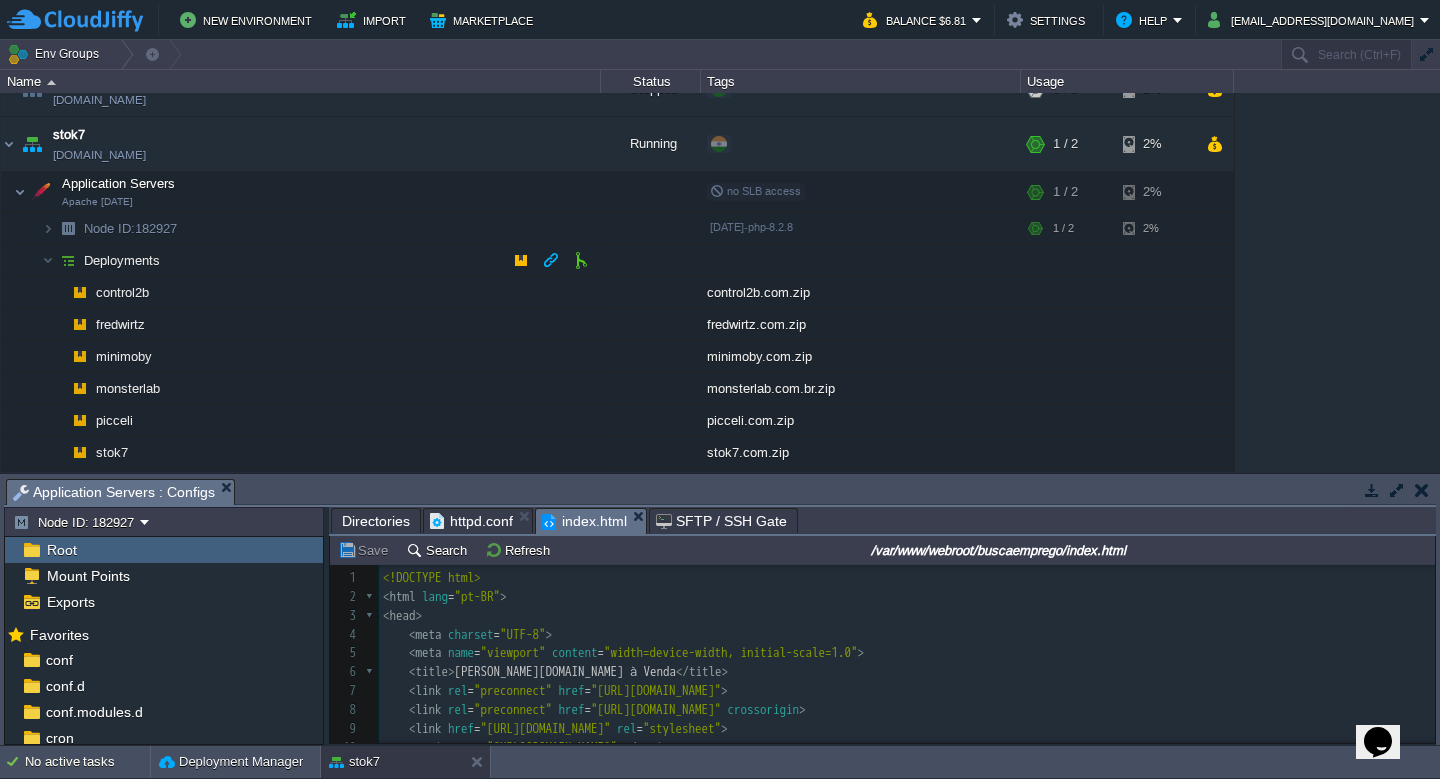 scroll, scrollTop: 60, scrollLeft: 0, axis: vertical 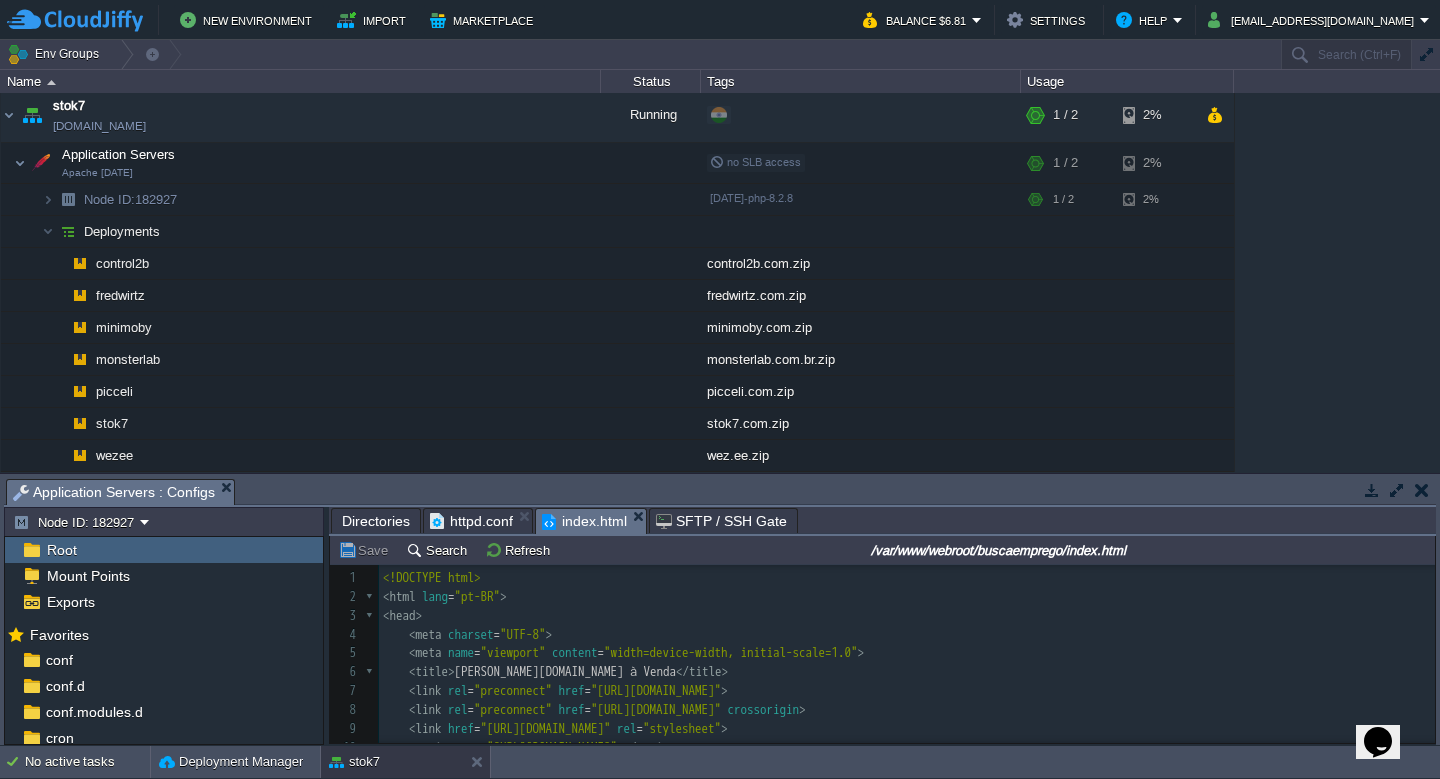 click at bounding box center (1397, 490) 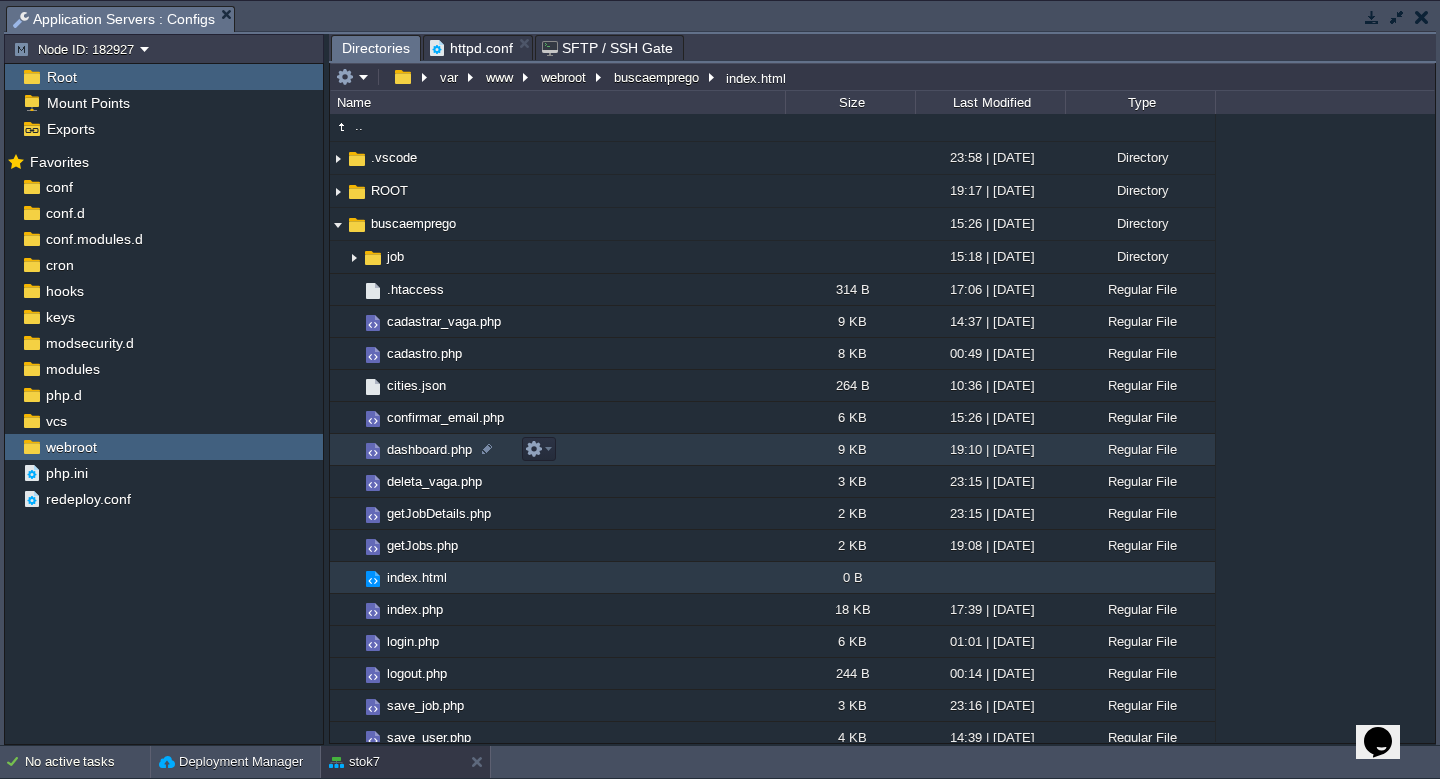 scroll, scrollTop: 0, scrollLeft: 0, axis: both 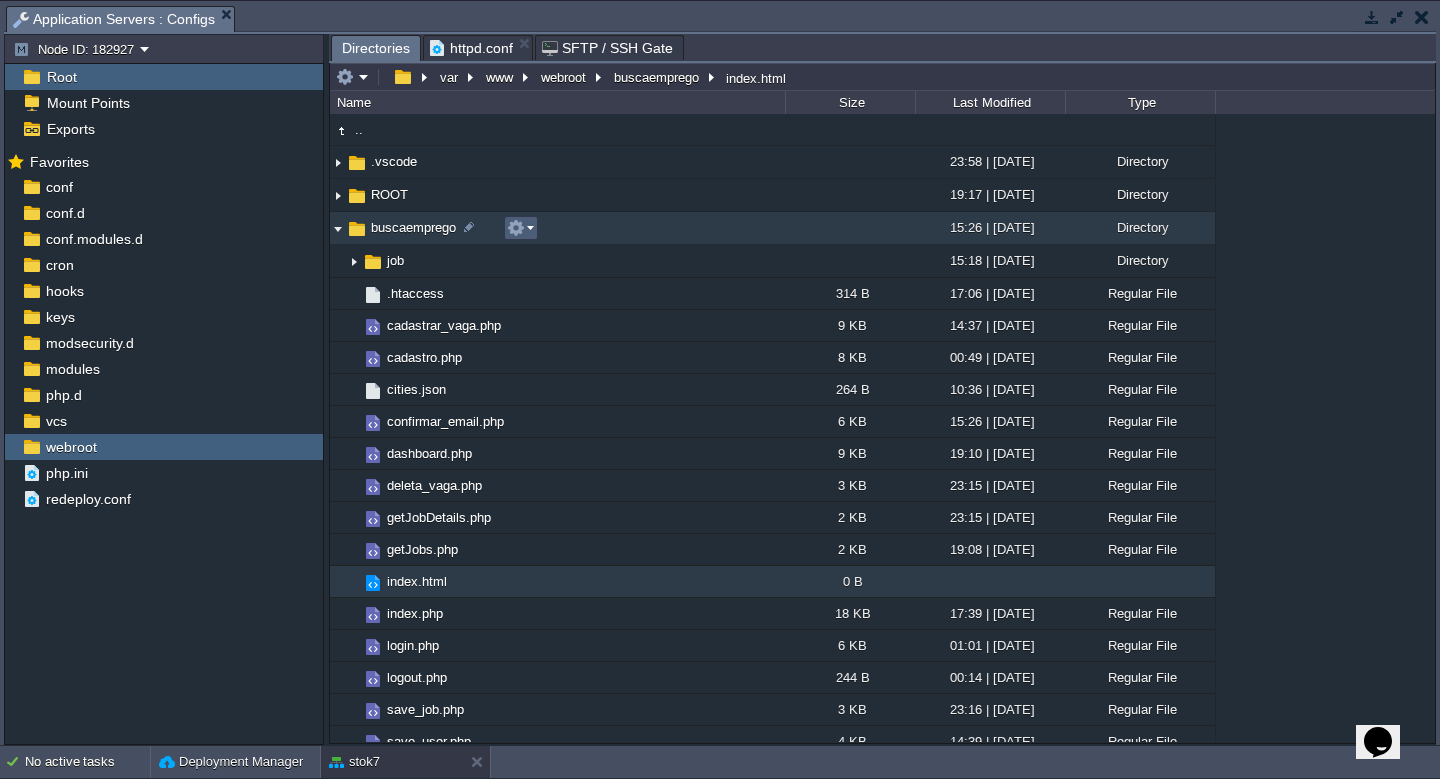 click at bounding box center [520, 228] 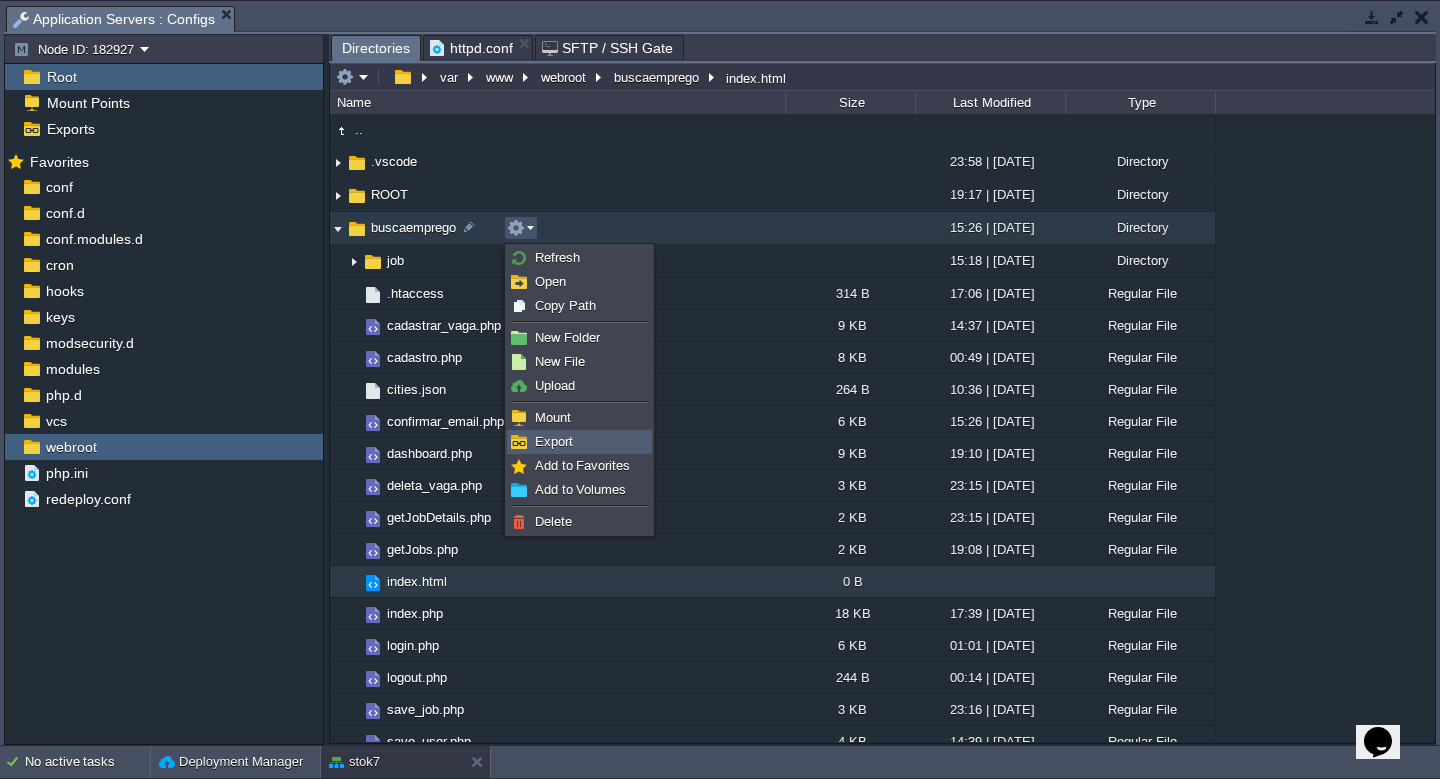click on "Export" at bounding box center (554, 441) 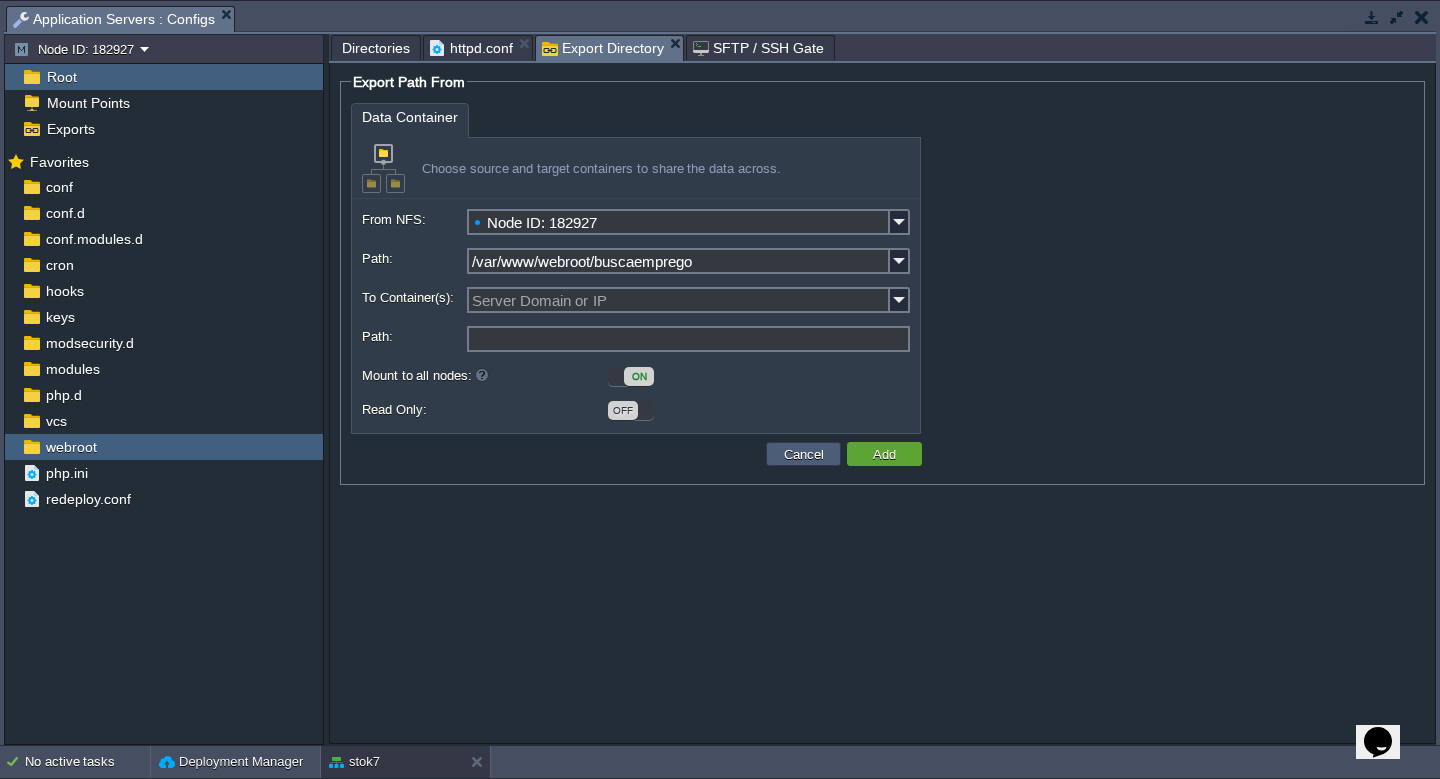 click on "Cancel" at bounding box center (804, 454) 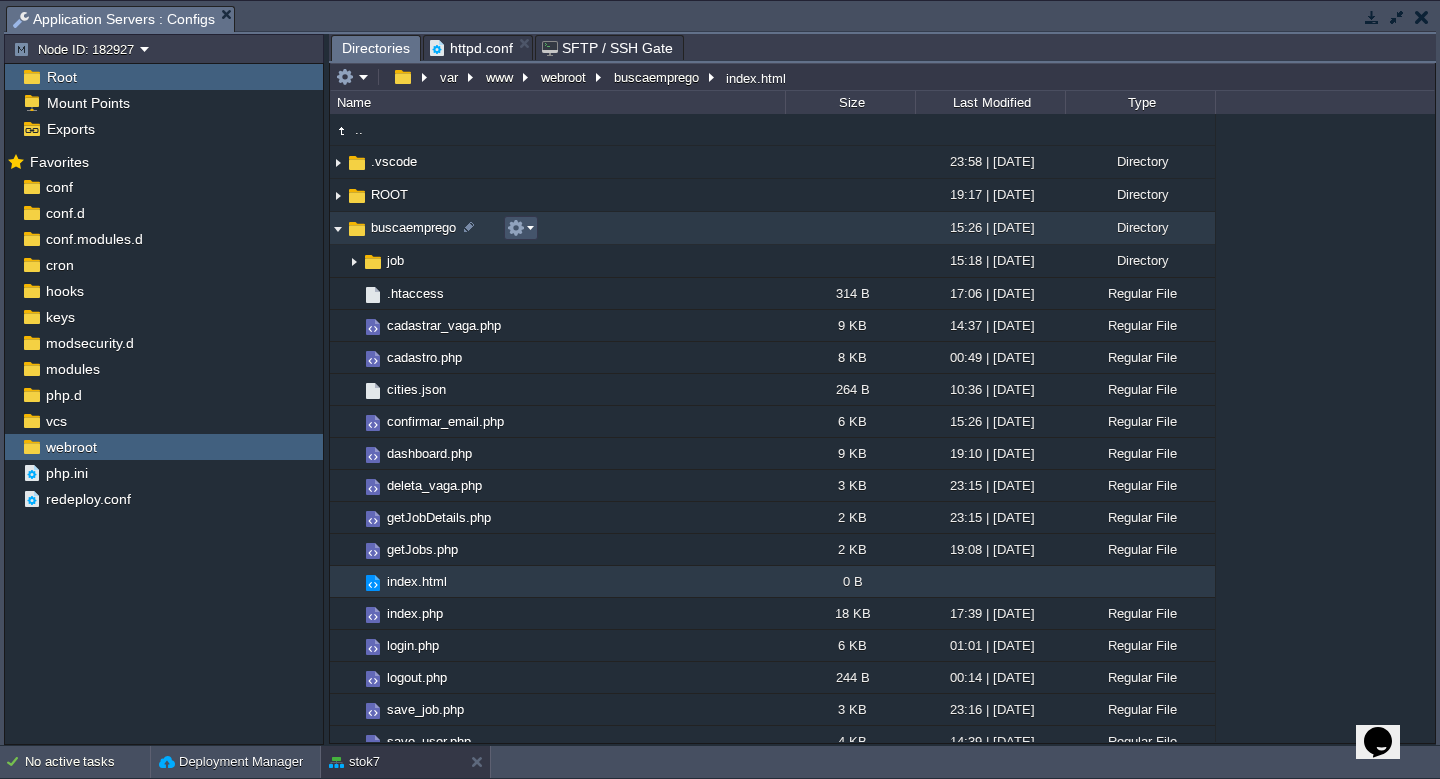 click at bounding box center (516, 228) 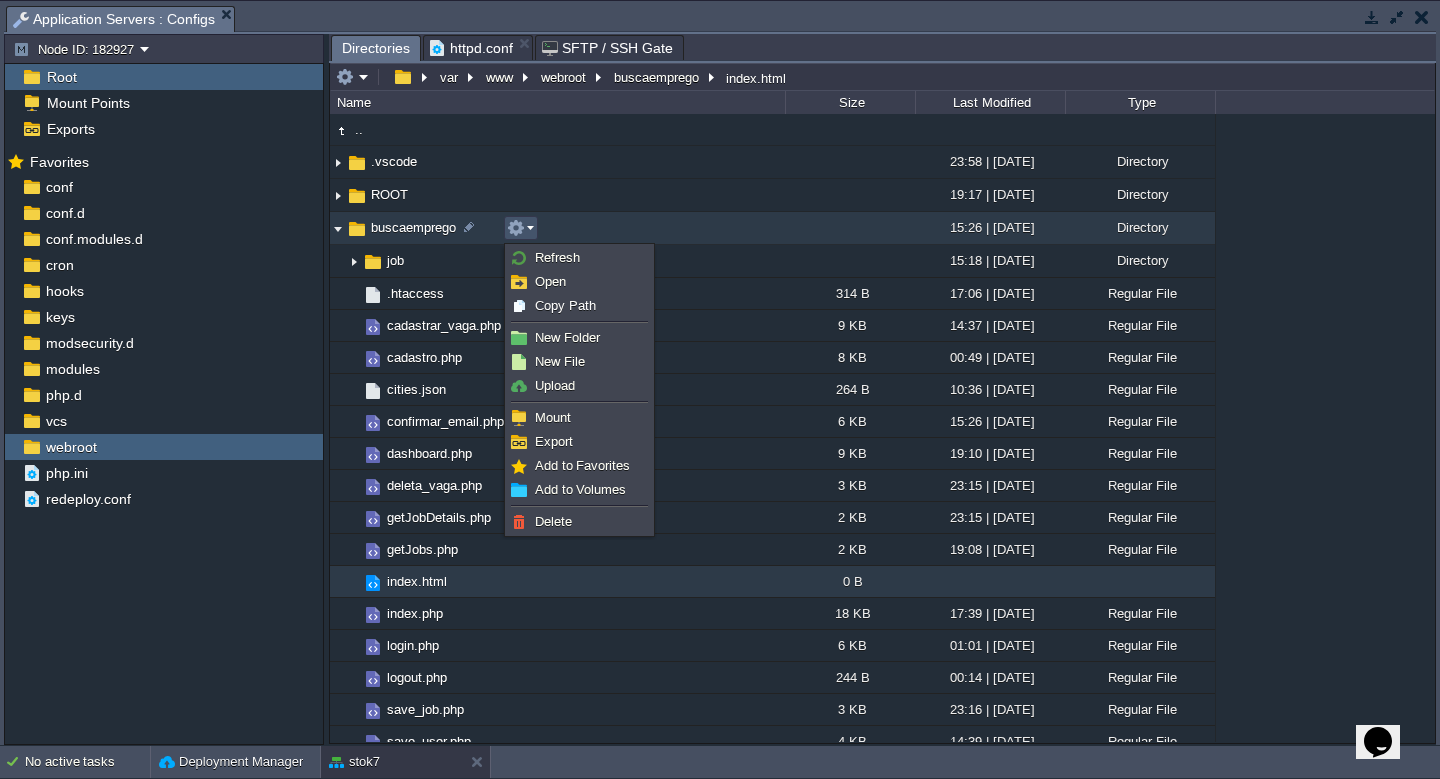 click on "Mark the most frequently used files and directories as Favorites to easily access them within this panel. Favorites conf conf.d conf.modules.d cron hooks keys modsecurity.d modules php.d vcs webroot php.ini redeploy.conf" at bounding box center [164, 448] 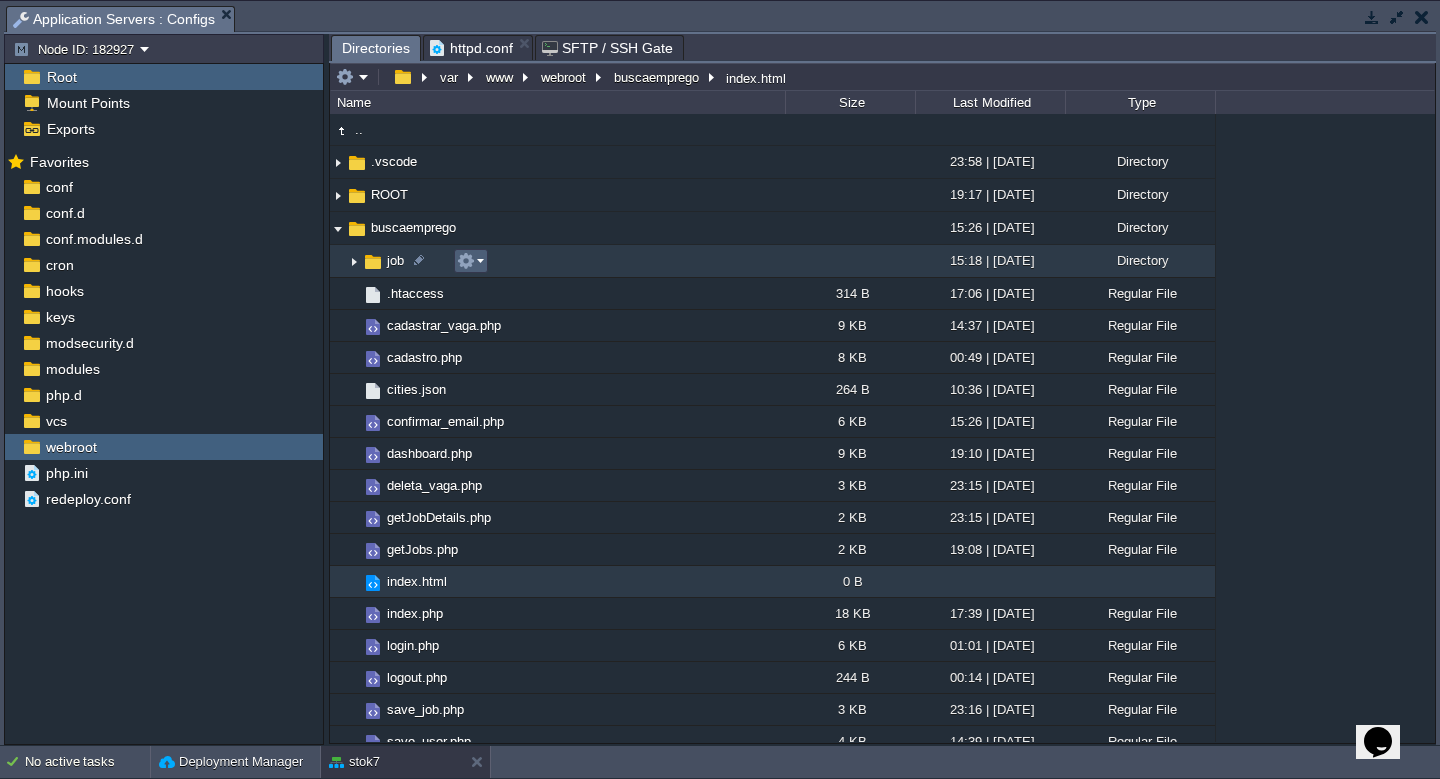 click at bounding box center (466, 261) 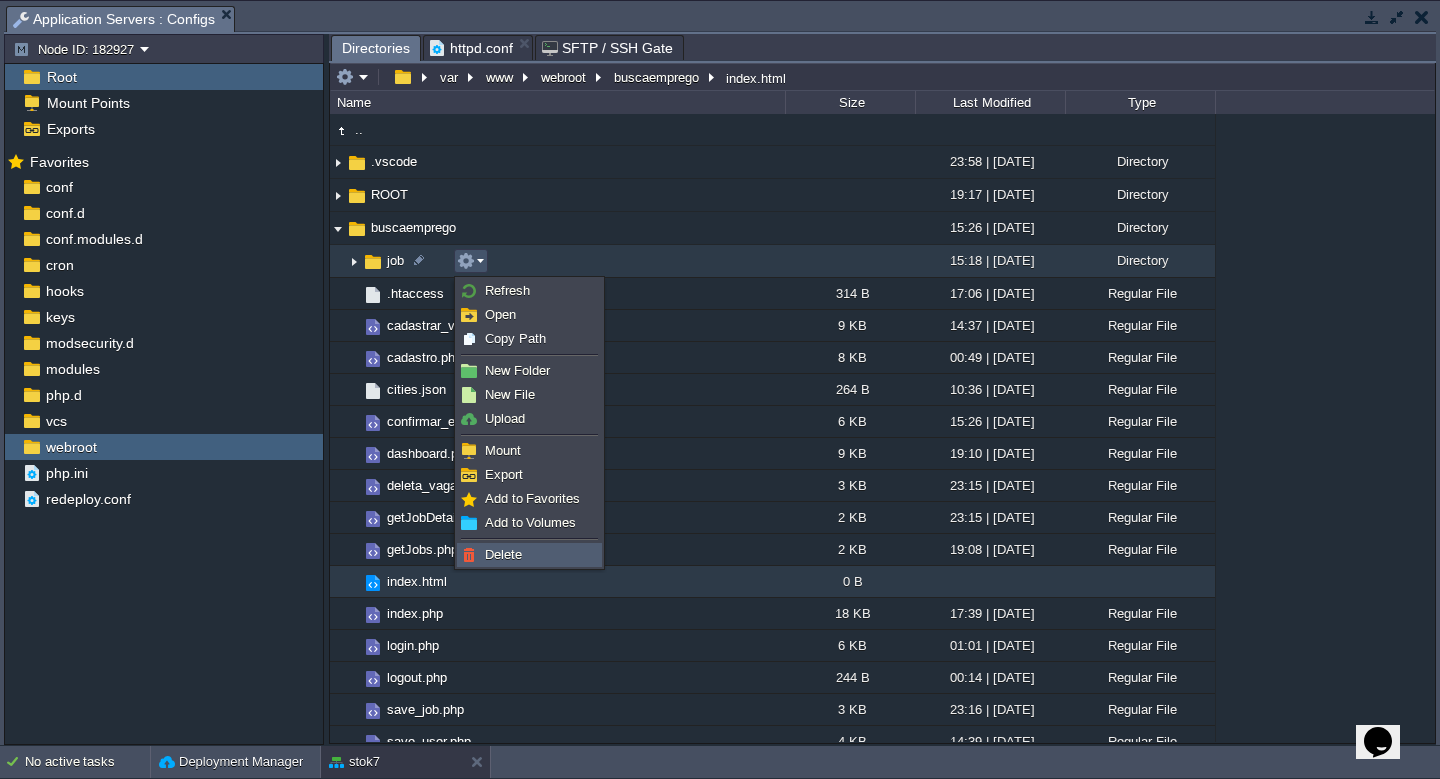 click on "Delete" at bounding box center (529, 555) 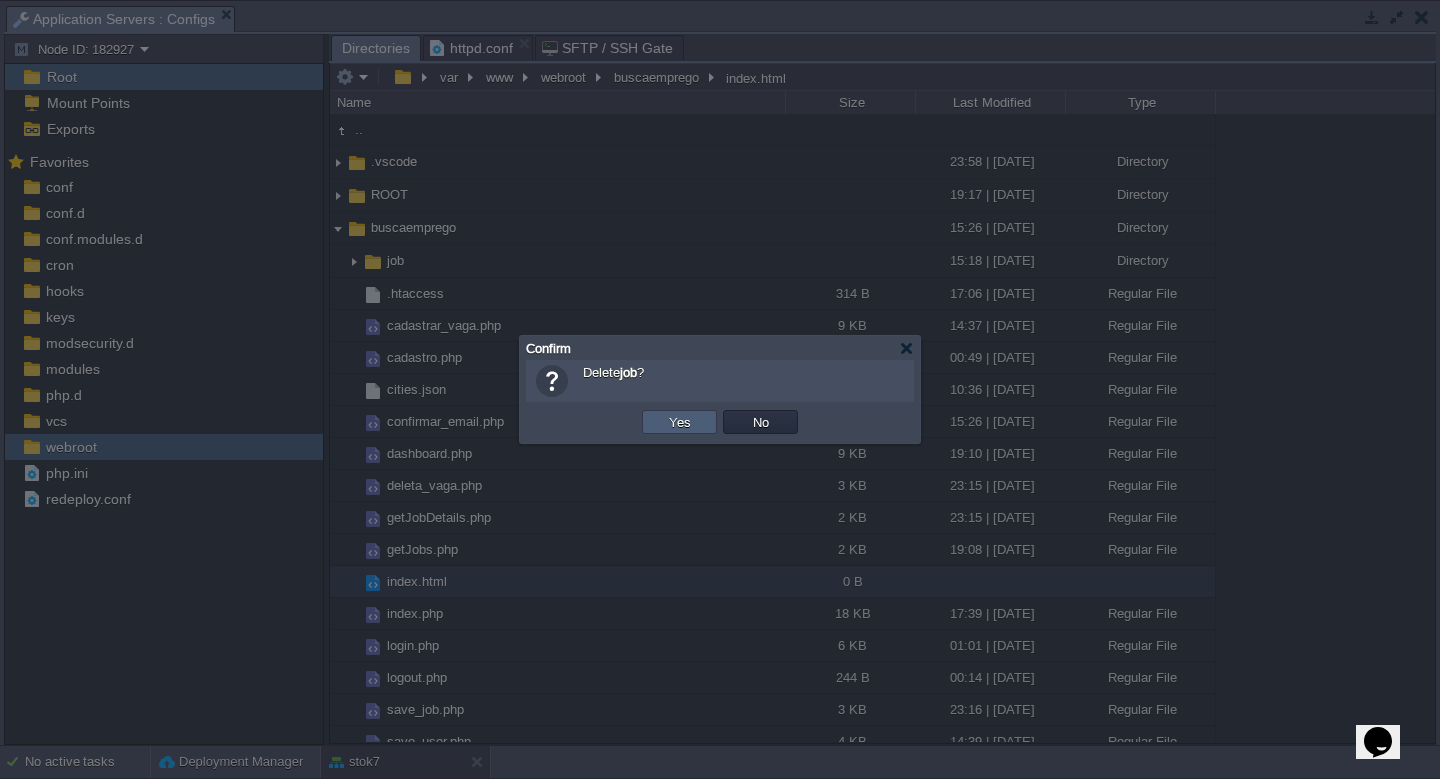 click on "Yes" at bounding box center (680, 422) 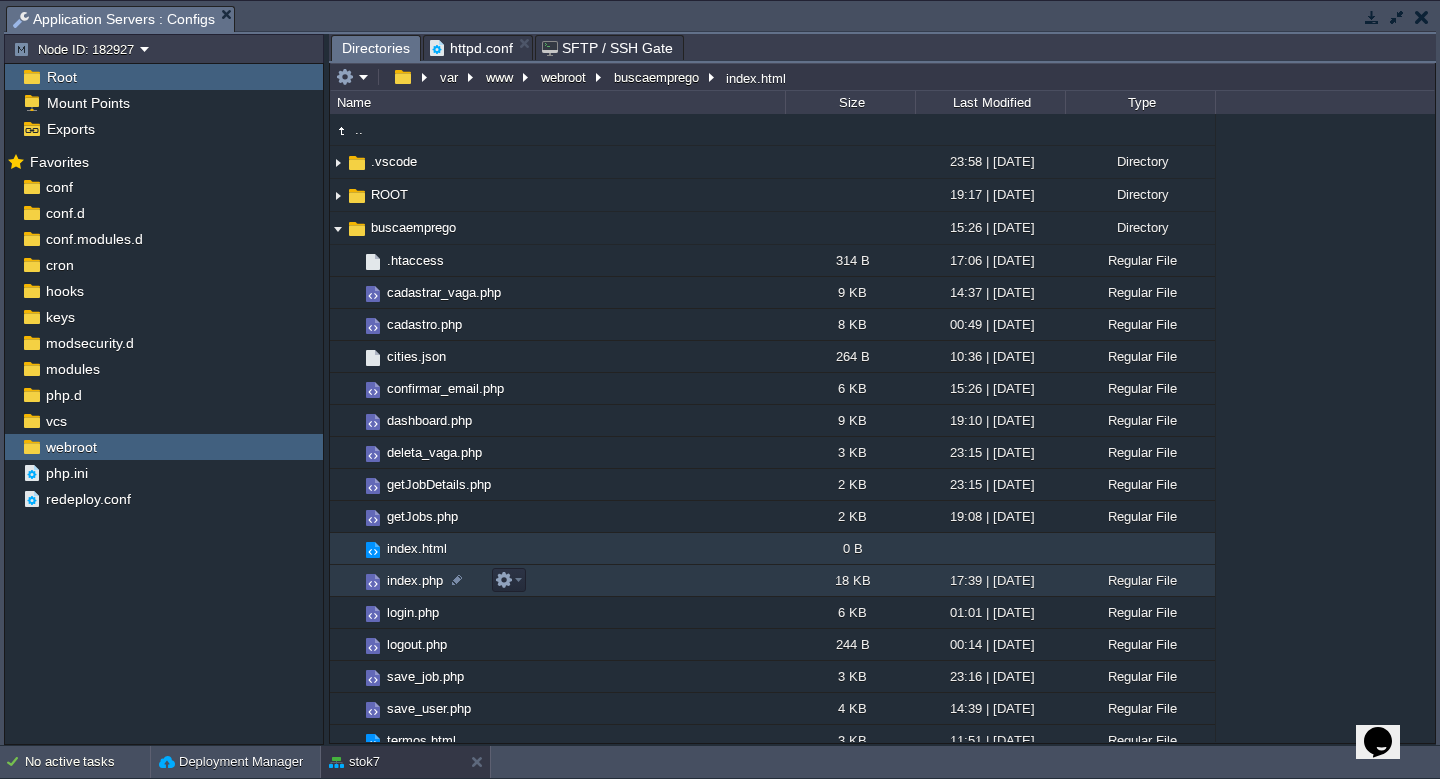 drag, startPoint x: 426, startPoint y: 574, endPoint x: 500, endPoint y: 585, distance: 74.8131 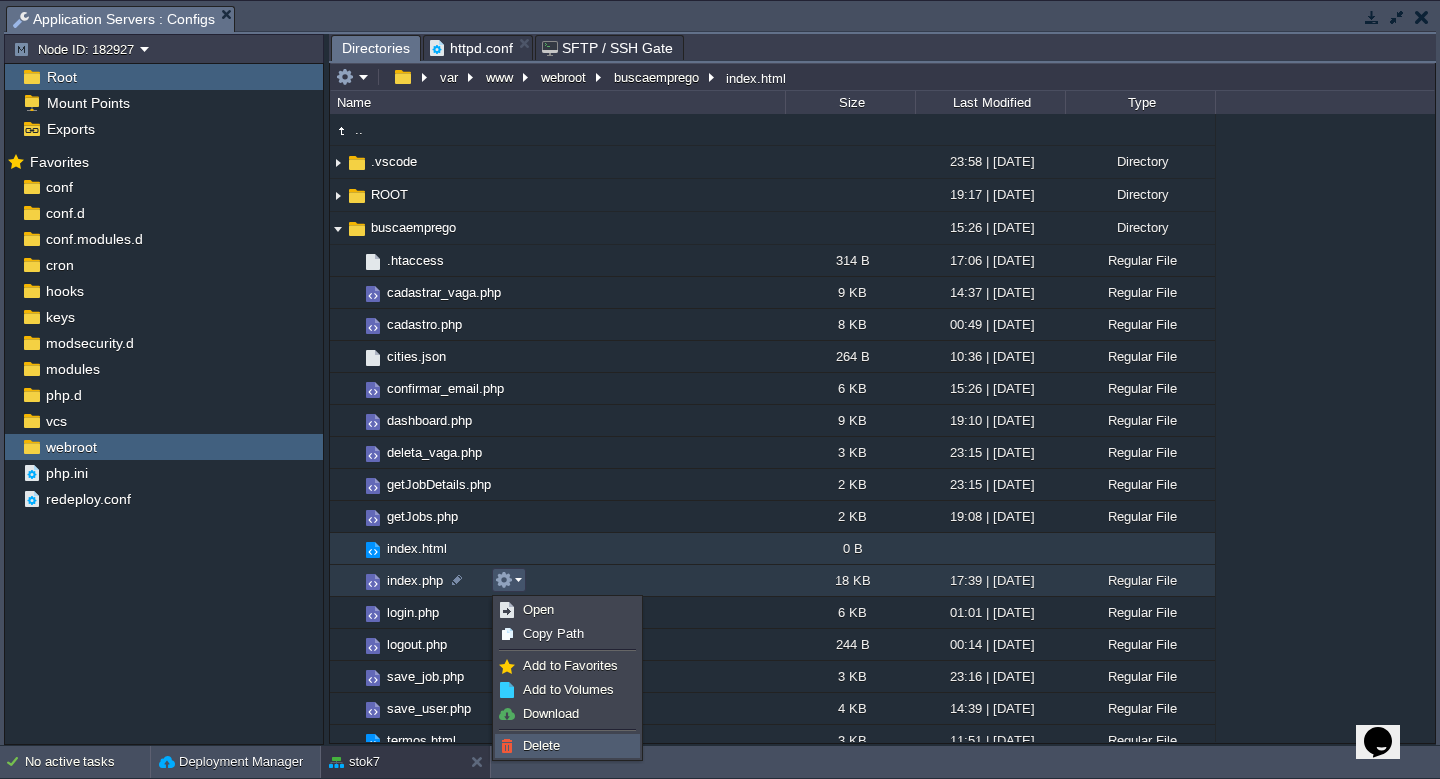 click on "Delete" at bounding box center [541, 745] 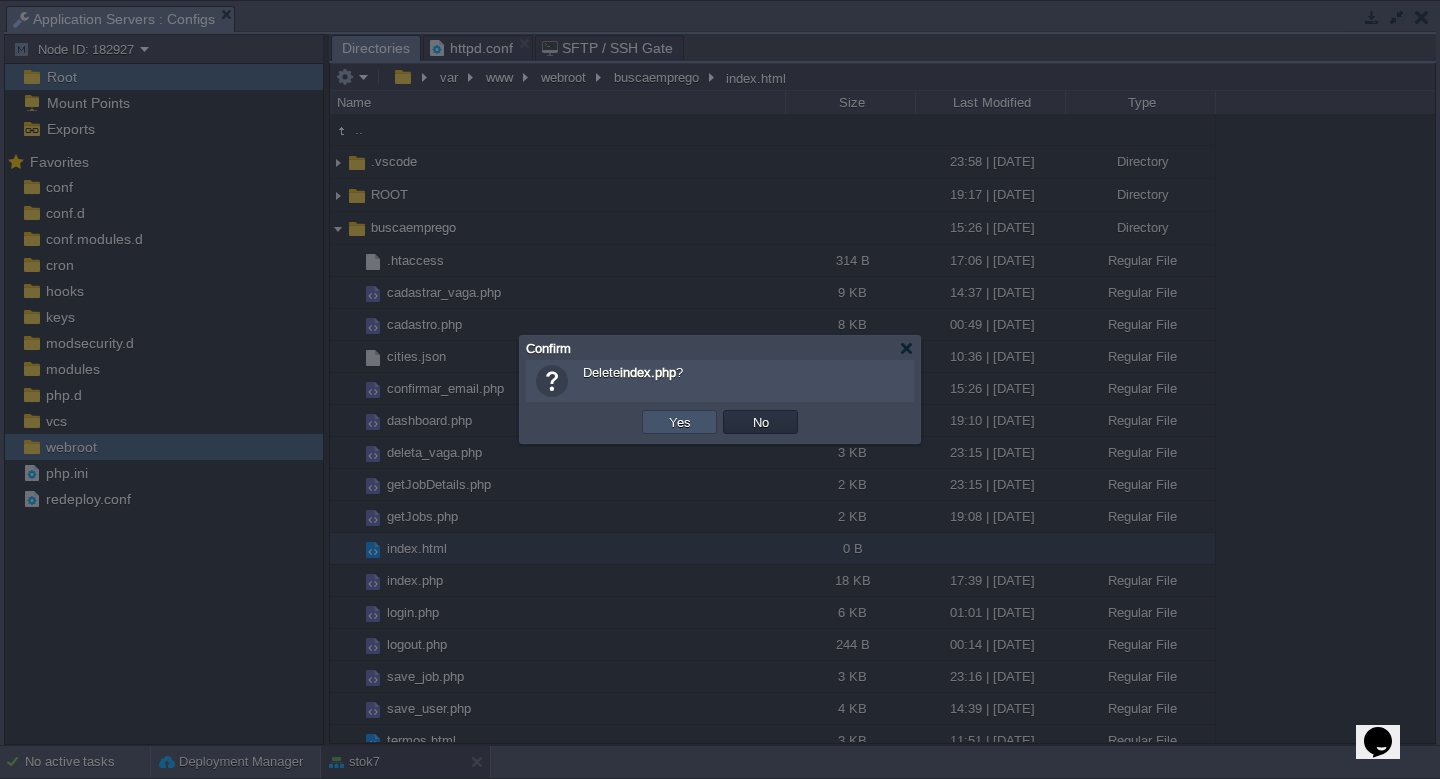 click on "Yes" at bounding box center (680, 422) 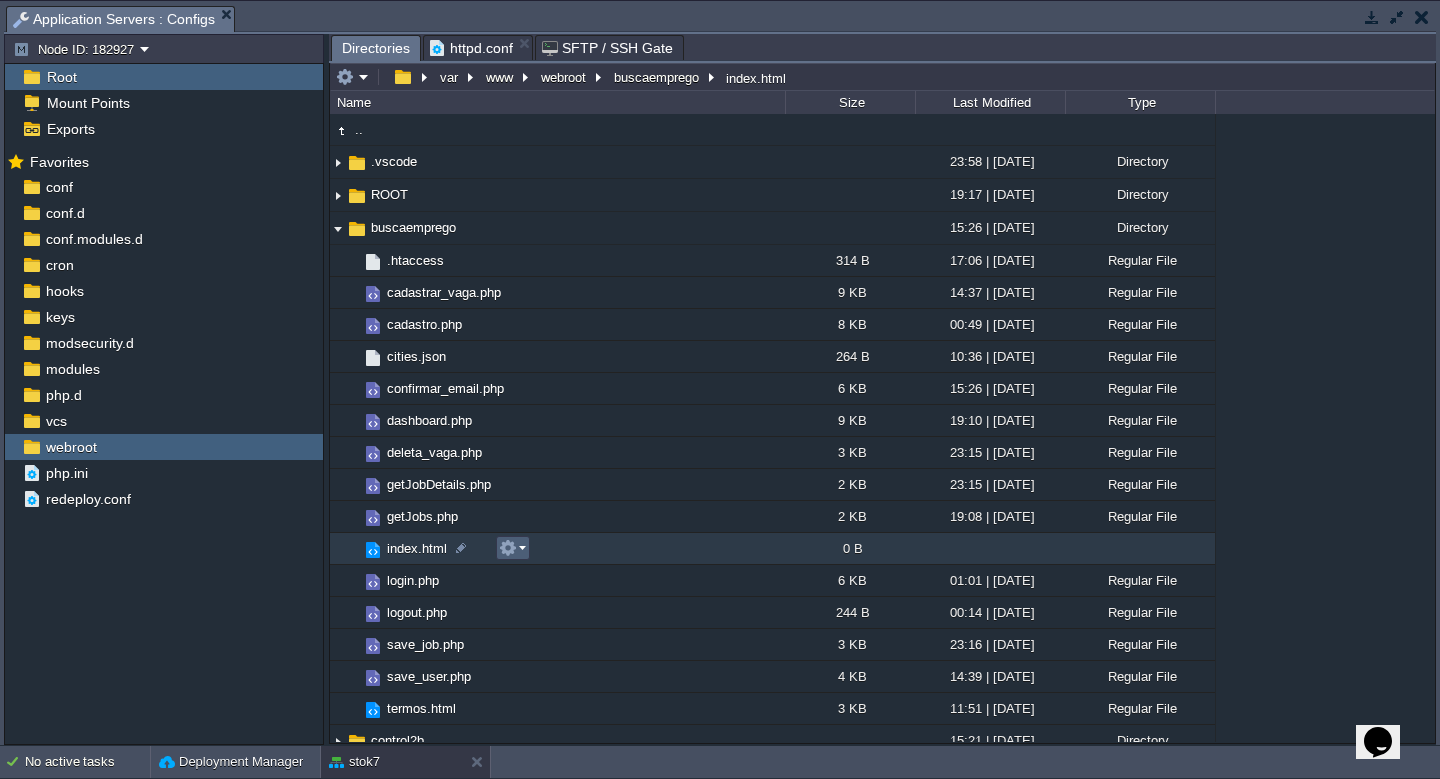 click at bounding box center (512, 548) 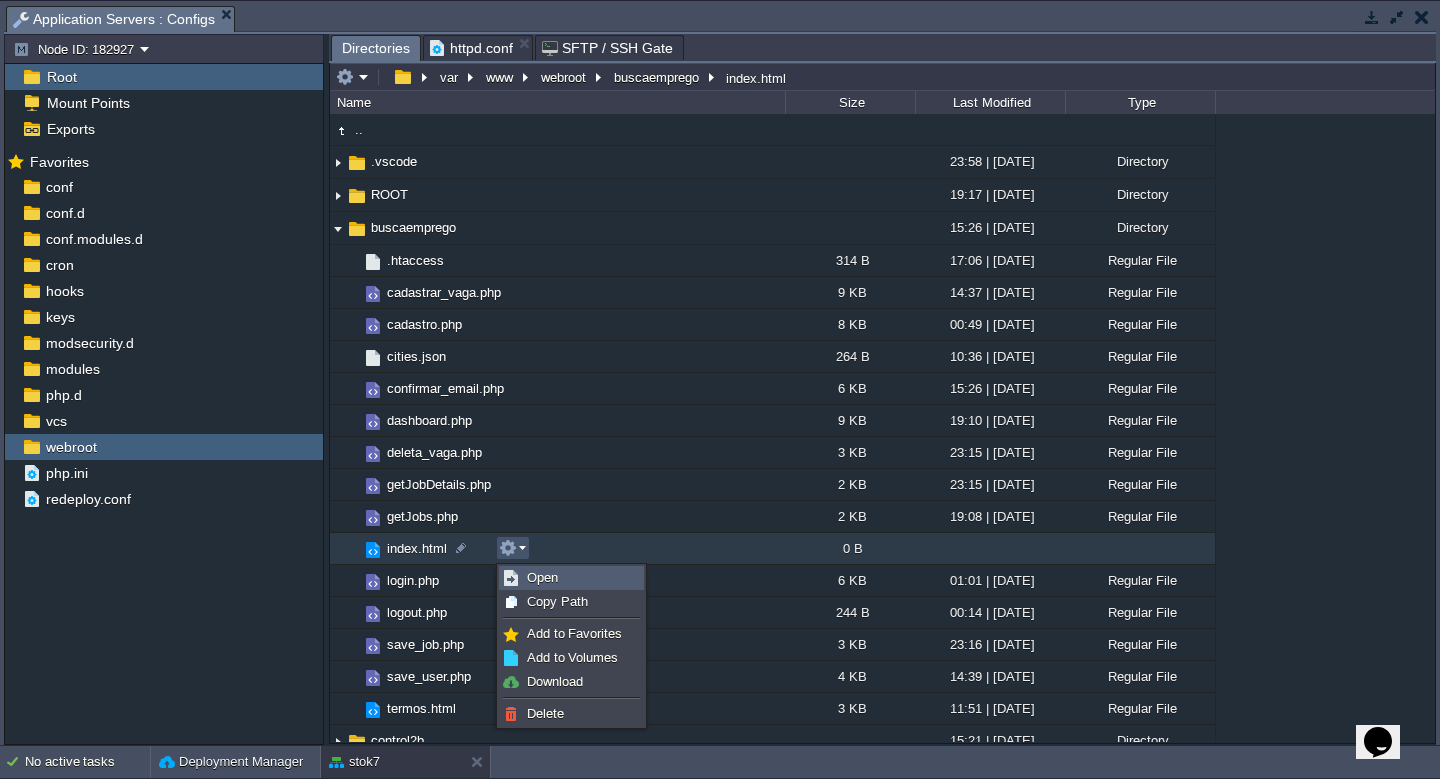 click on "Open" at bounding box center [542, 577] 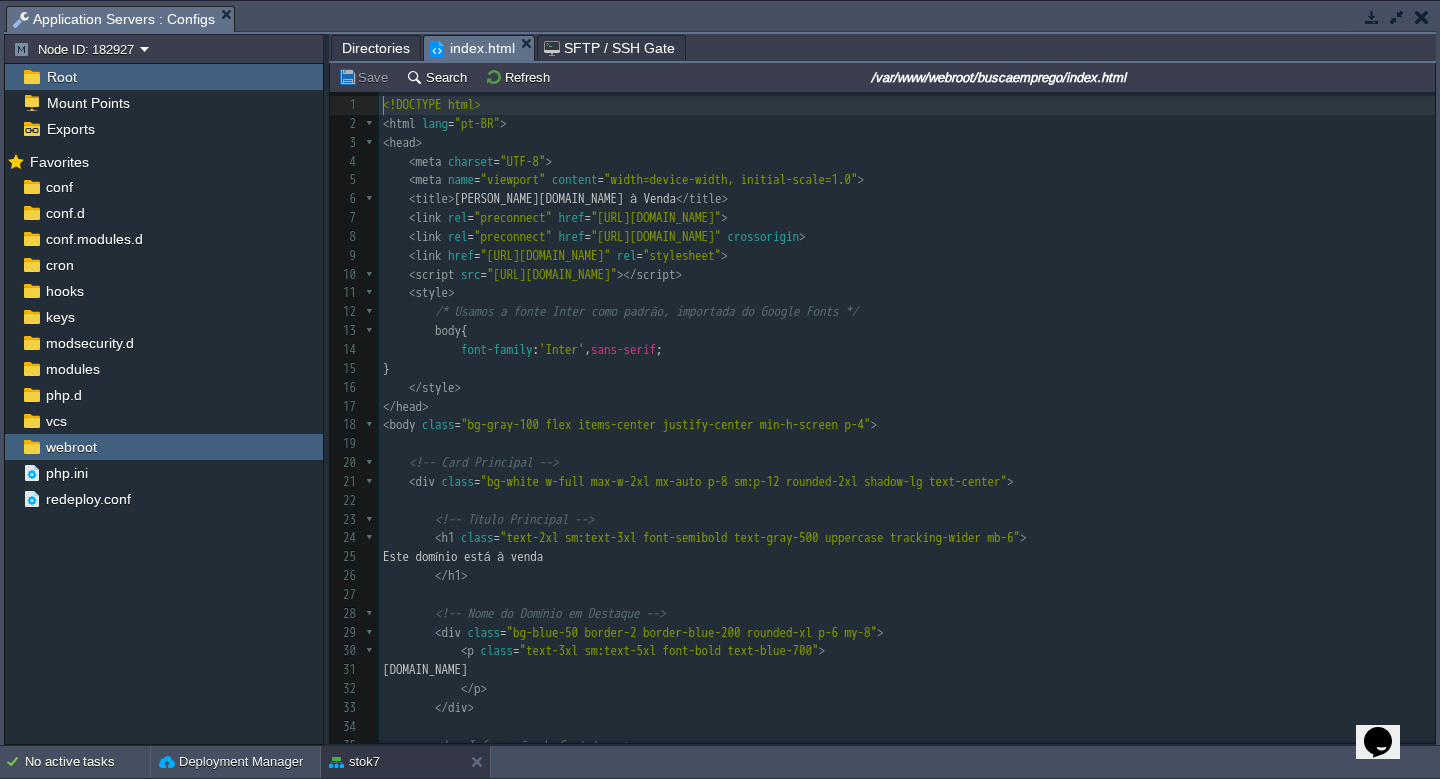 scroll, scrollTop: 7, scrollLeft: 0, axis: vertical 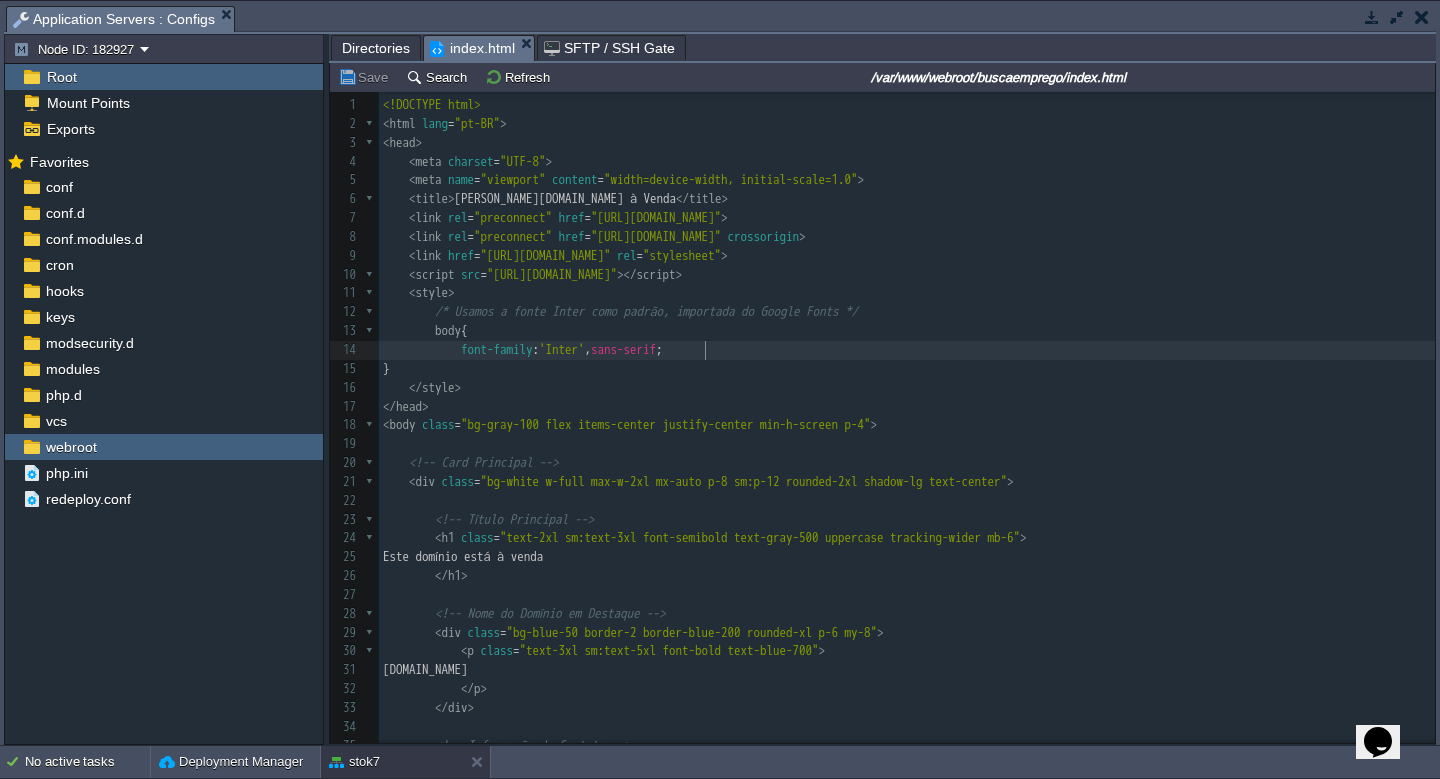 click on "font-family :  'Inter' ,  sans-serif ;" at bounding box center [907, 350] 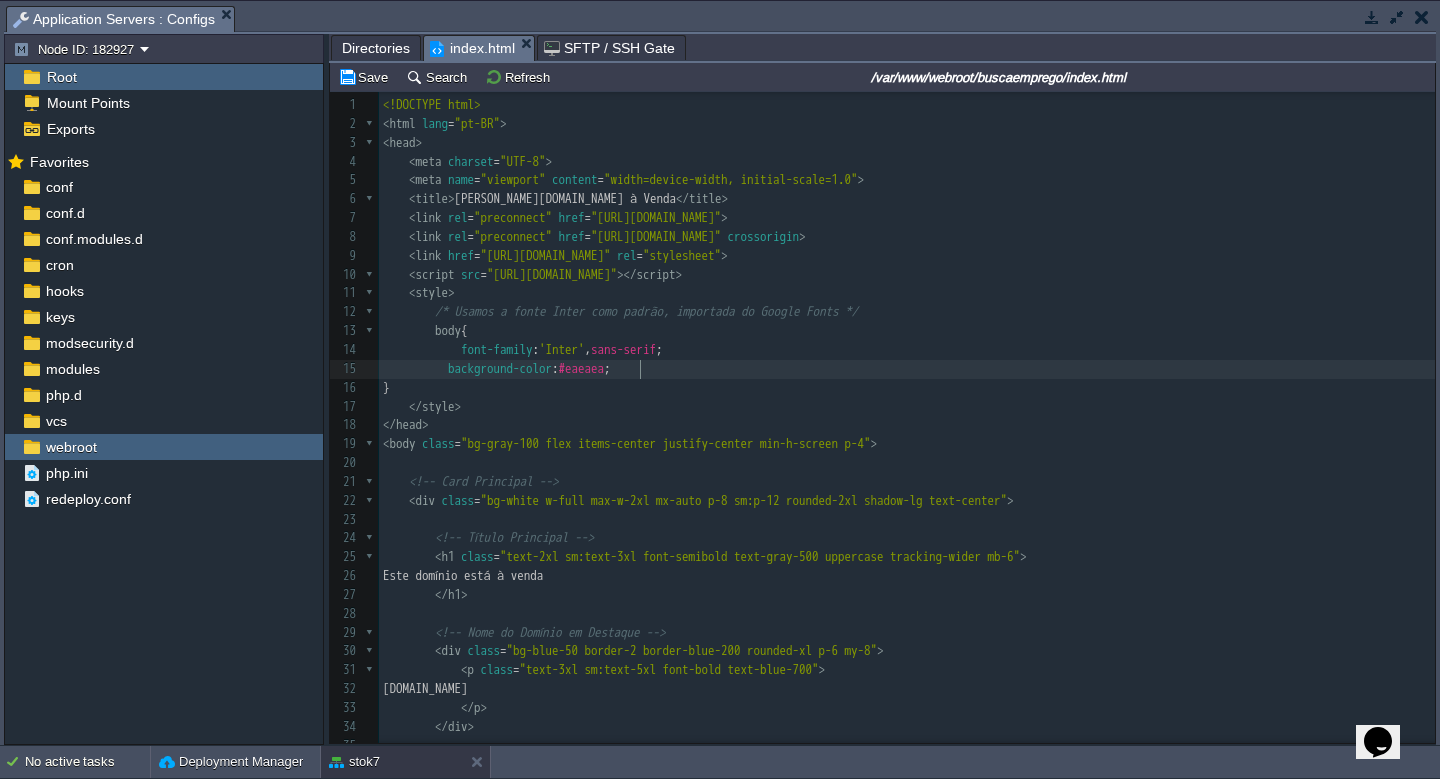 scroll, scrollTop: 7, scrollLeft: 190, axis: both 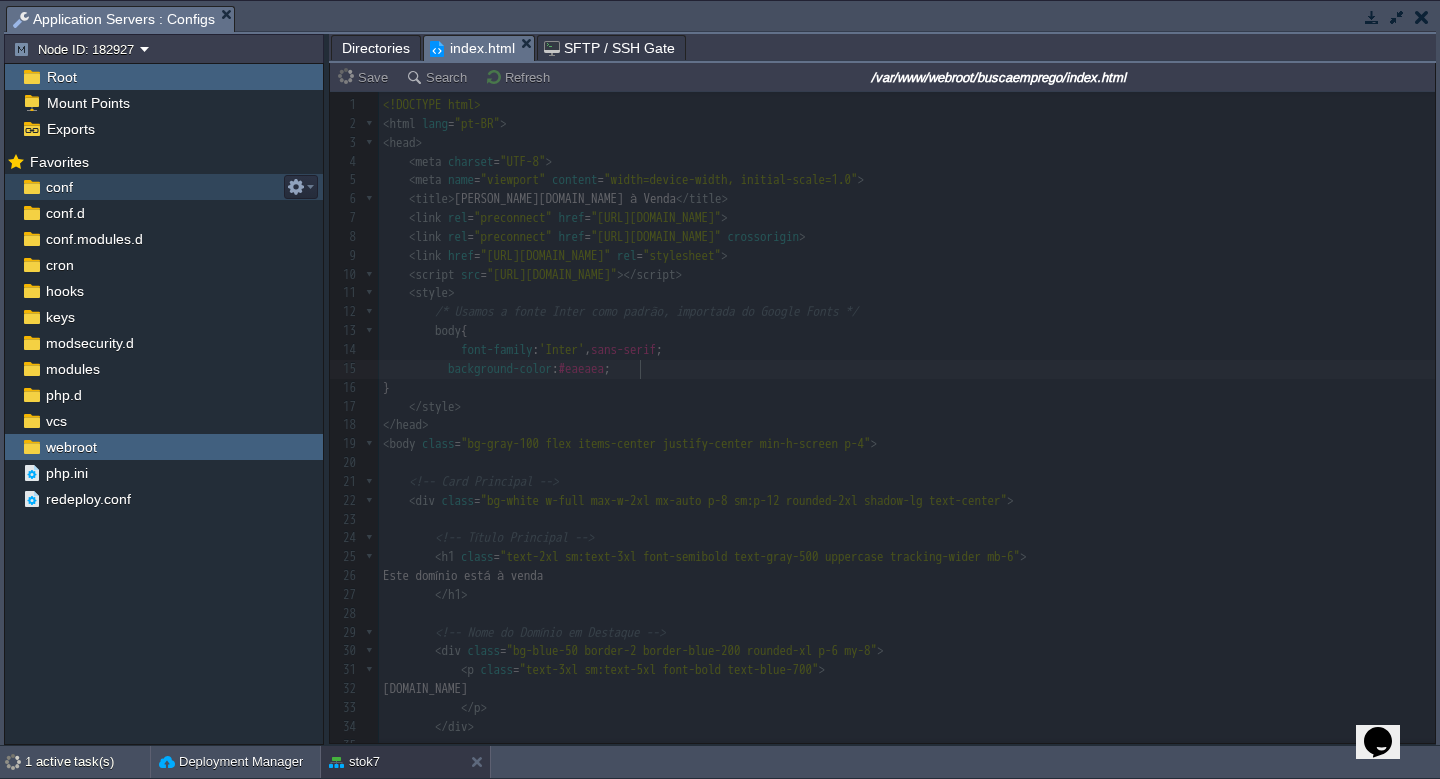 type on "background-color: #eaeaea;" 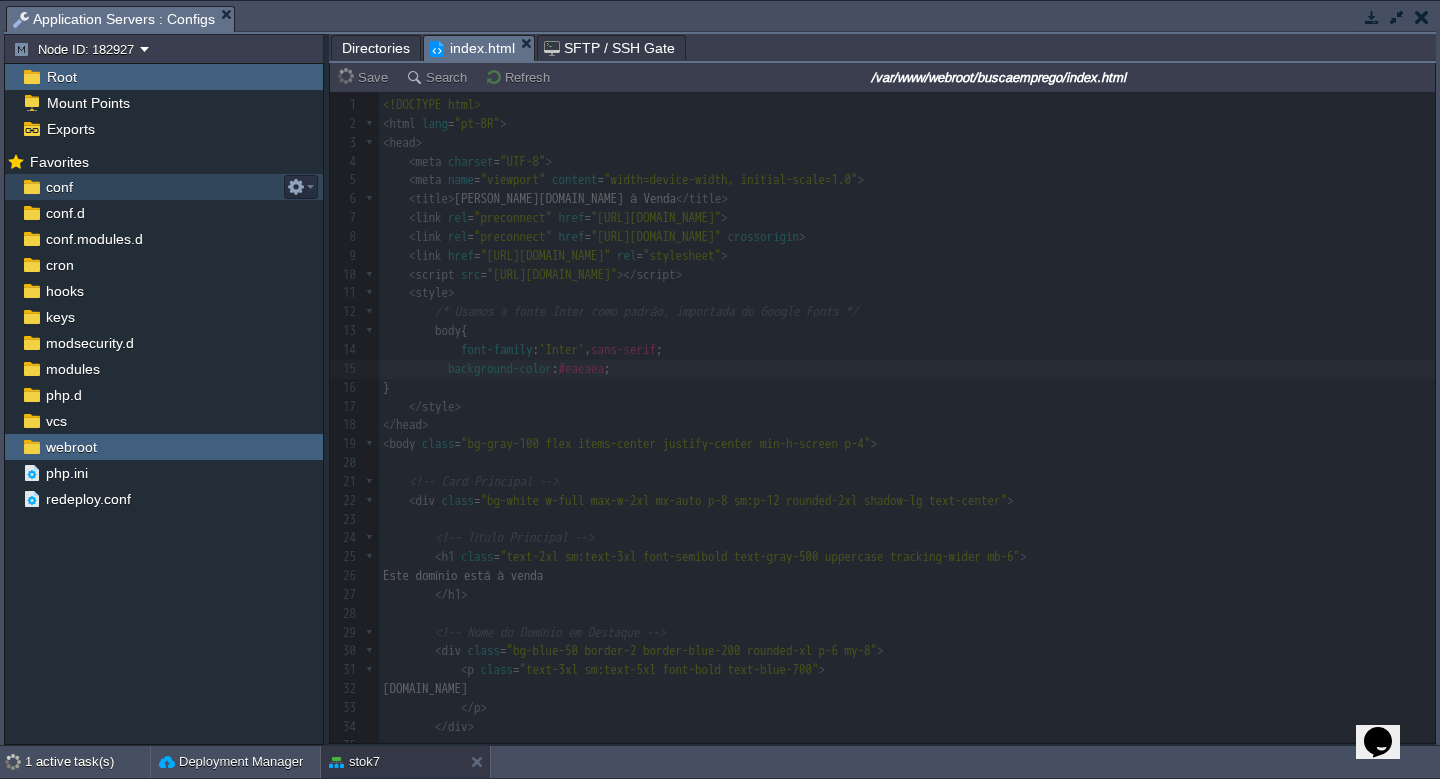 click on "conf" at bounding box center [59, 187] 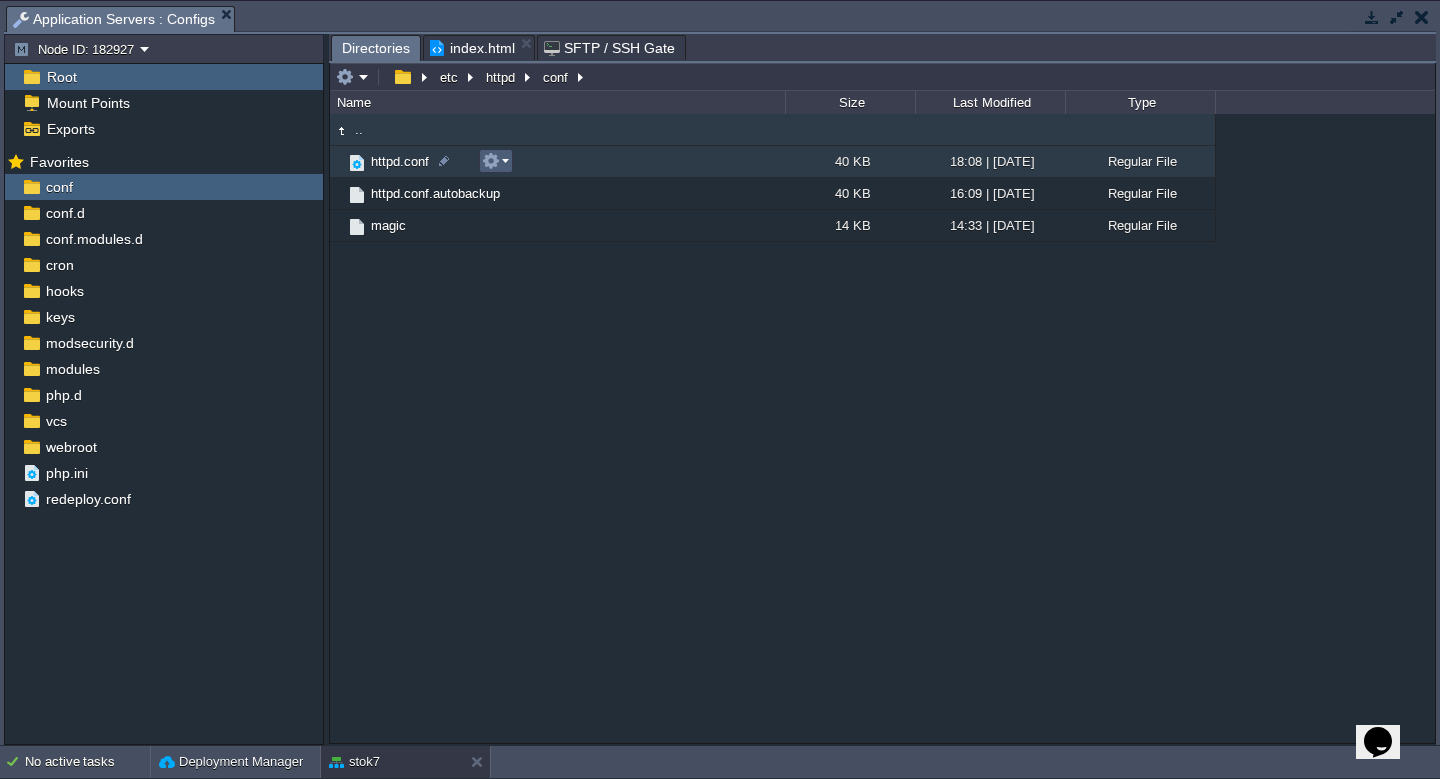 click at bounding box center [495, 161] 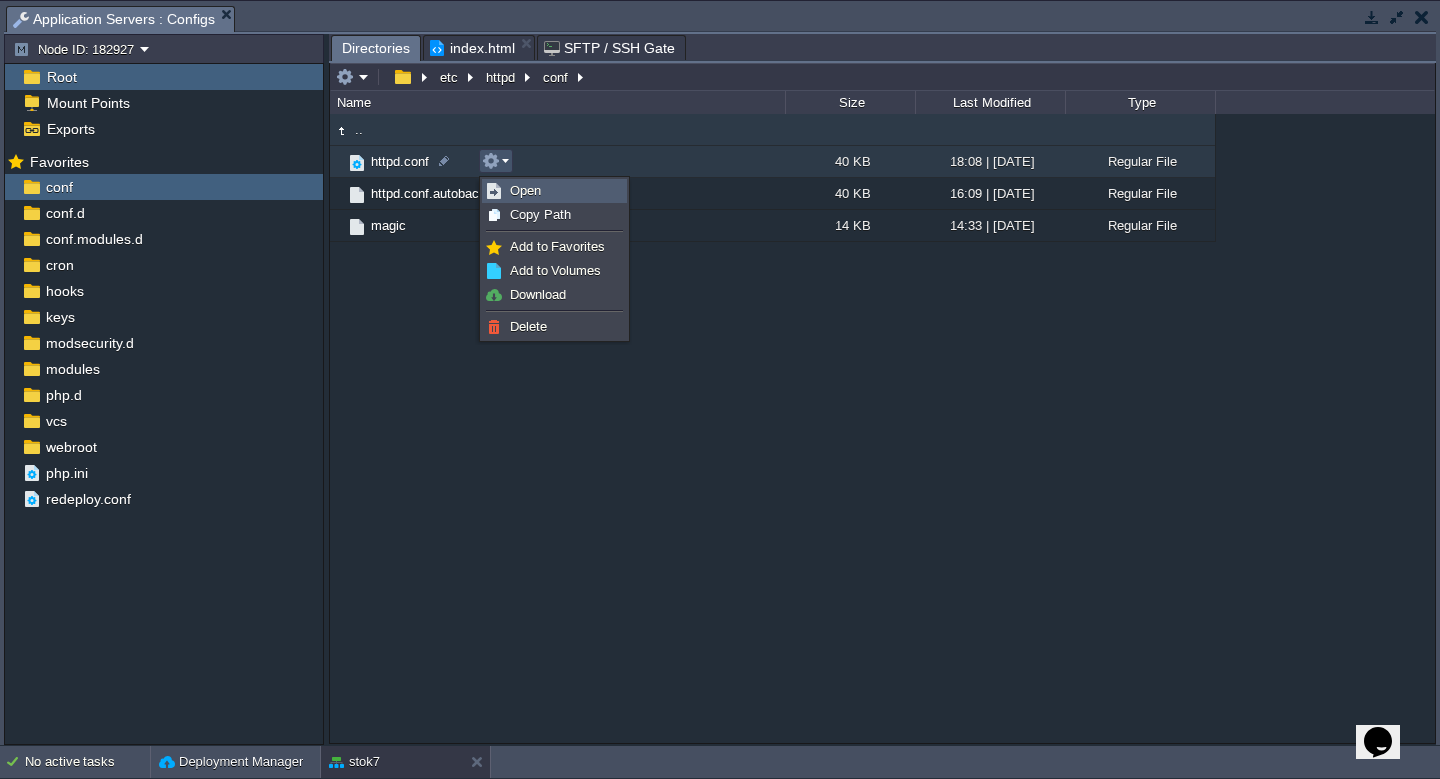 click on "Open" at bounding box center (525, 190) 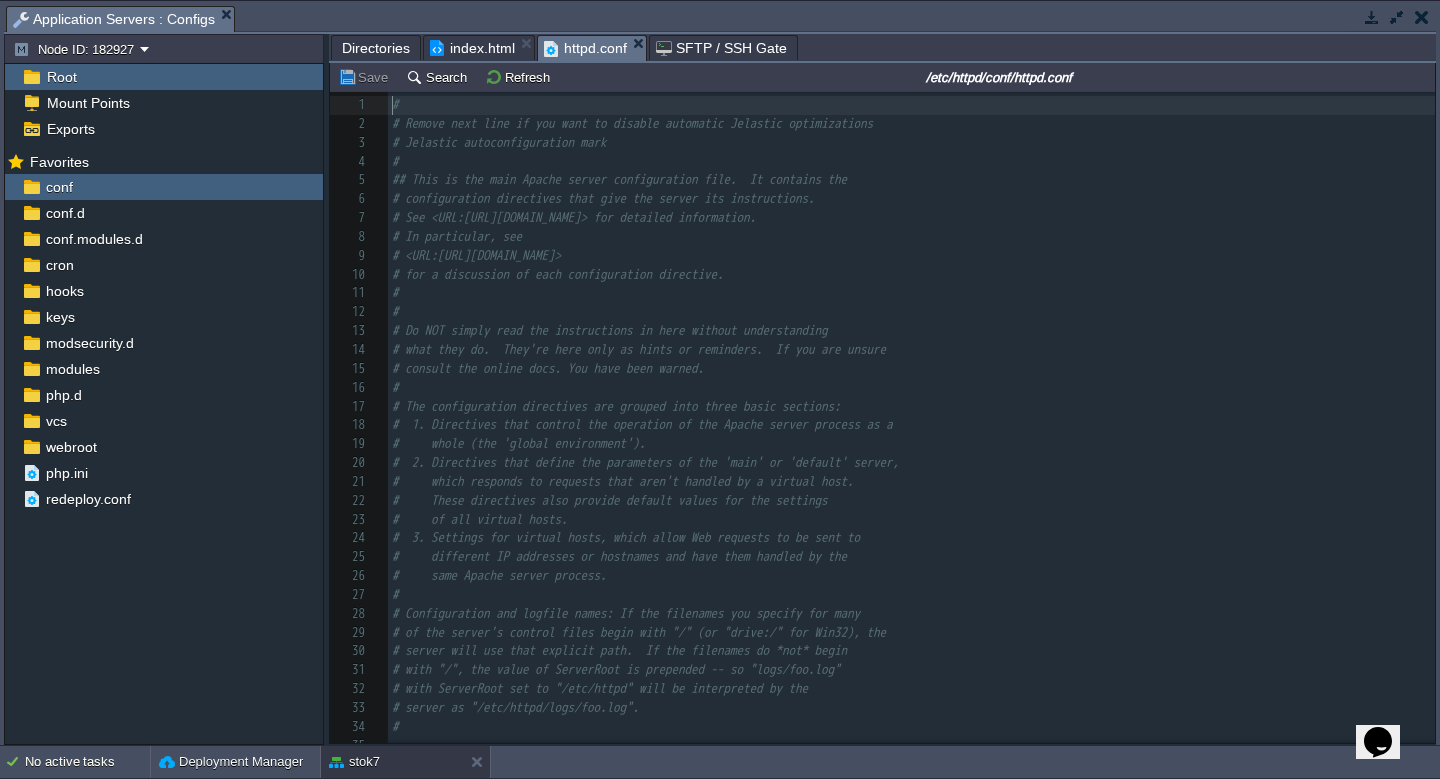 scroll, scrollTop: 7, scrollLeft: 0, axis: vertical 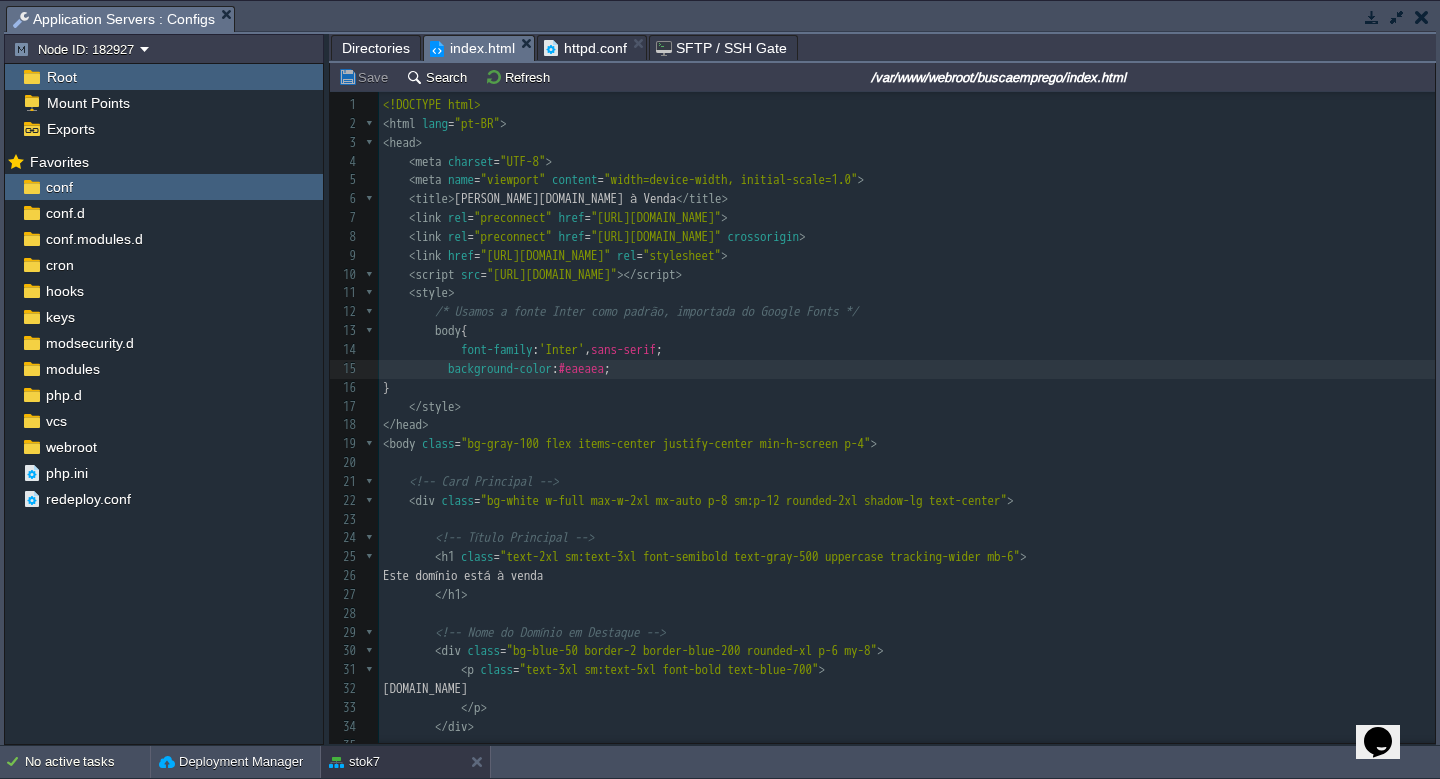 click on "index.html" at bounding box center [472, 48] 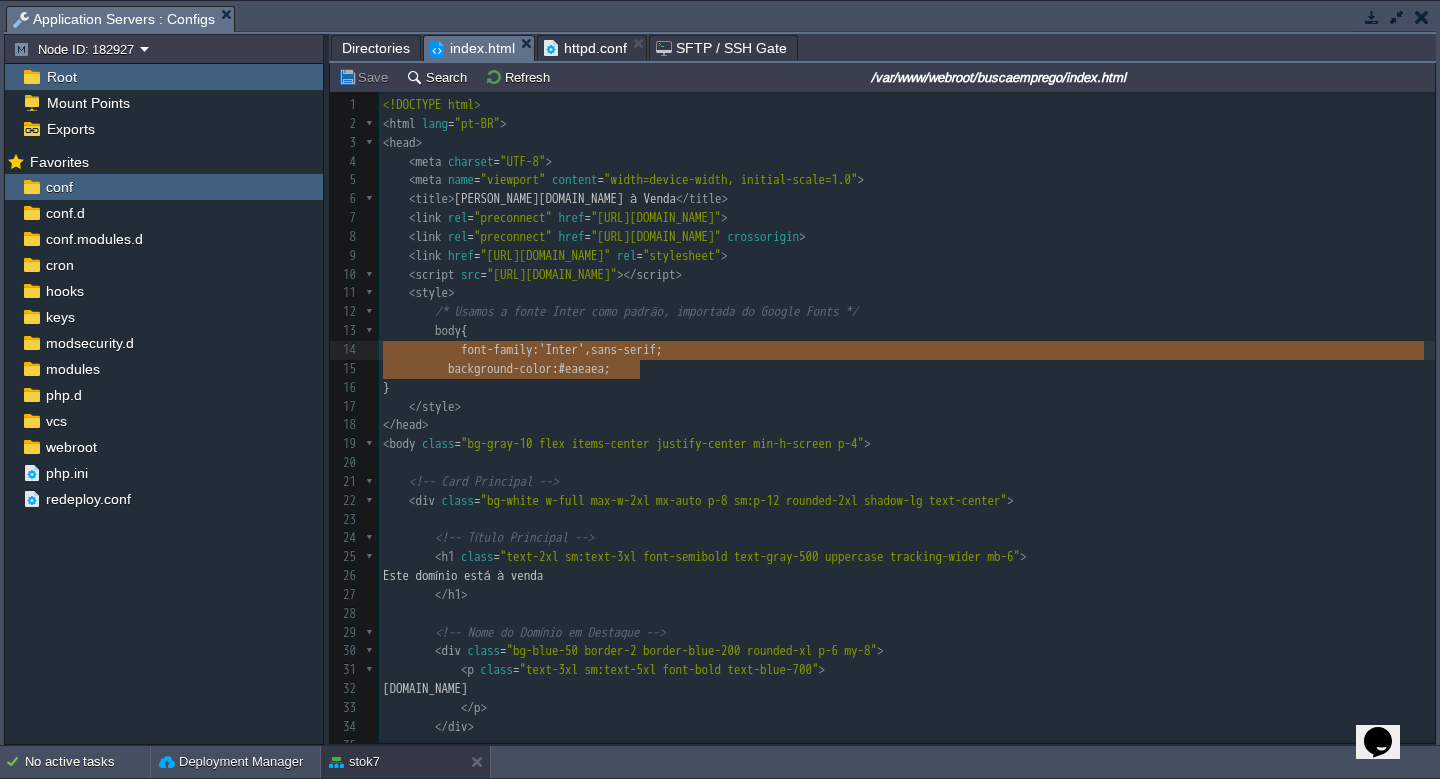 type on "background-color: #eaeaea;" 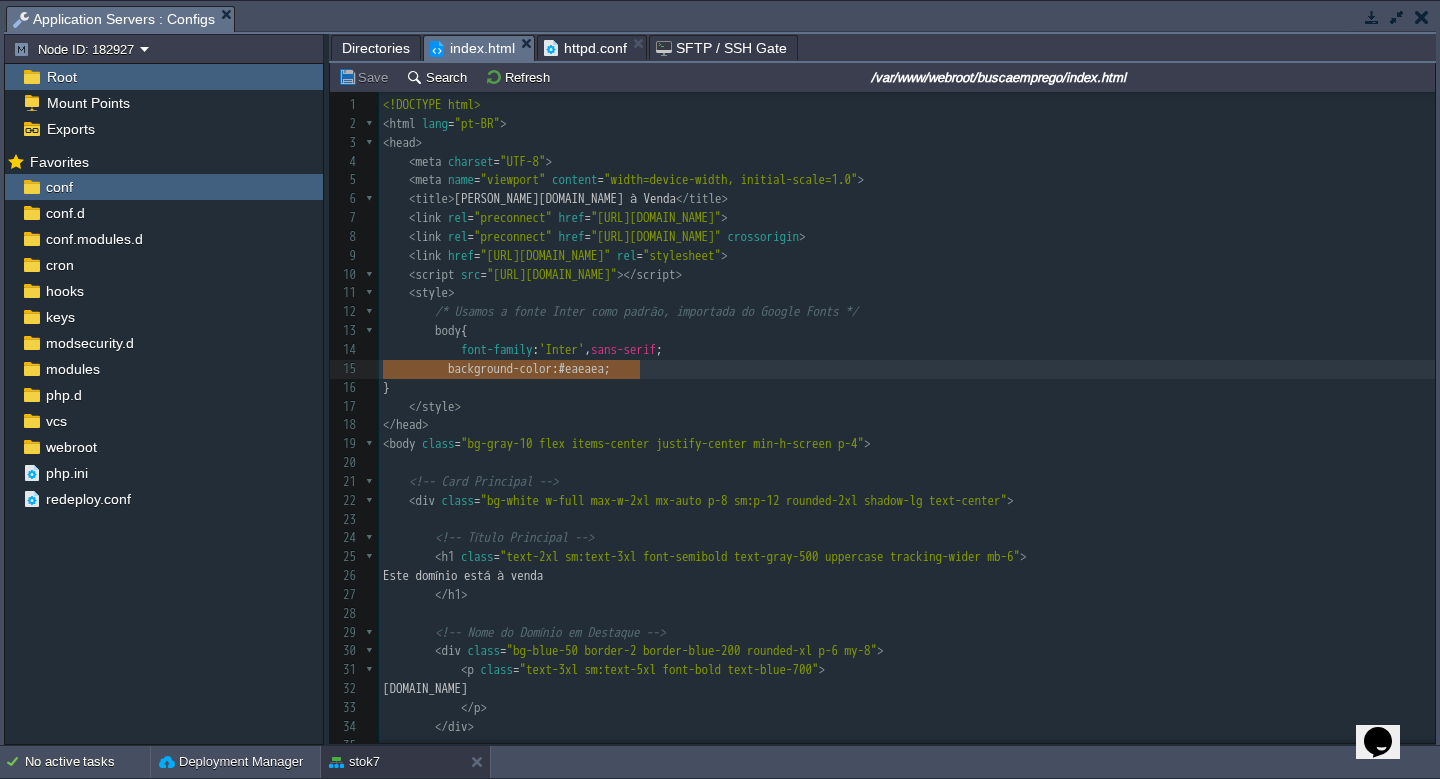drag, startPoint x: 547, startPoint y: 355, endPoint x: 364, endPoint y: 366, distance: 183.3303 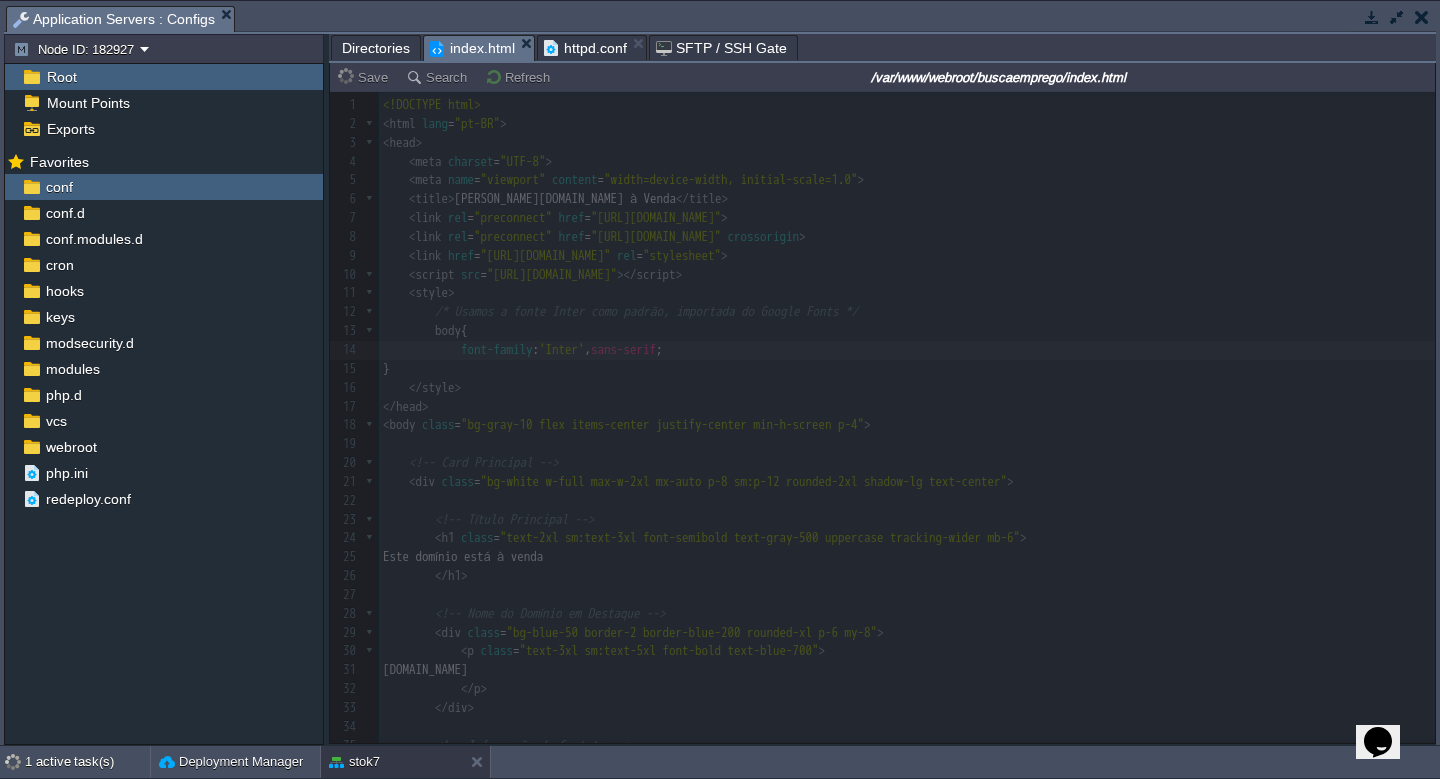 click on "httpd.conf" at bounding box center (585, 48) 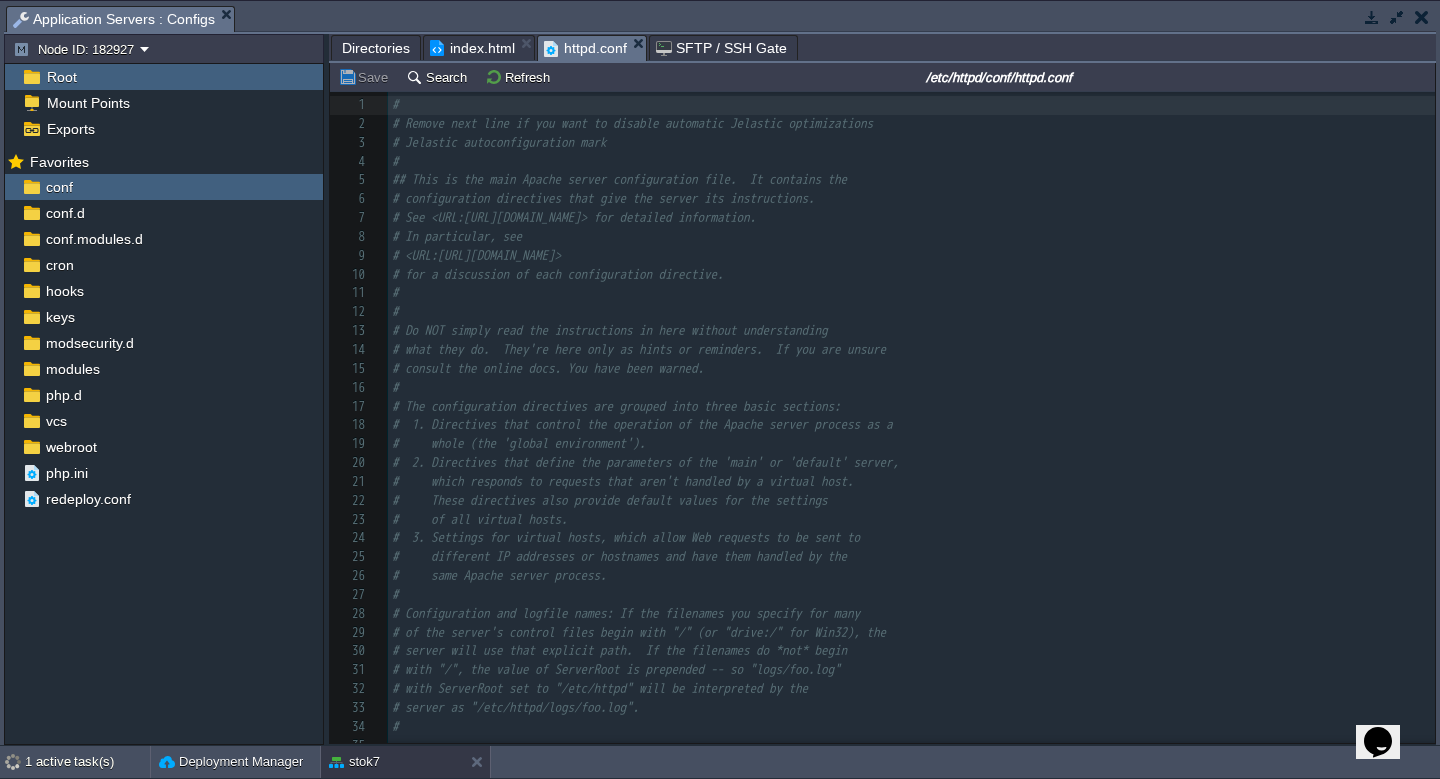scroll, scrollTop: 378, scrollLeft: 0, axis: vertical 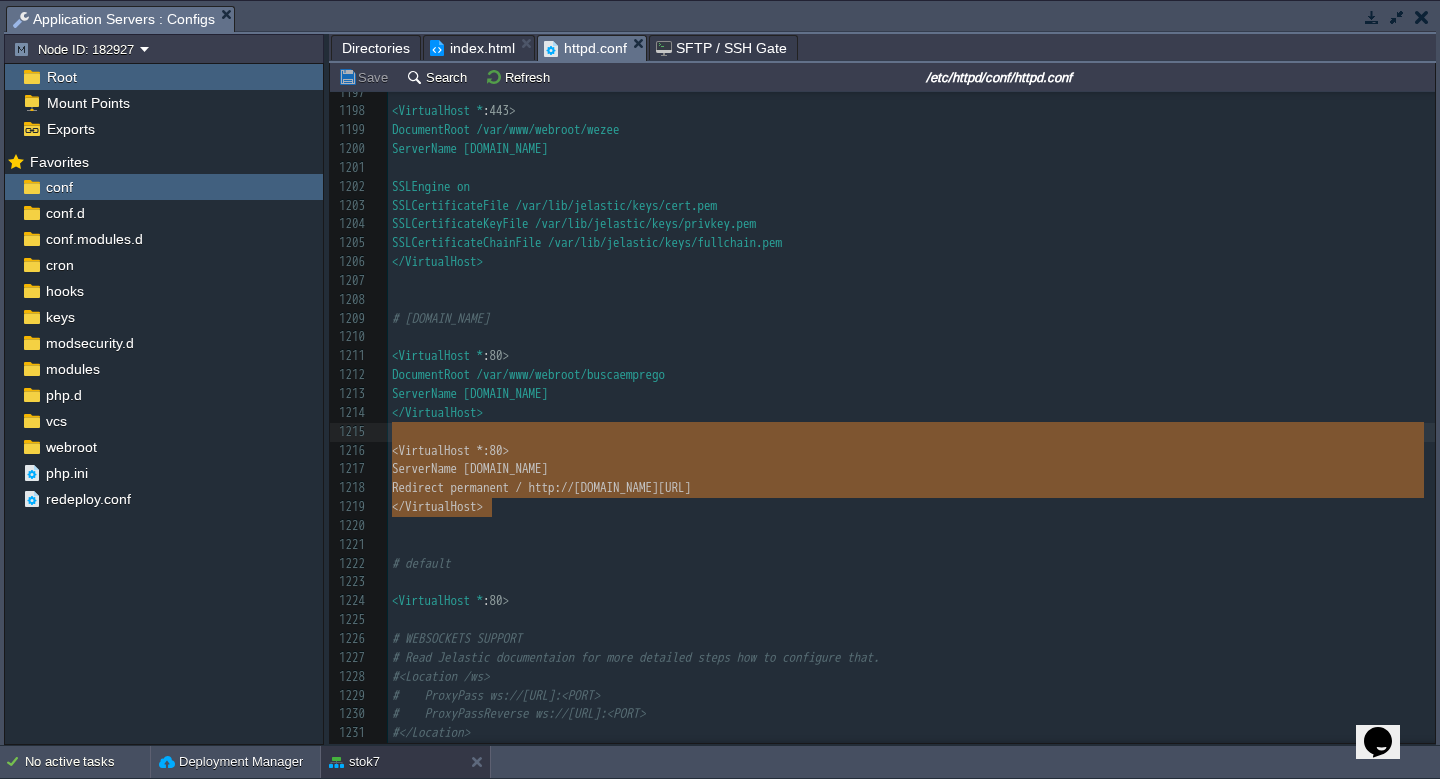 type on "<VirtualHost *:80>
ServerName [DOMAIN_NAME]
Redirect permanent / [URL][DOMAIN_NAME]
</VirtualHost>" 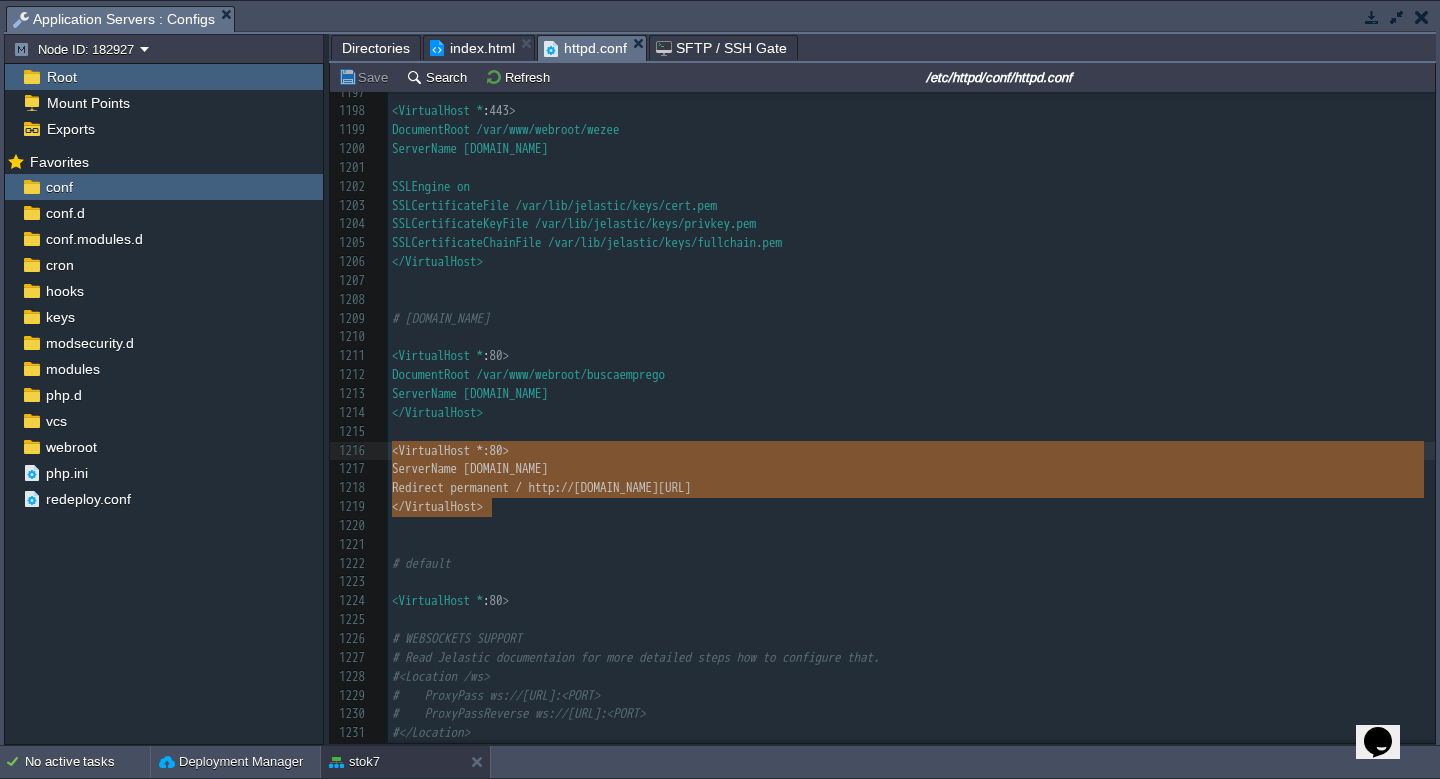 drag, startPoint x: 509, startPoint y: 510, endPoint x: 363, endPoint y: 444, distance: 160.22484 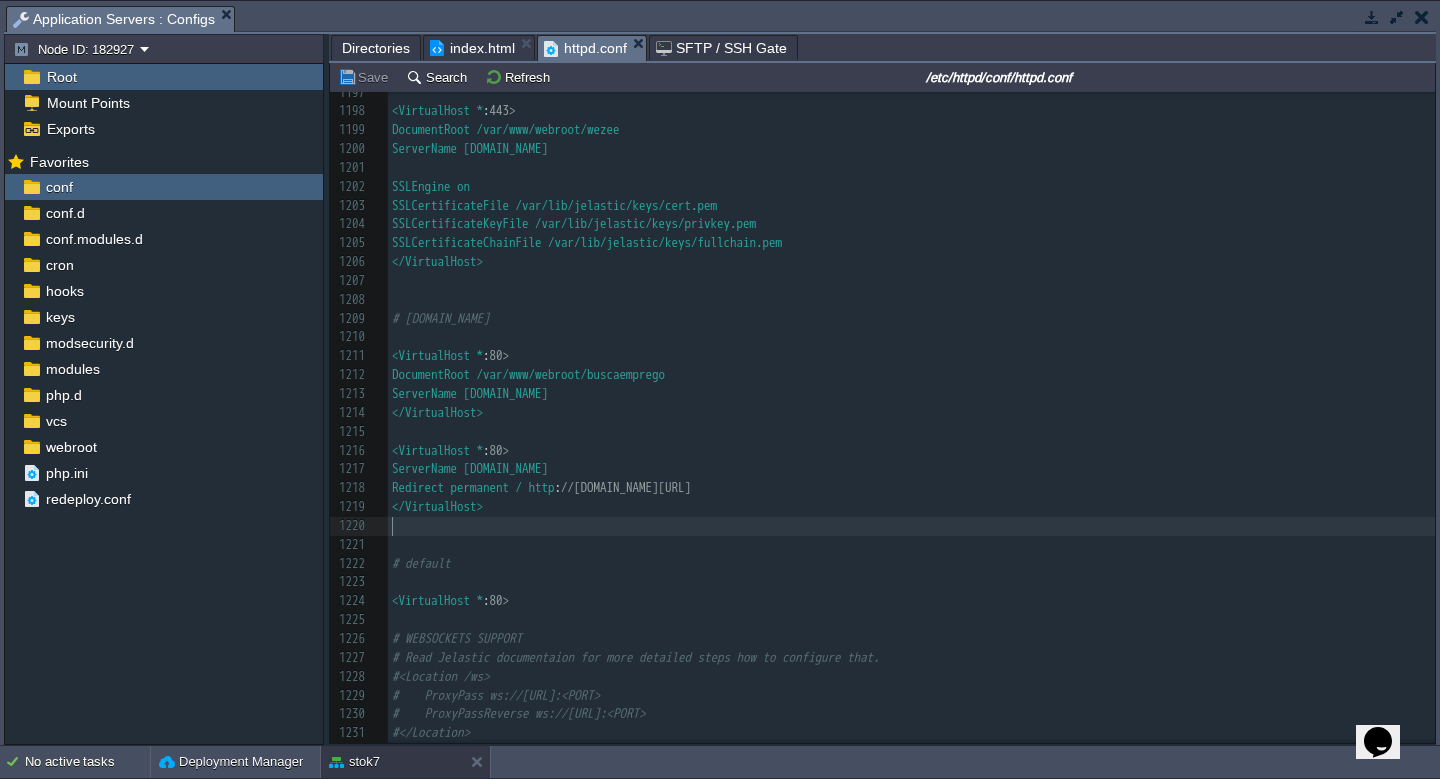 click on "​" at bounding box center (911, 526) 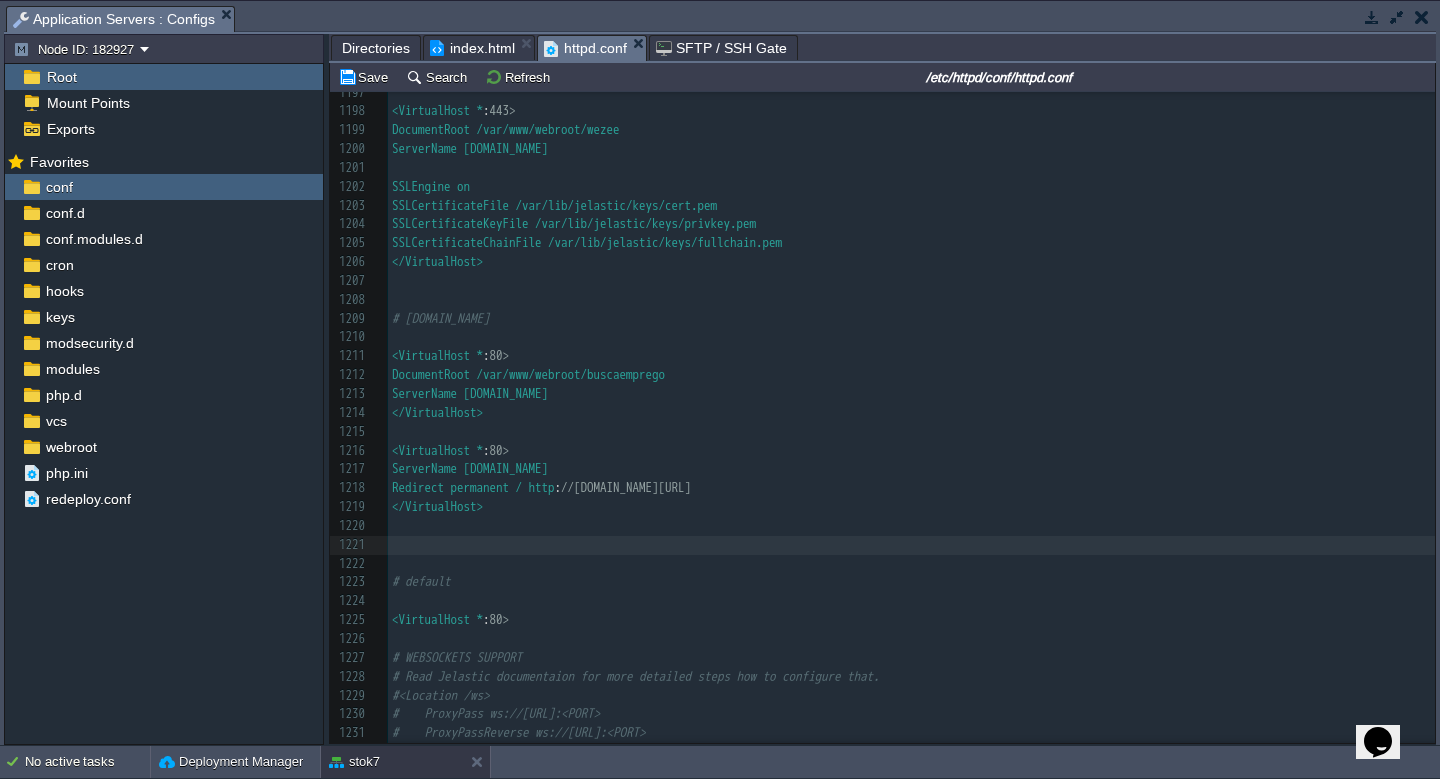 paste 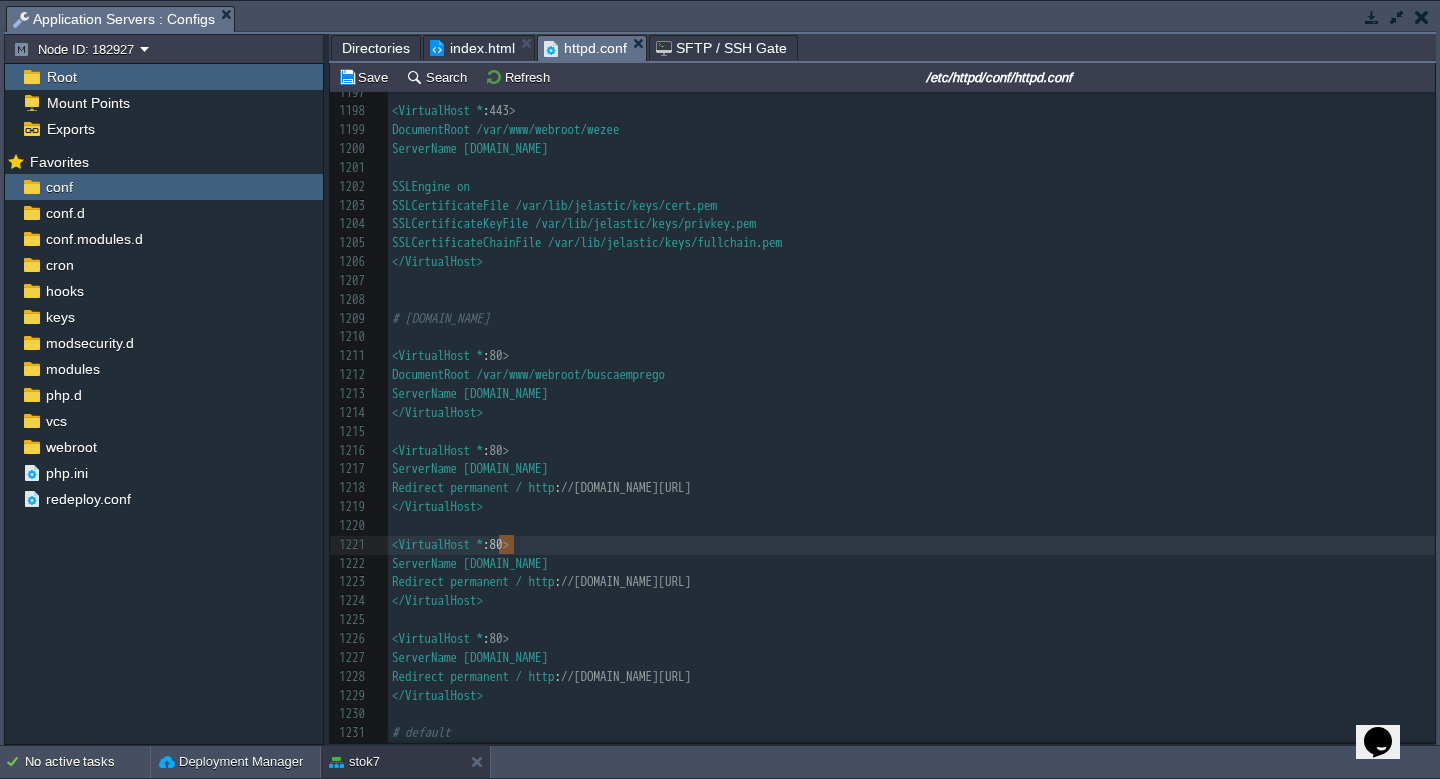 drag, startPoint x: 497, startPoint y: 548, endPoint x: 512, endPoint y: 543, distance: 15.811388 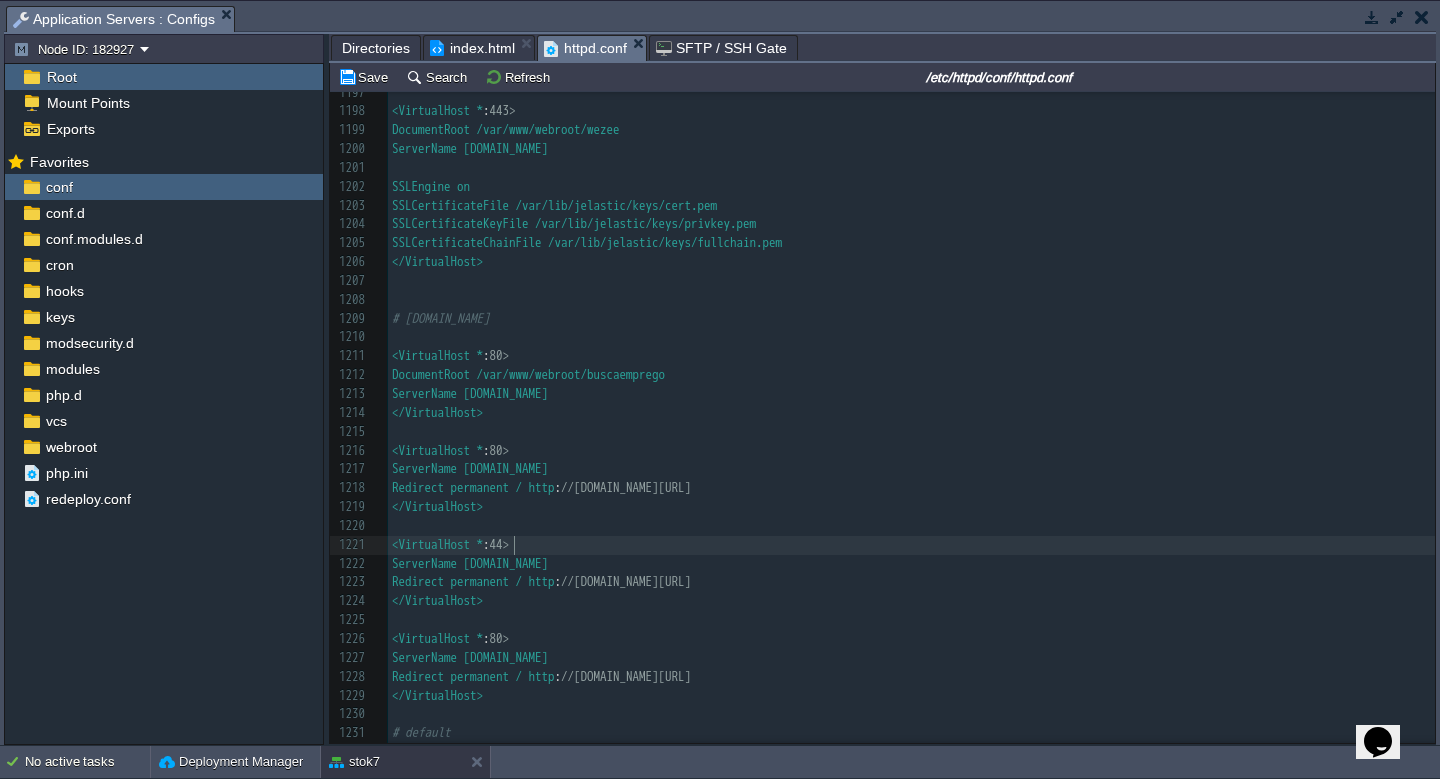 type on "443" 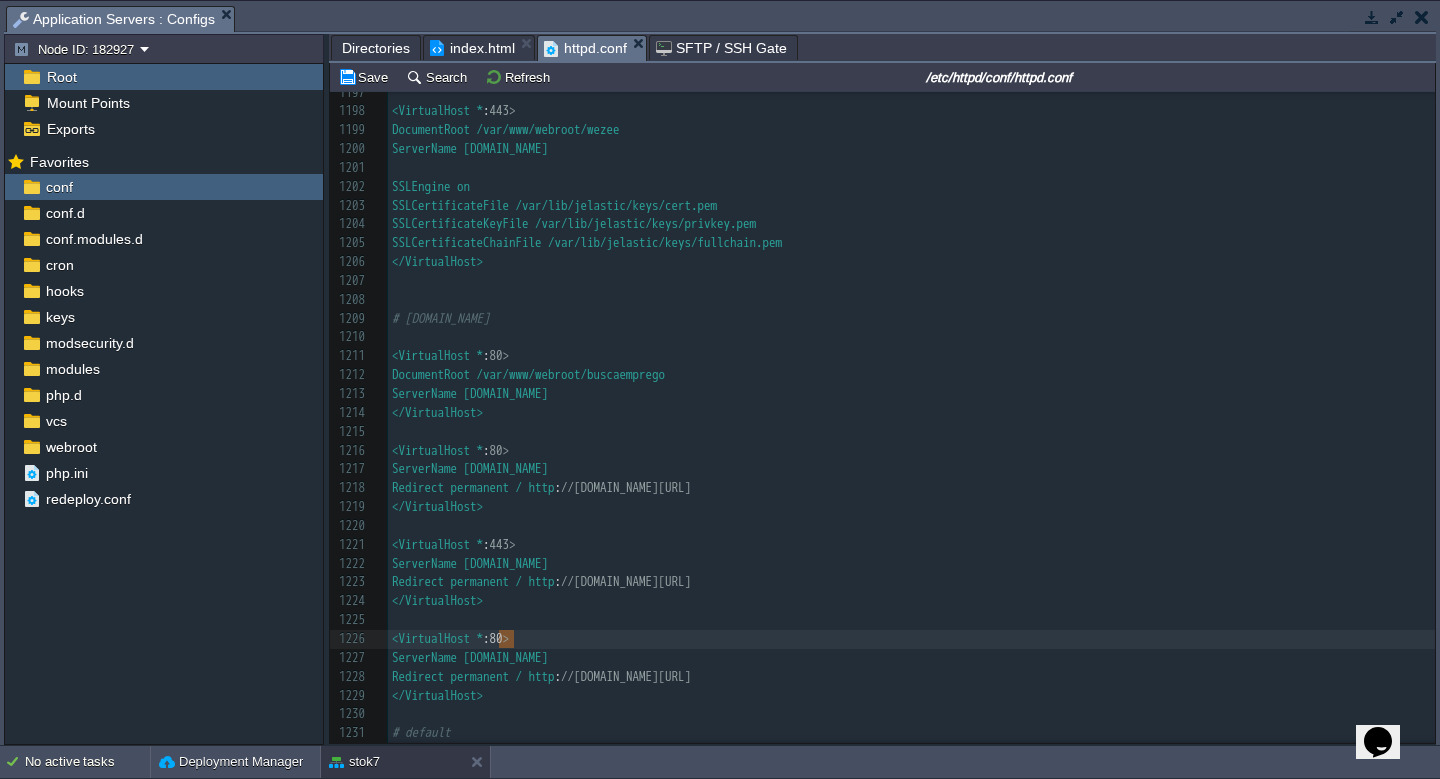 drag, startPoint x: 501, startPoint y: 640, endPoint x: 515, endPoint y: 640, distance: 14 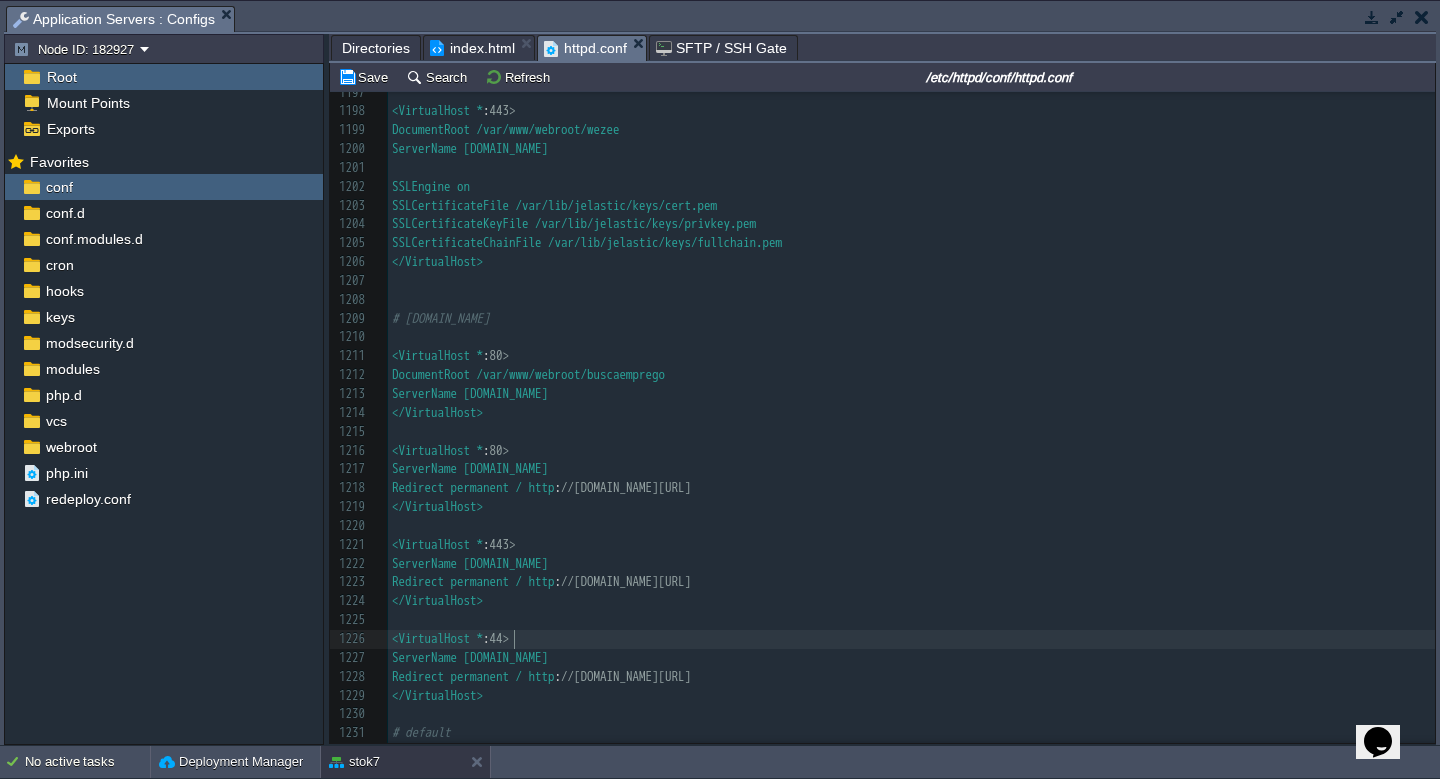 type on "443" 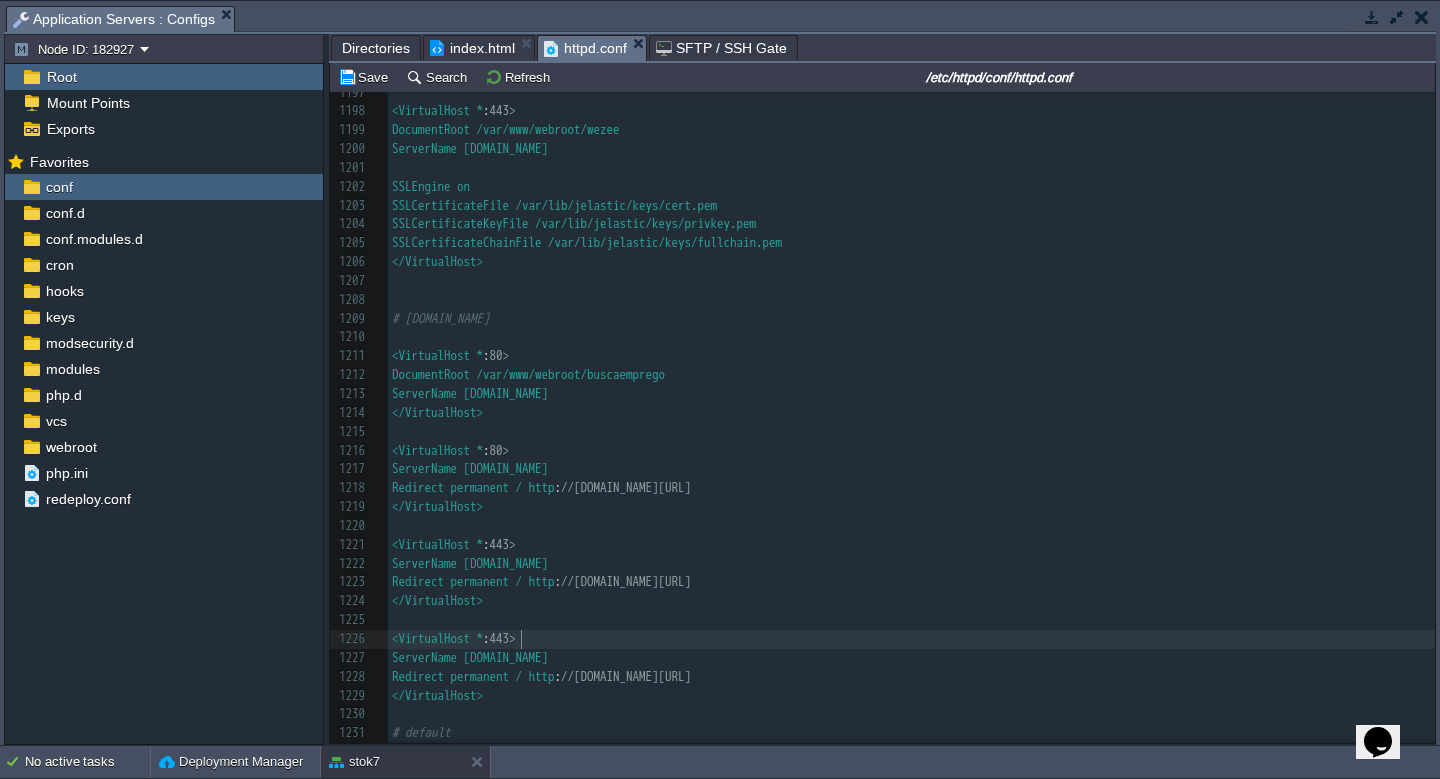 click on "xxxxxxxxxx #   1185     Redirect permanent / https : //[DOMAIN_NAME][URL] 1186 </VirtualHost> 1187 ​ 1188 <VirtualHost * : 80> 1189     ServerName [DOMAIN_NAME] 1190     Redirect permanent / https : //[DOMAIN_NAME][URL] 1191 </VirtualHost> 1192 ​ 1193 <VirtualHost * : 443> 1194     ServerName [DOMAIN_NAME] 1195     Redirect permanent / https : //[DOMAIN_NAME][URL] 1196 </VirtualHost> 1197 ​ 1198 <VirtualHost * : 443> 1199     DocumentRoot /var/www/webroot/wezee 1200     ServerName [DOMAIN_NAME] 1201 ​ 1202     SSLEngine on 1203     SSLCertificateFile /var/lib/jelastic/keys/cert.pem 1204     SSLCertificateKeyFile /var/lib/jelastic/keys/privkey.pem 1205     SSLCertificateChainFile /var/lib/jelastic/keys/fullchain.pem 1206 </VirtualHost> 1207 ​ 1208 ​ 1209 # [DOMAIN_NAME] 1210 ​ 1211 <VirtualHost * : 80> 1212     DocumentRoot /var/www/webroot/buscaemprego 1213     ServerName [DOMAIN_NAME] 1214 </VirtualHost> 1215 ​ 1216 <VirtualHost * : 80> 1217     ServerName [DOMAIN_NAME] 1218     Redirect permanent / http : :" at bounding box center (911, 469) 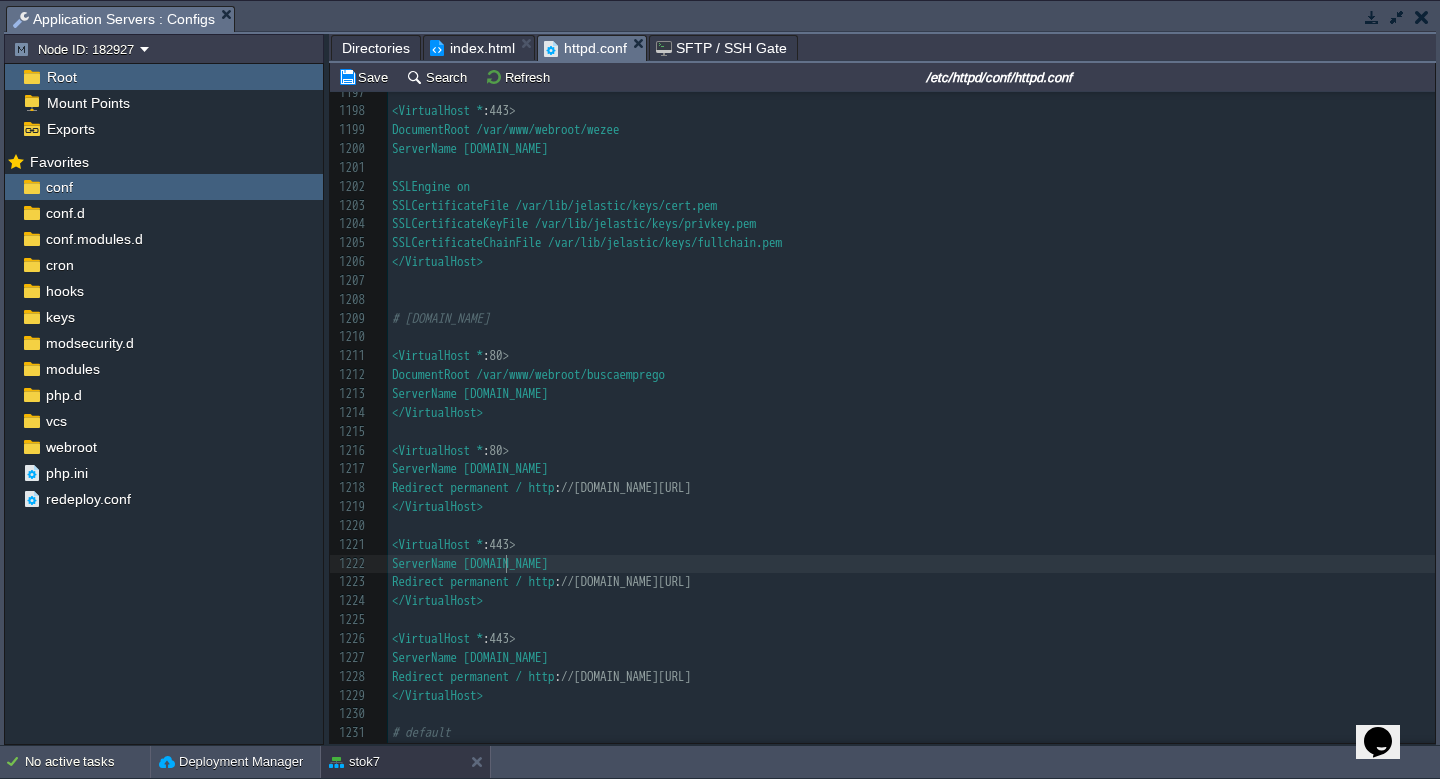 type on "www" 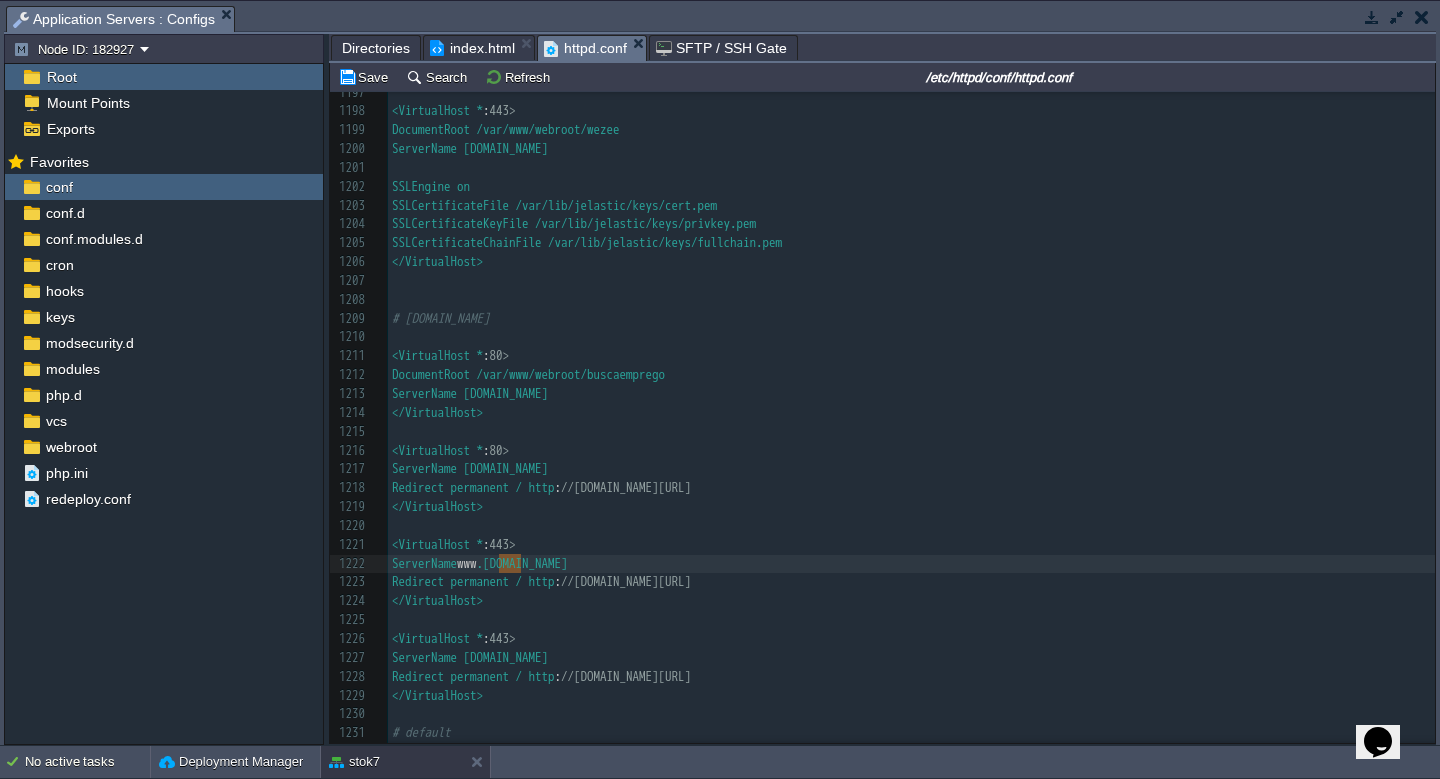 type 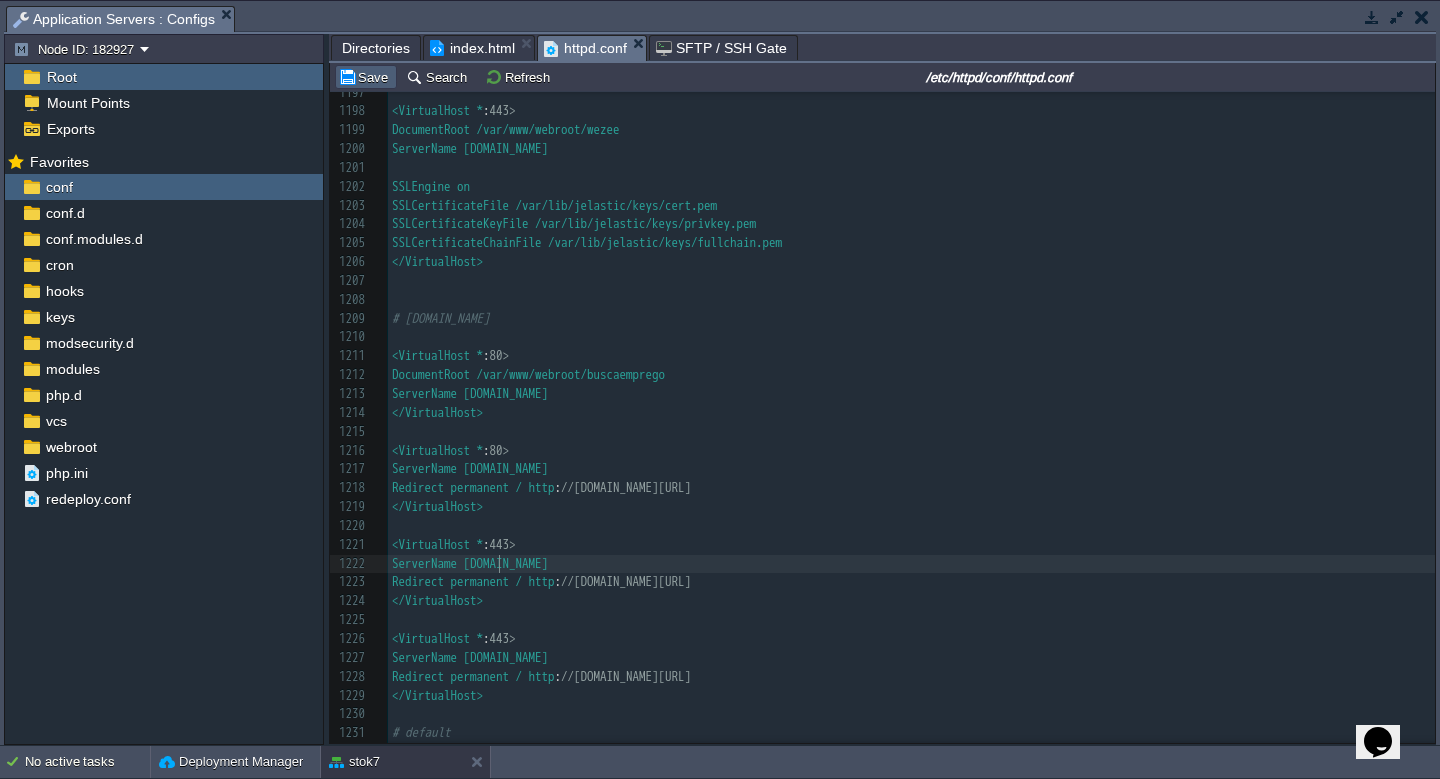 click on "Save" at bounding box center [366, 77] 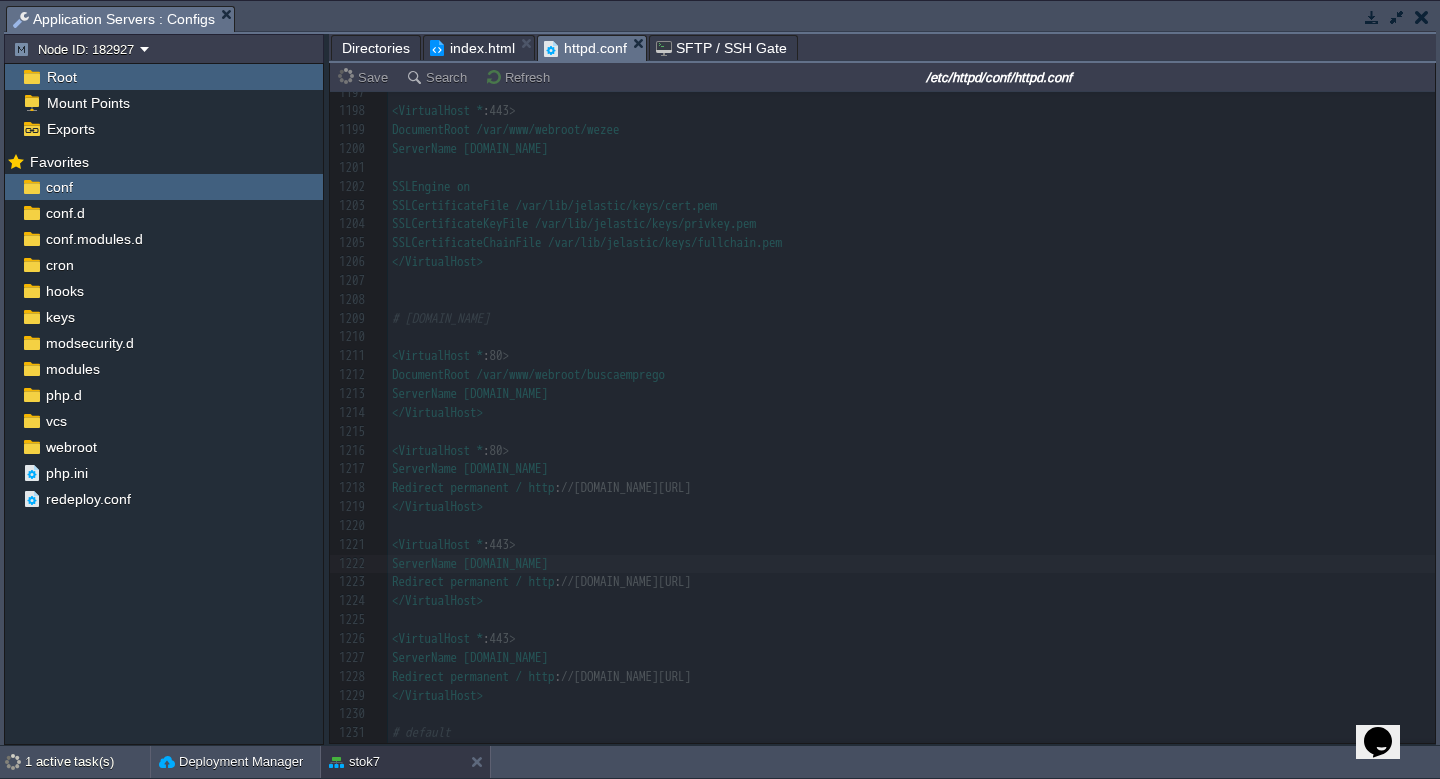 click on "index.html" at bounding box center [472, 48] 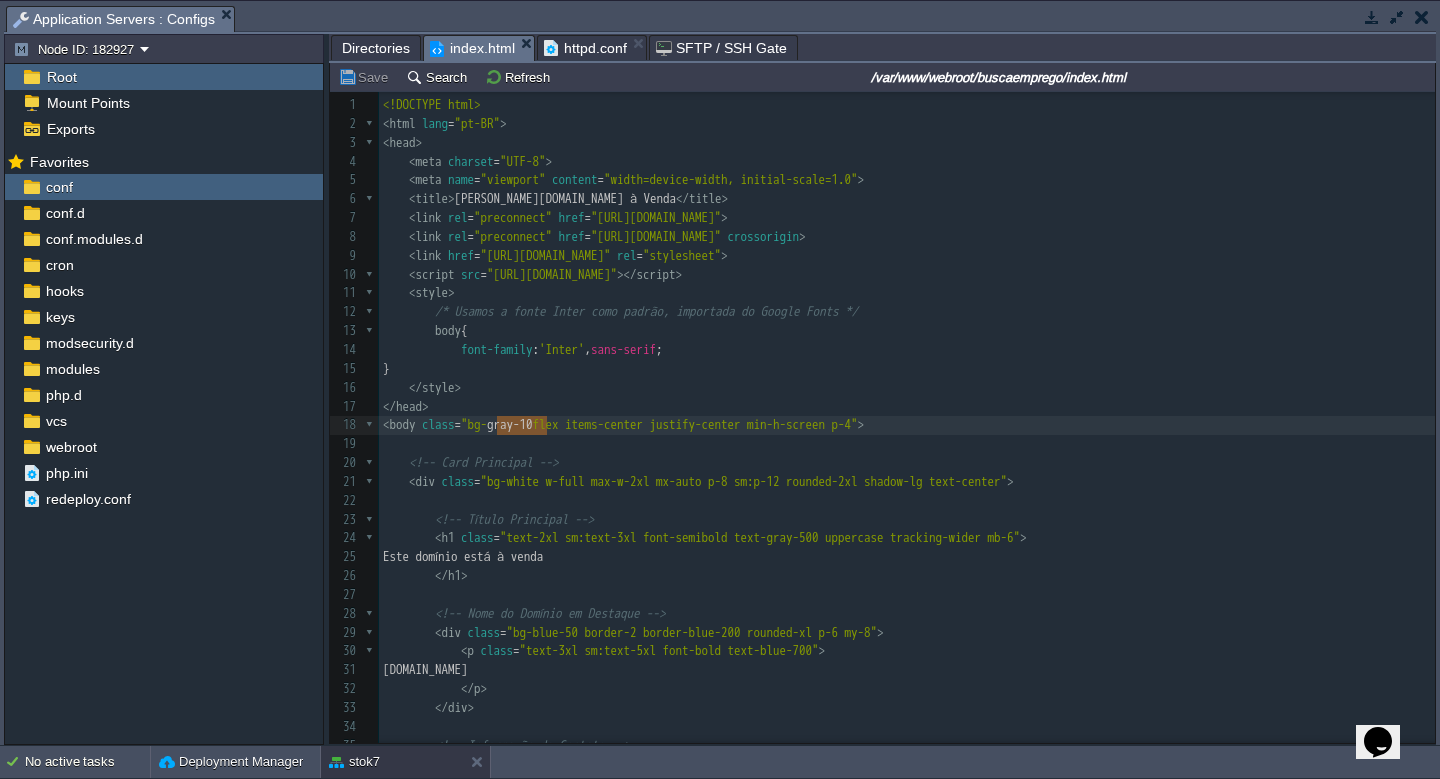 type on "bg-gray-10" 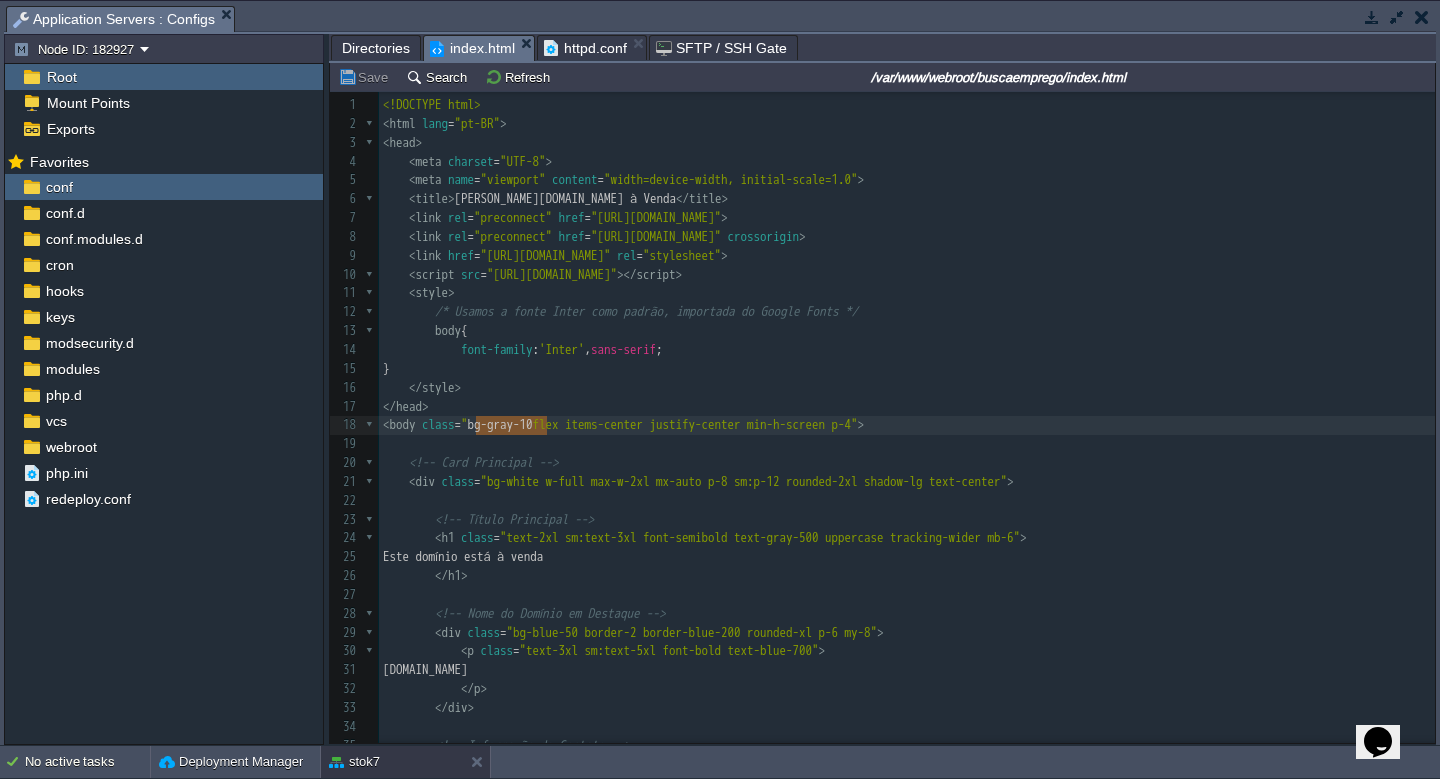 drag, startPoint x: 546, startPoint y: 430, endPoint x: 476, endPoint y: 420, distance: 70.71068 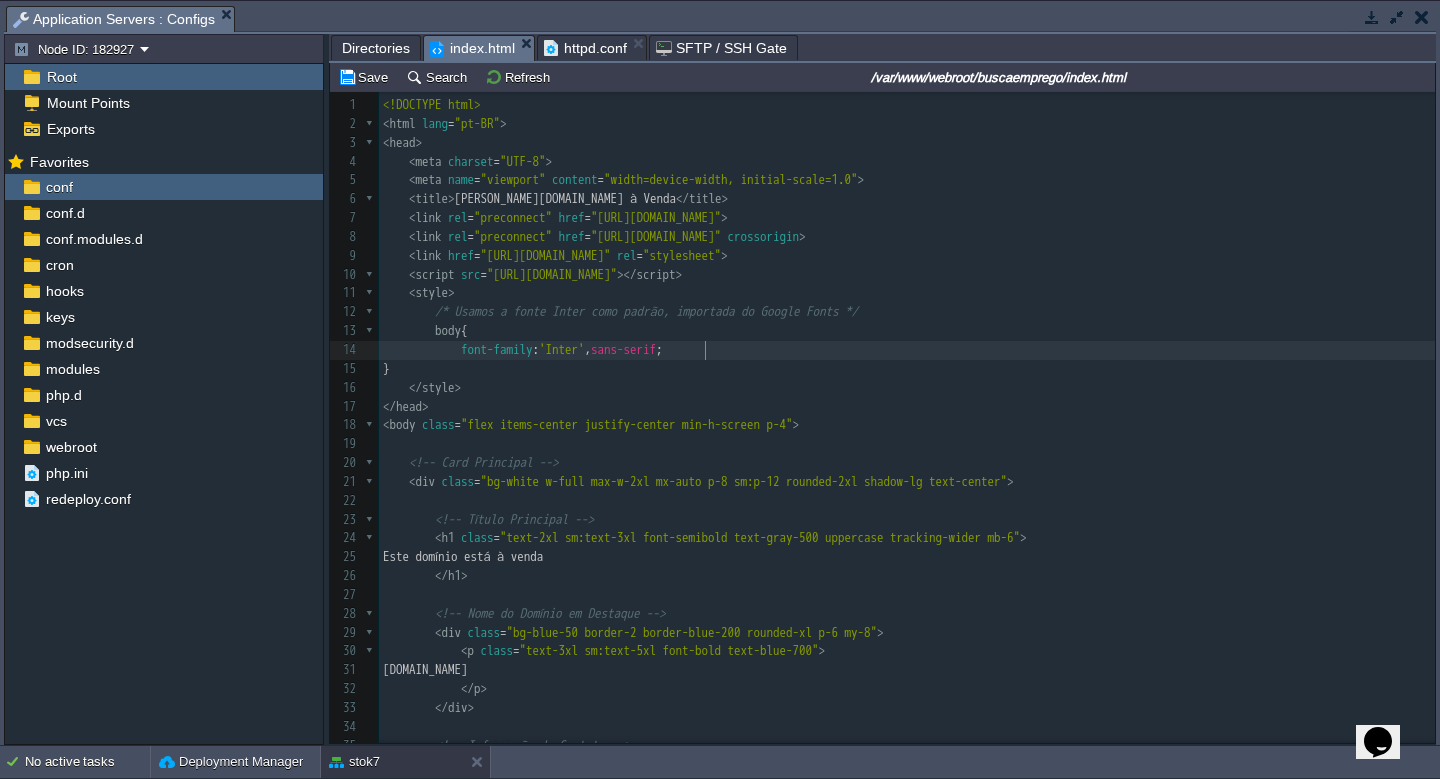 click on "font-family :  'Inter' ,  sans-serif ;" at bounding box center [907, 350] 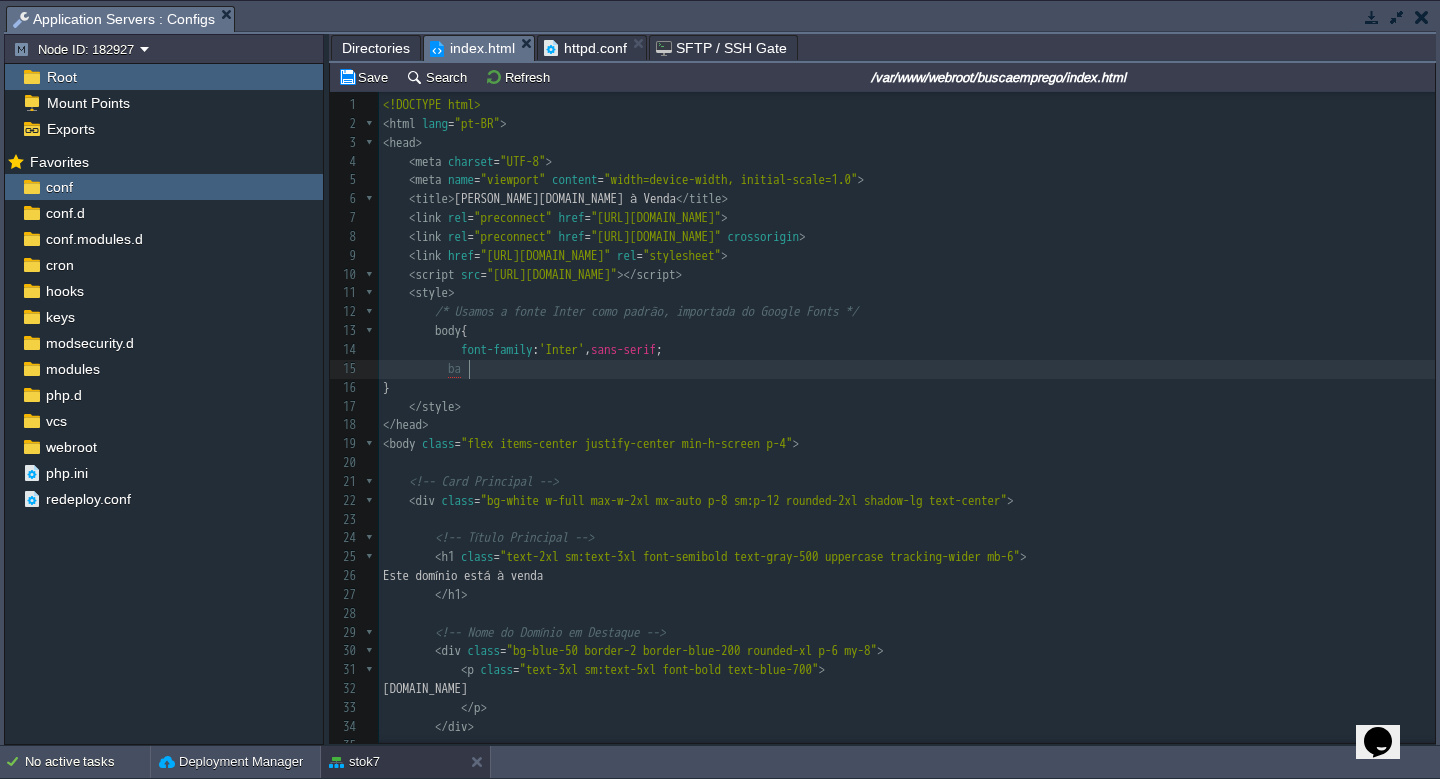 type on "bak" 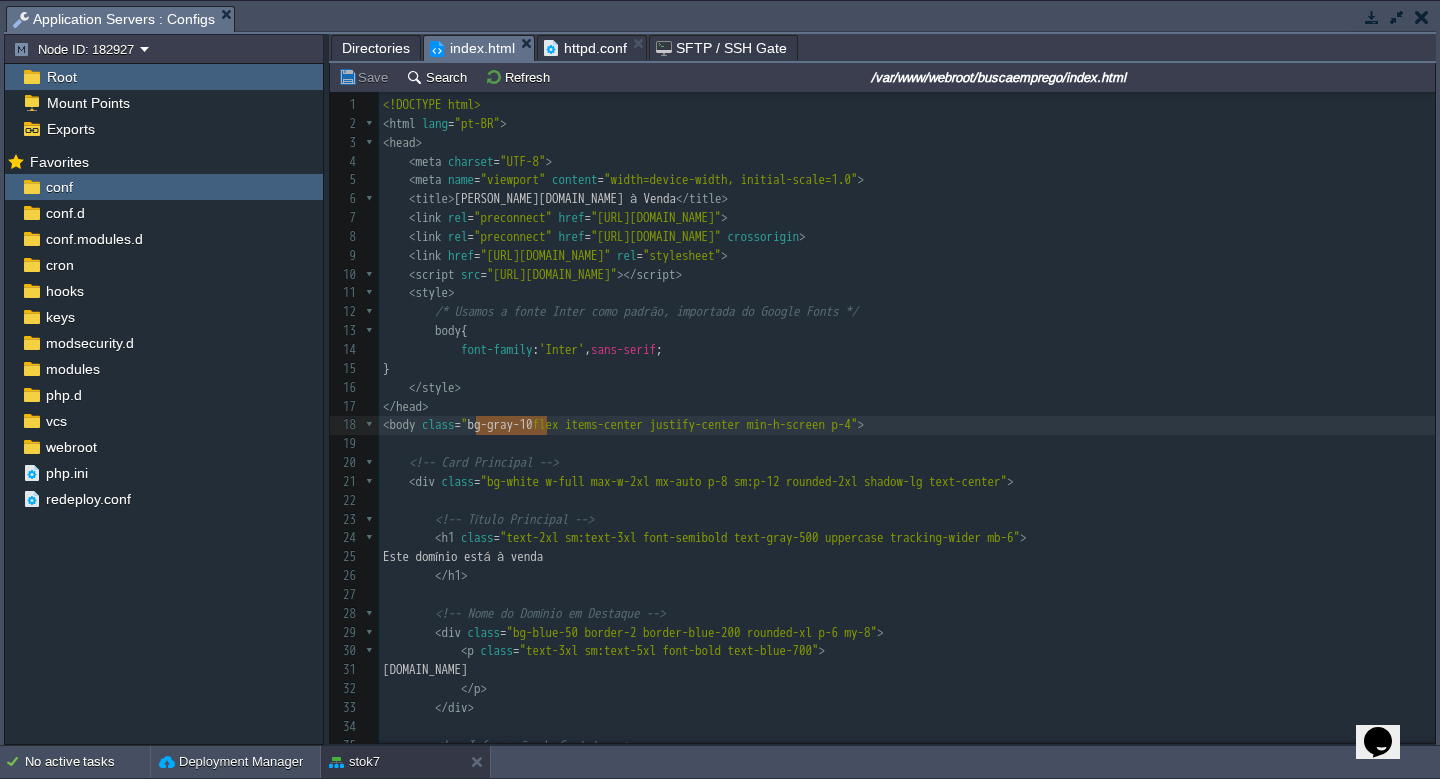 type on "background-color: #eaeaea;" 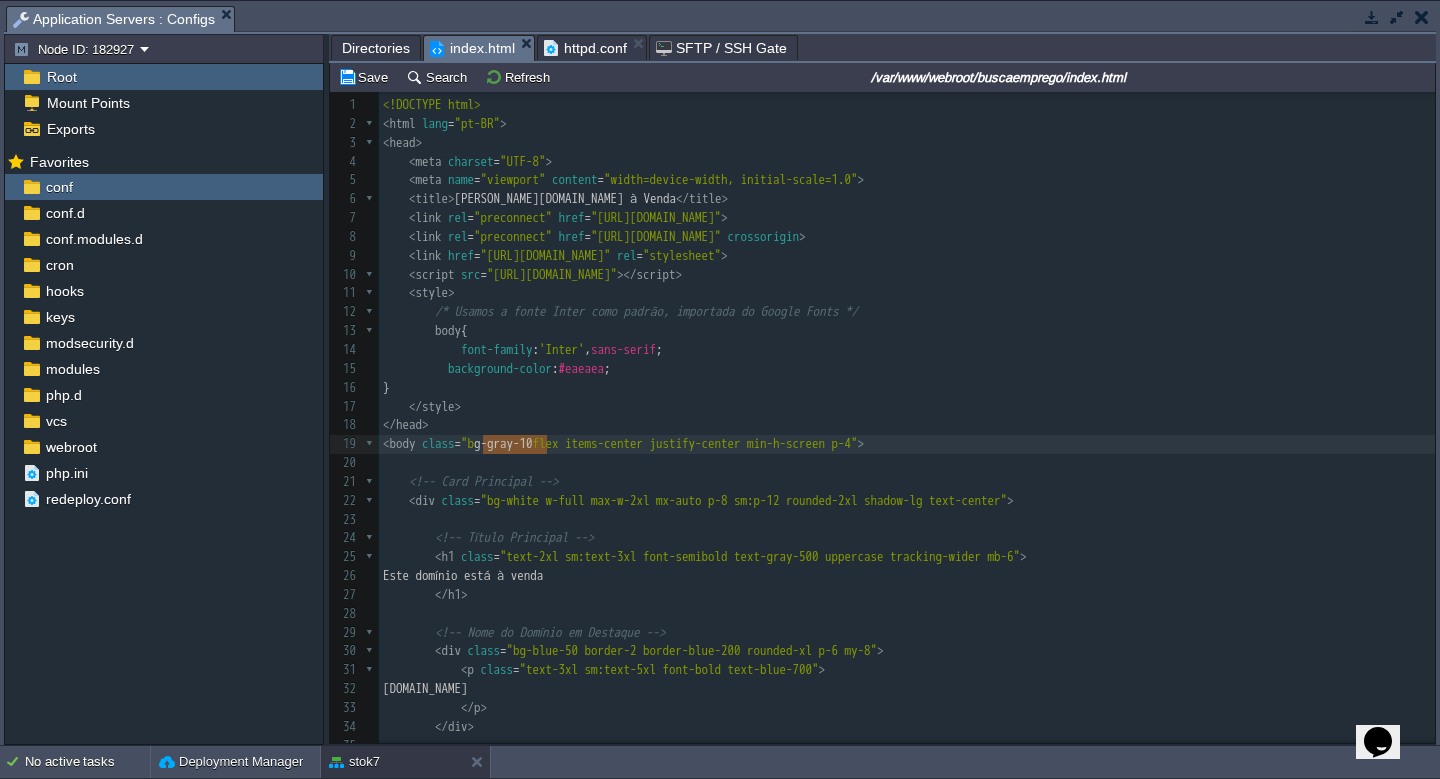 type on "bg-gray-10" 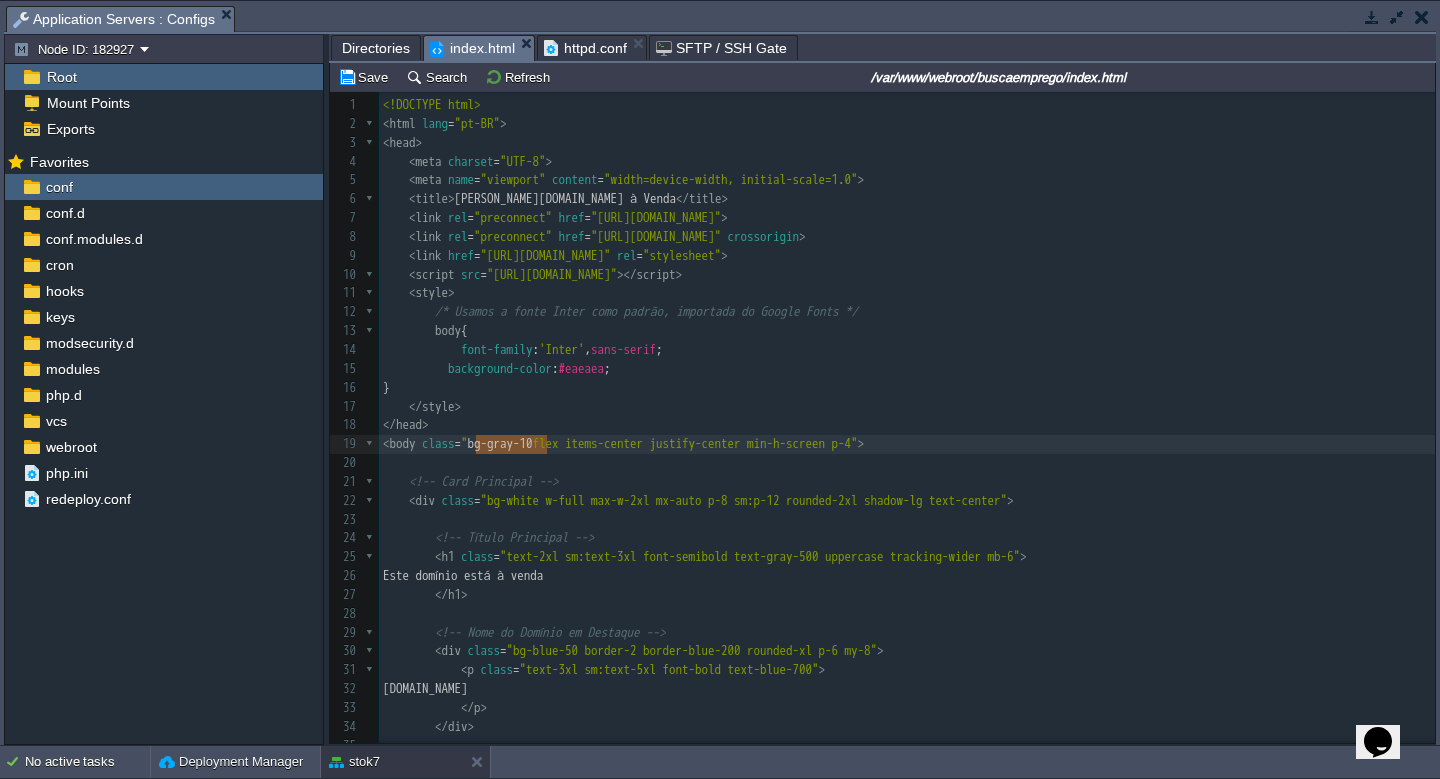 drag, startPoint x: 546, startPoint y: 446, endPoint x: 477, endPoint y: 447, distance: 69.00725 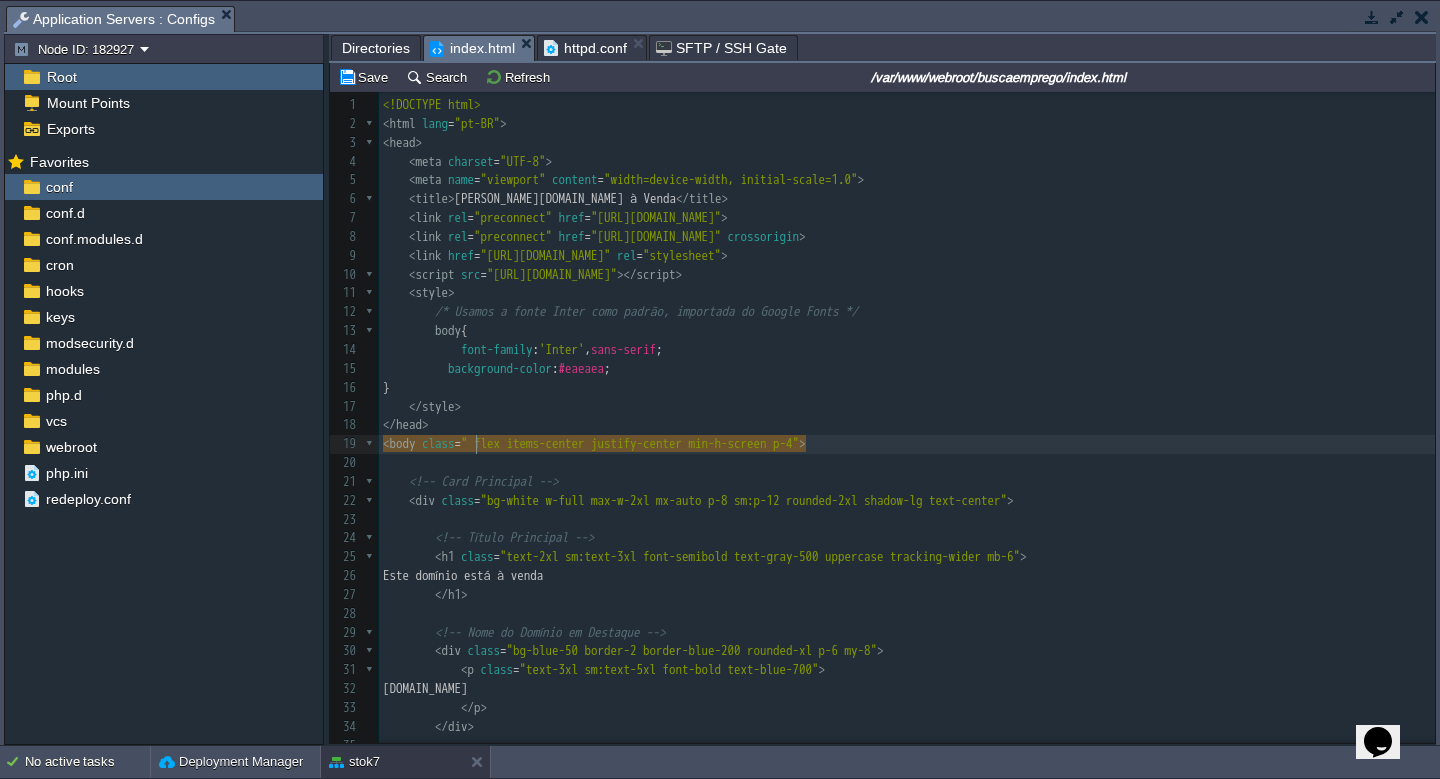 click on "x   1 <!DOCTYPE html> 2 < html   lang = "pt-BR" > 3 < head > 4      < meta   charset = "UTF-8" > 5      < meta   name = "viewport"   content = "width=device-width, initial-scale=1.0" > 6      < title > Domínio [DOMAIN_NAME] à Venda </ title > 7      < link   rel = "preconnect"   href = "[URL][DOMAIN_NAME]" > 8      < link   rel = "preconnect"   href = "[URL][DOMAIN_NAME]"   crossorigin > 9      < link   href = "[URL][DOMAIN_NAME]"   rel = "stylesheet" > 10      < script   src = "[URL][DOMAIN_NAME]" ></ script > 11      < style > 12          /* Usamos a fonte Inter como padrão, importada do Google Fonts */ 13          body  { 14              font-family :  'Inter' ,  sans-serif ; 15            background-color :  #eaeaea ; 16         } 17      </ style > 18 </ head > 19 < body   class = " flex items-center justify-center min-h-screen p-4" > 20 ​ 21      <!-- Card Principal --> 22      < div" at bounding box center (907, 520) 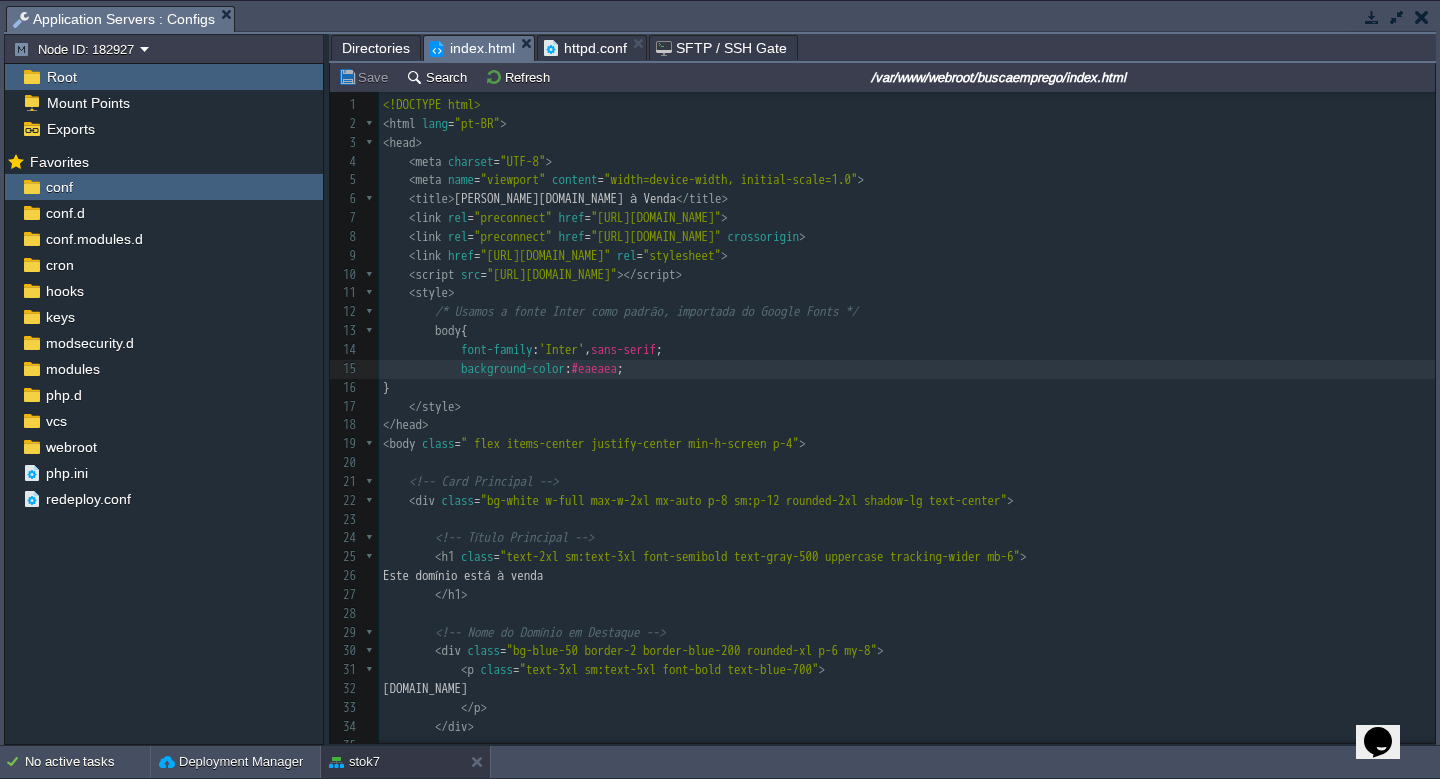 click at bounding box center (1397, 17) 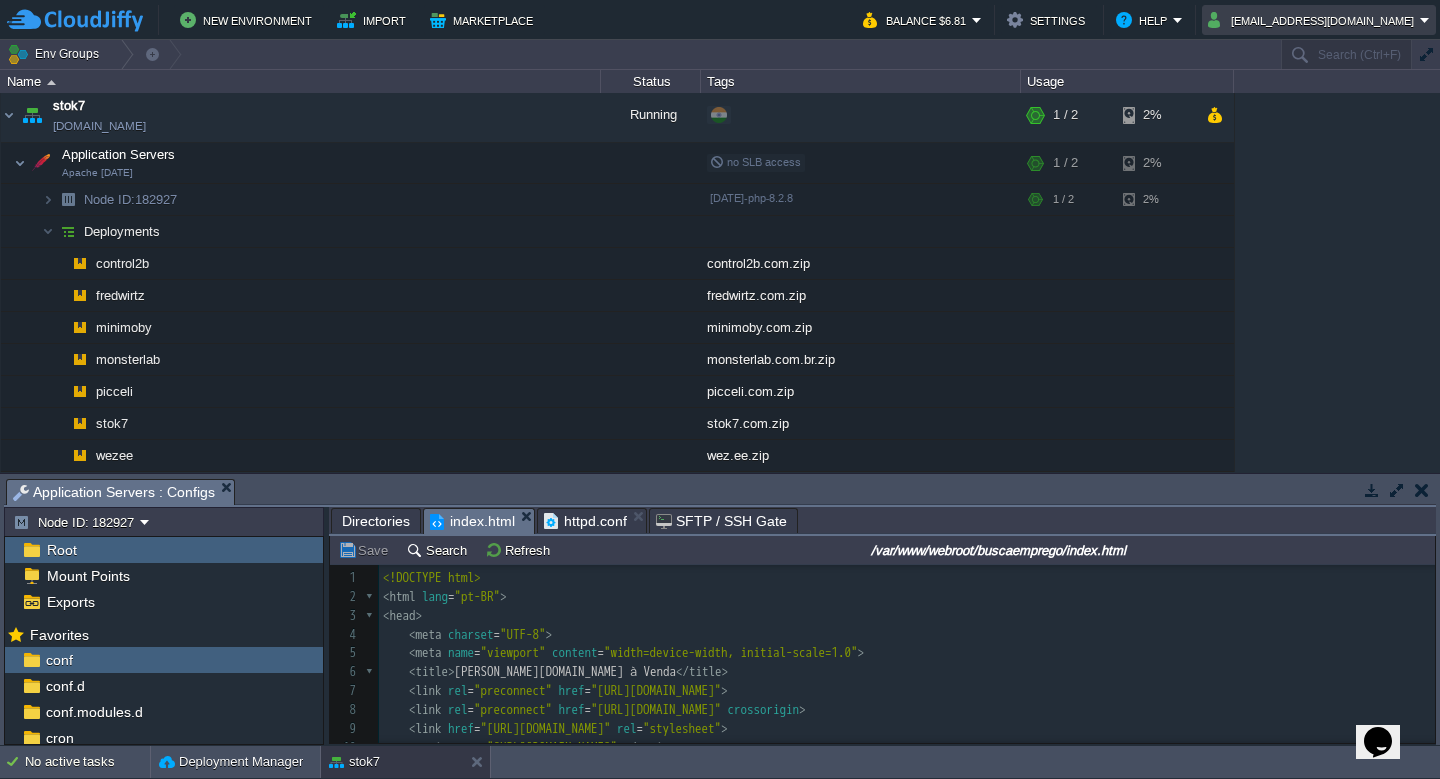 scroll, scrollTop: 58, scrollLeft: 0, axis: vertical 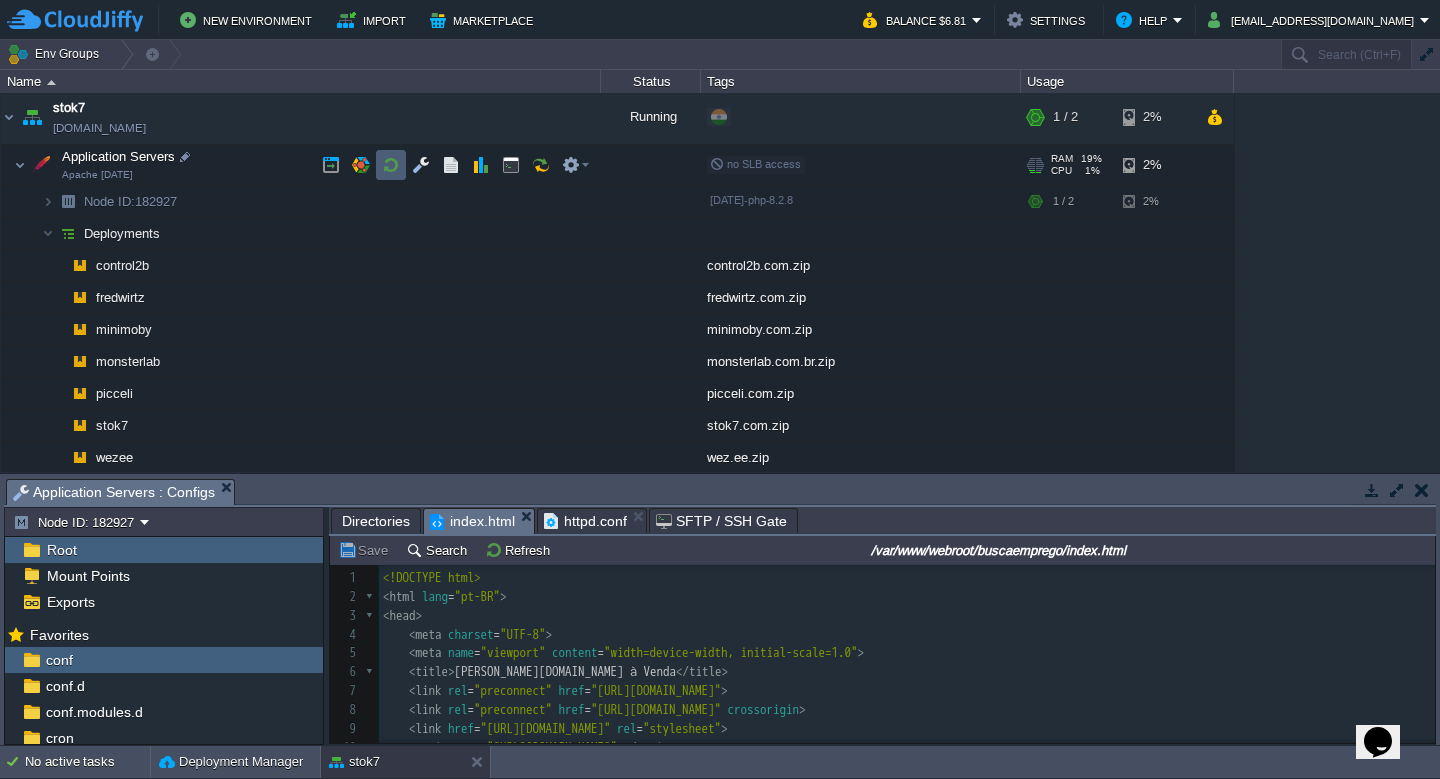 click at bounding box center [391, 165] 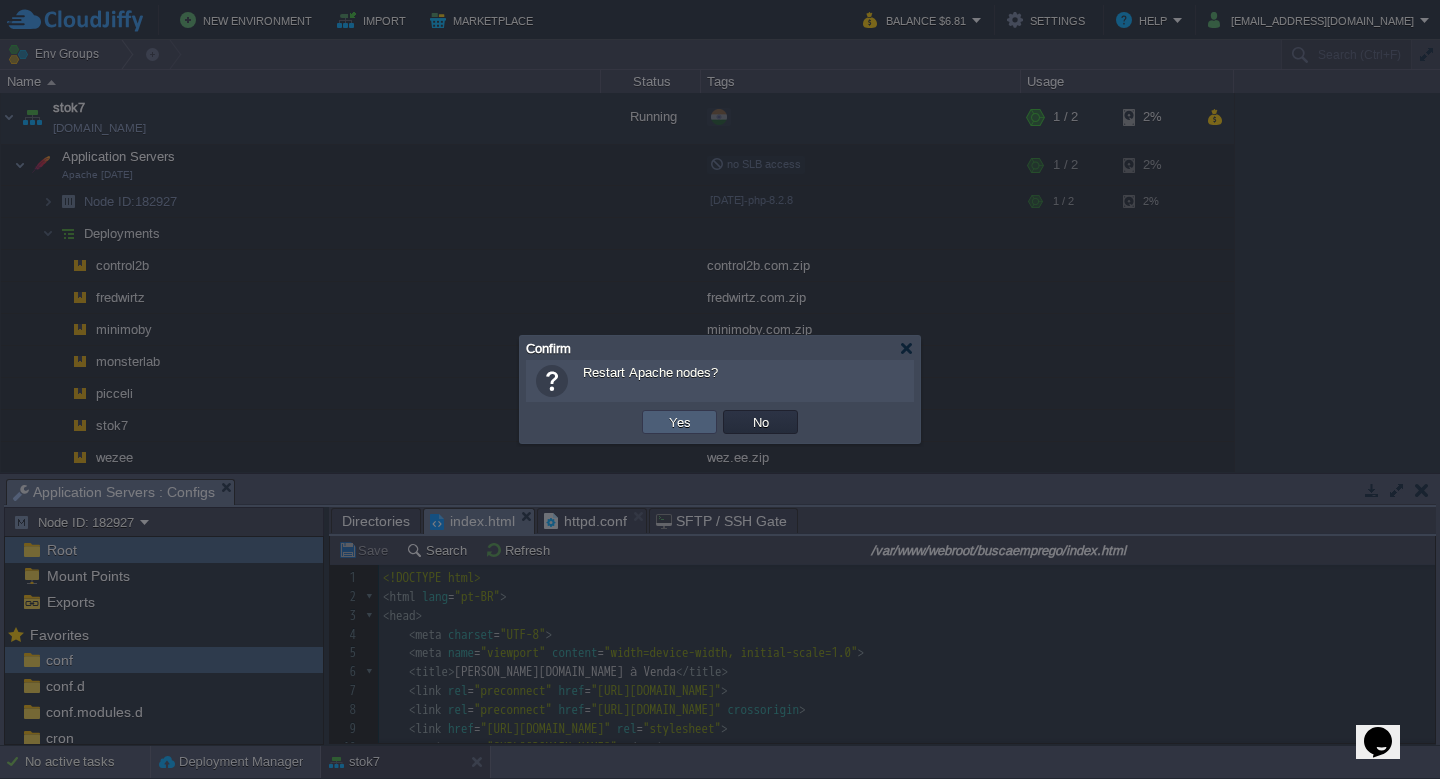 click on "Yes" at bounding box center (680, 422) 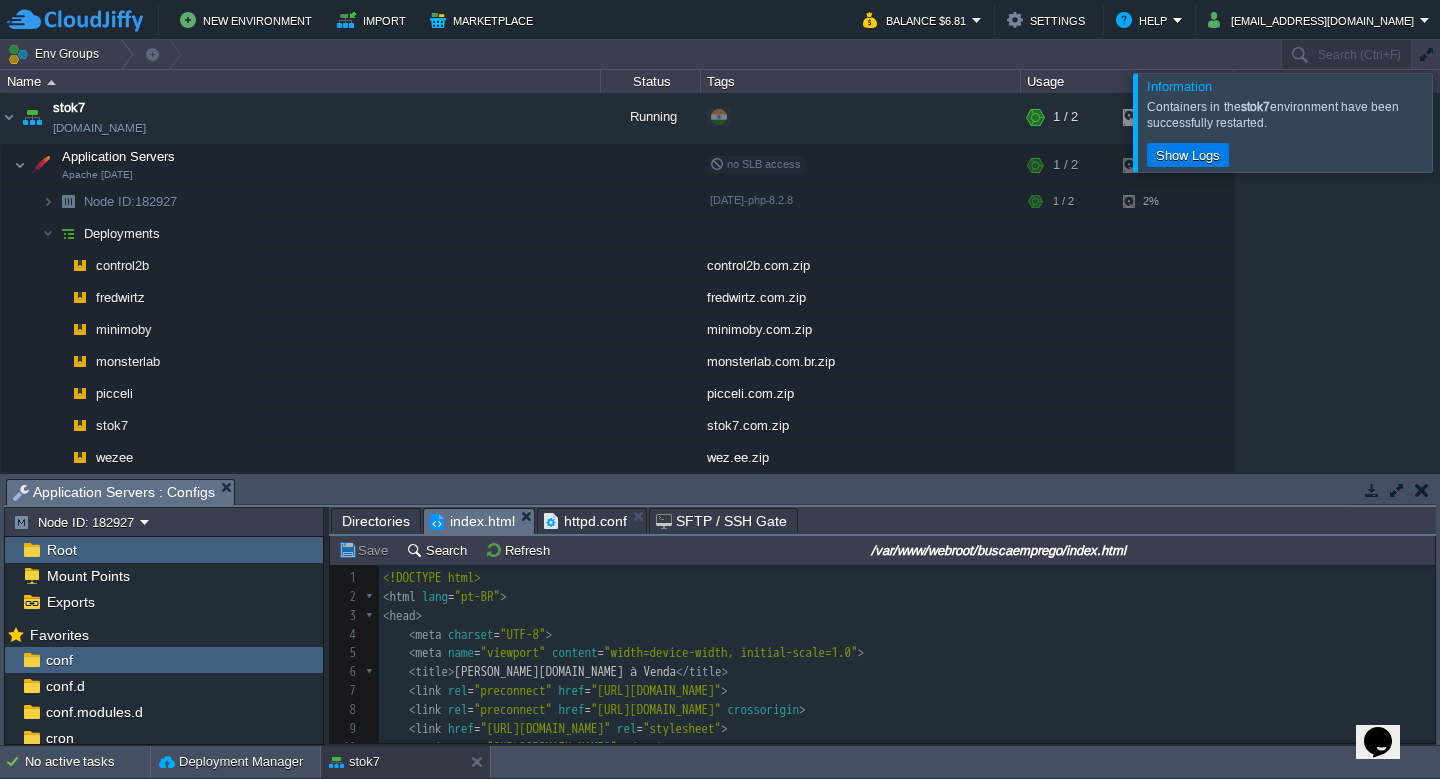 click at bounding box center [1464, 122] 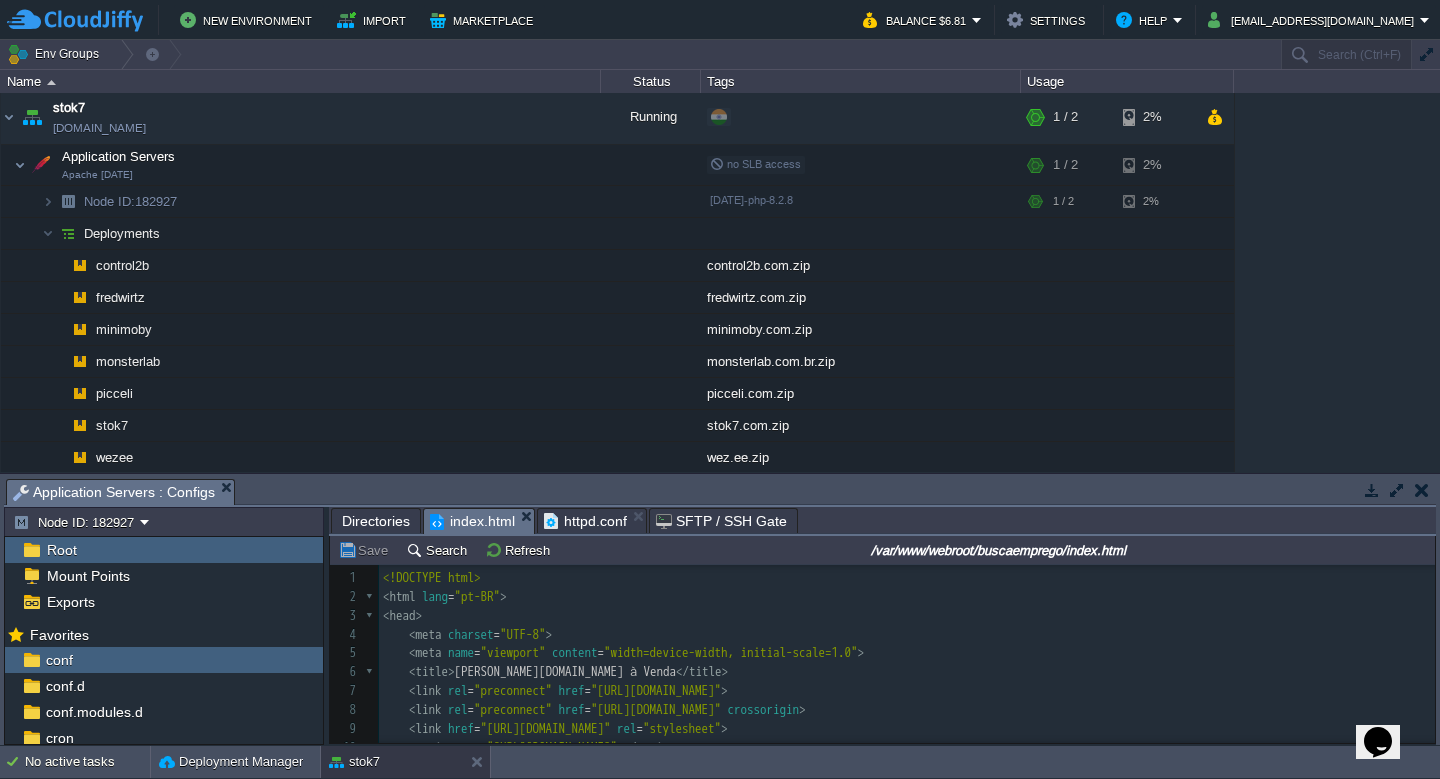 click at bounding box center (1397, 490) 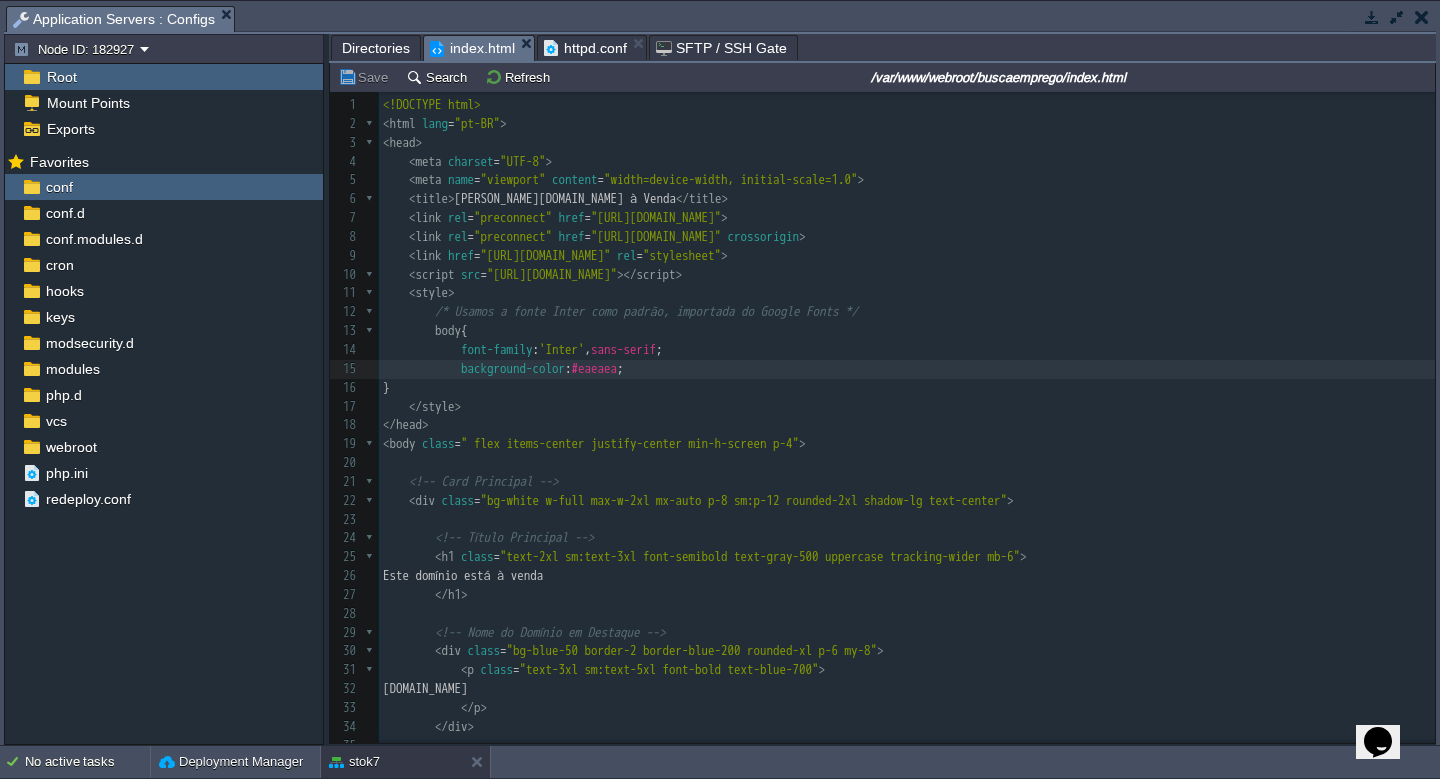 click on "Directories" at bounding box center [376, 48] 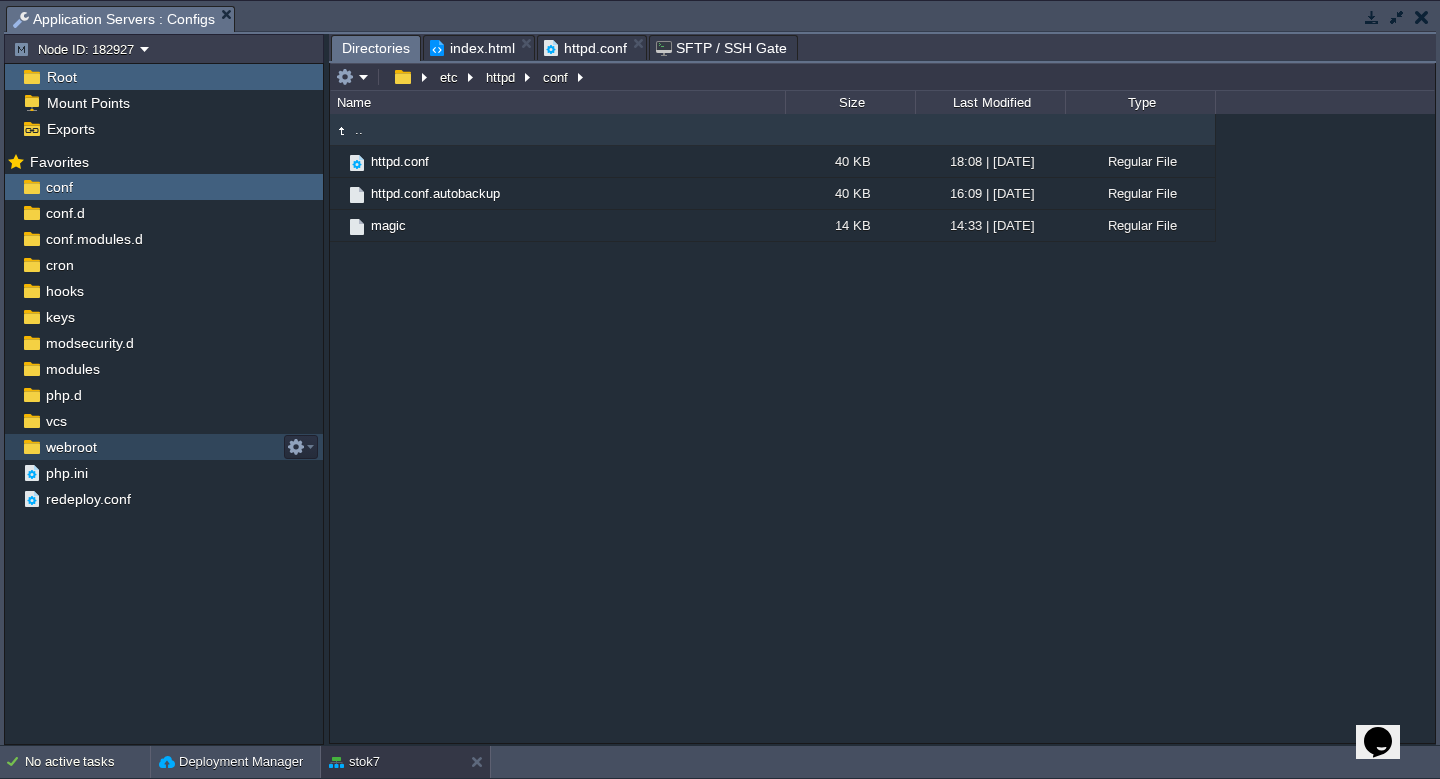 click on "webroot" at bounding box center (71, 447) 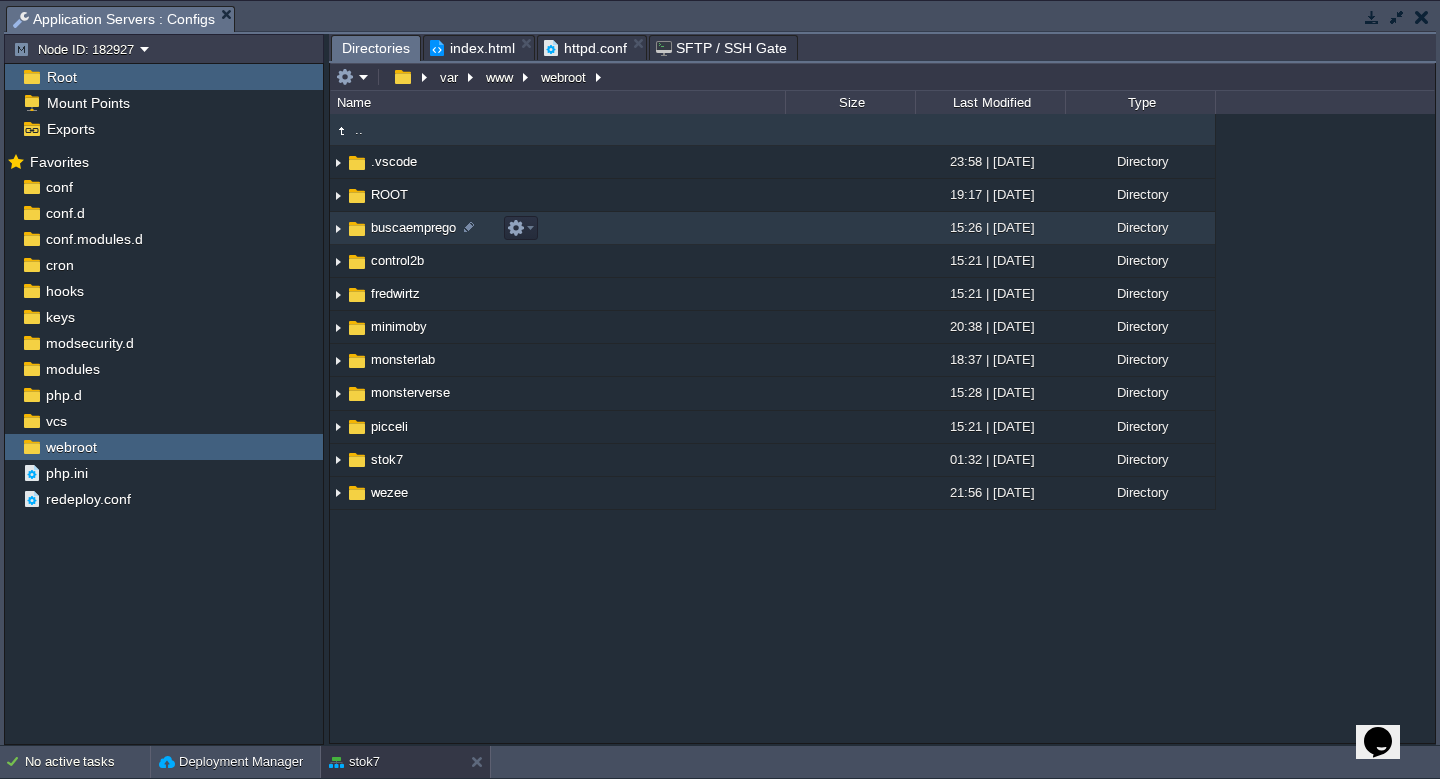 click on "buscaemprego" at bounding box center (413, 227) 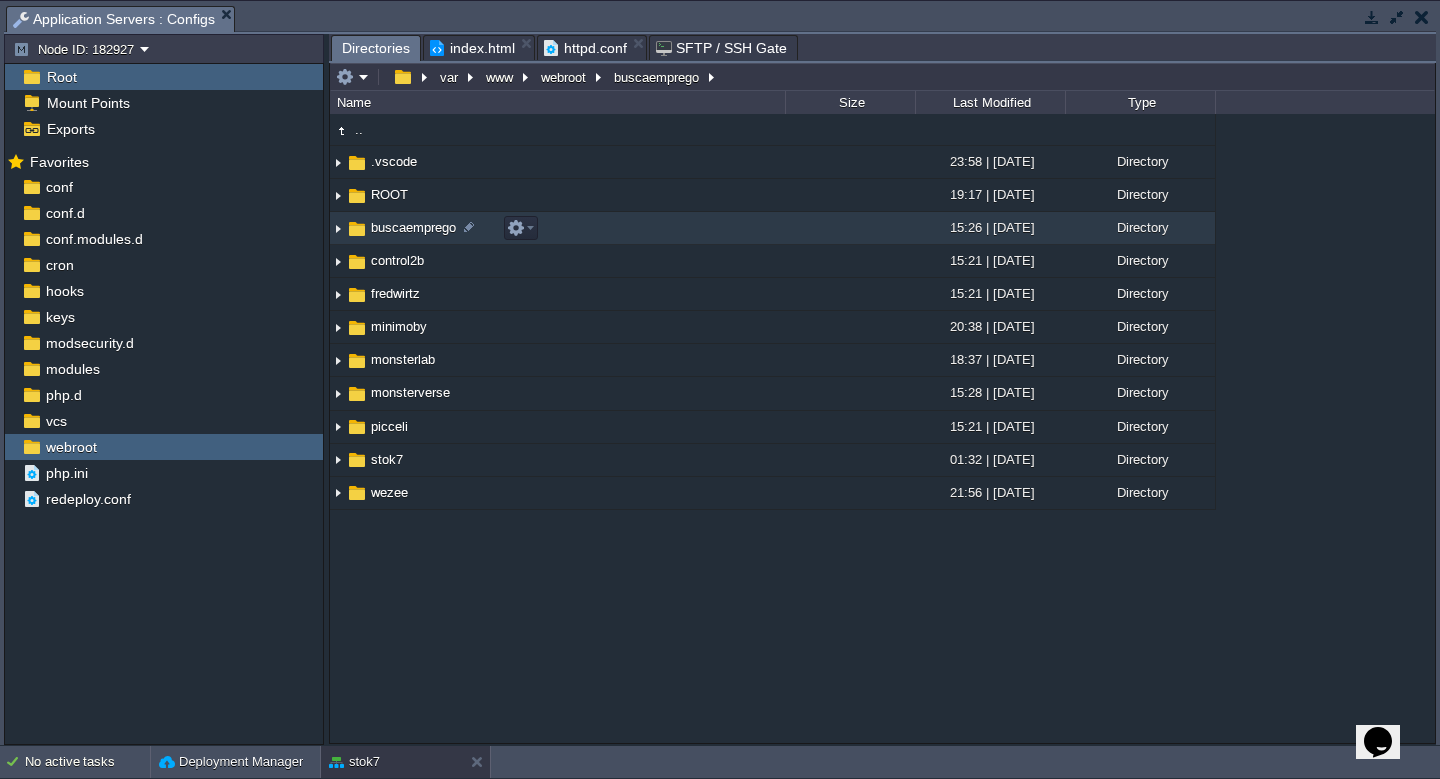 click at bounding box center (338, 228) 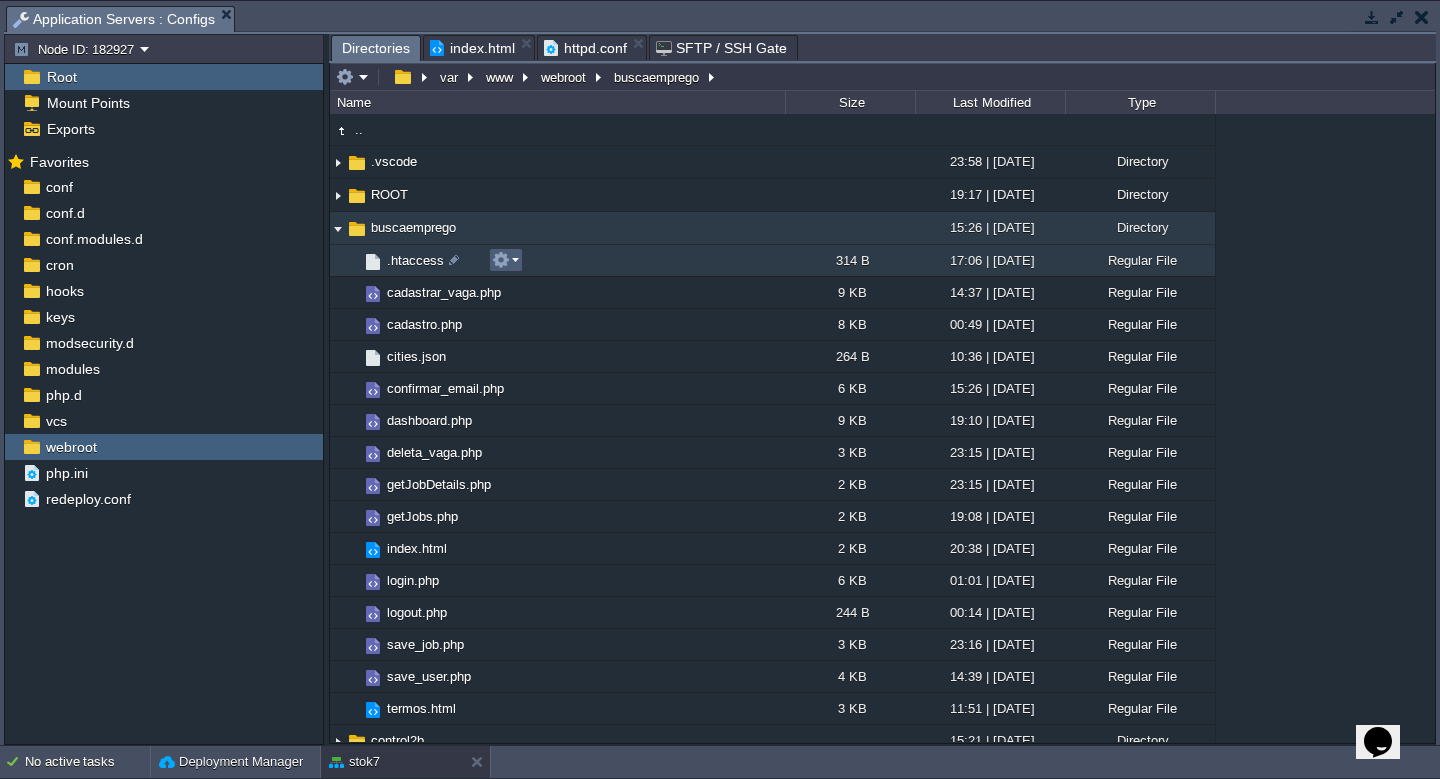 click at bounding box center (505, 260) 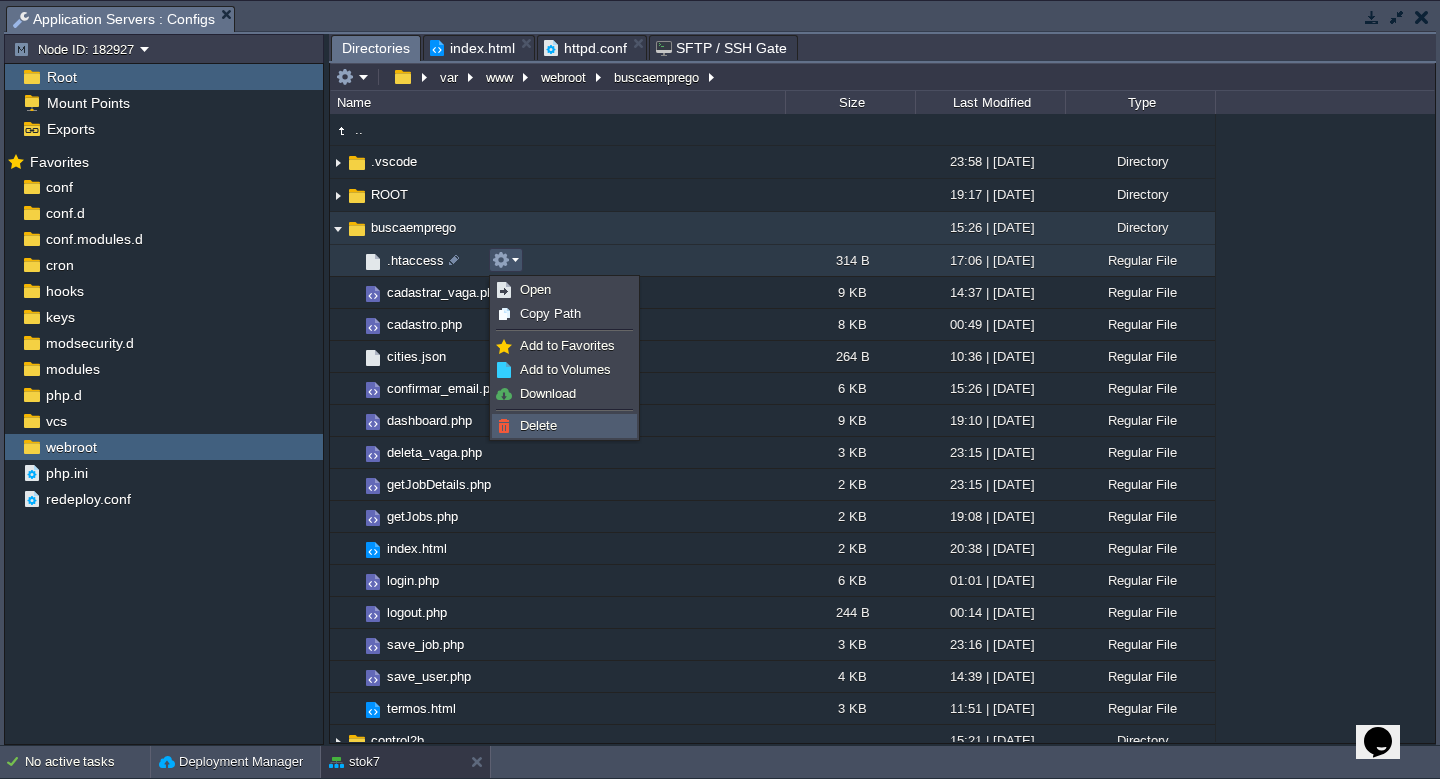 click on "Delete" at bounding box center [538, 425] 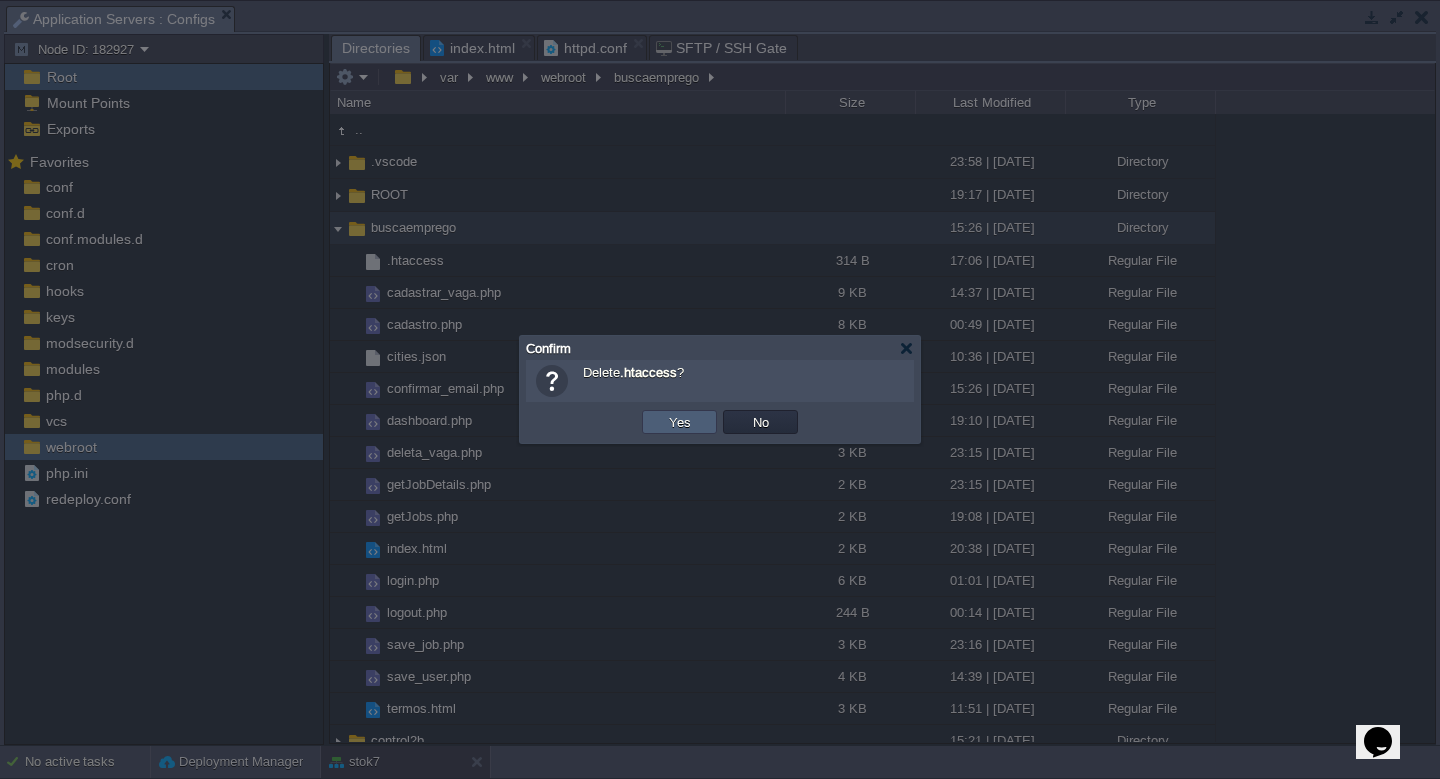 click on "Yes" at bounding box center [680, 422] 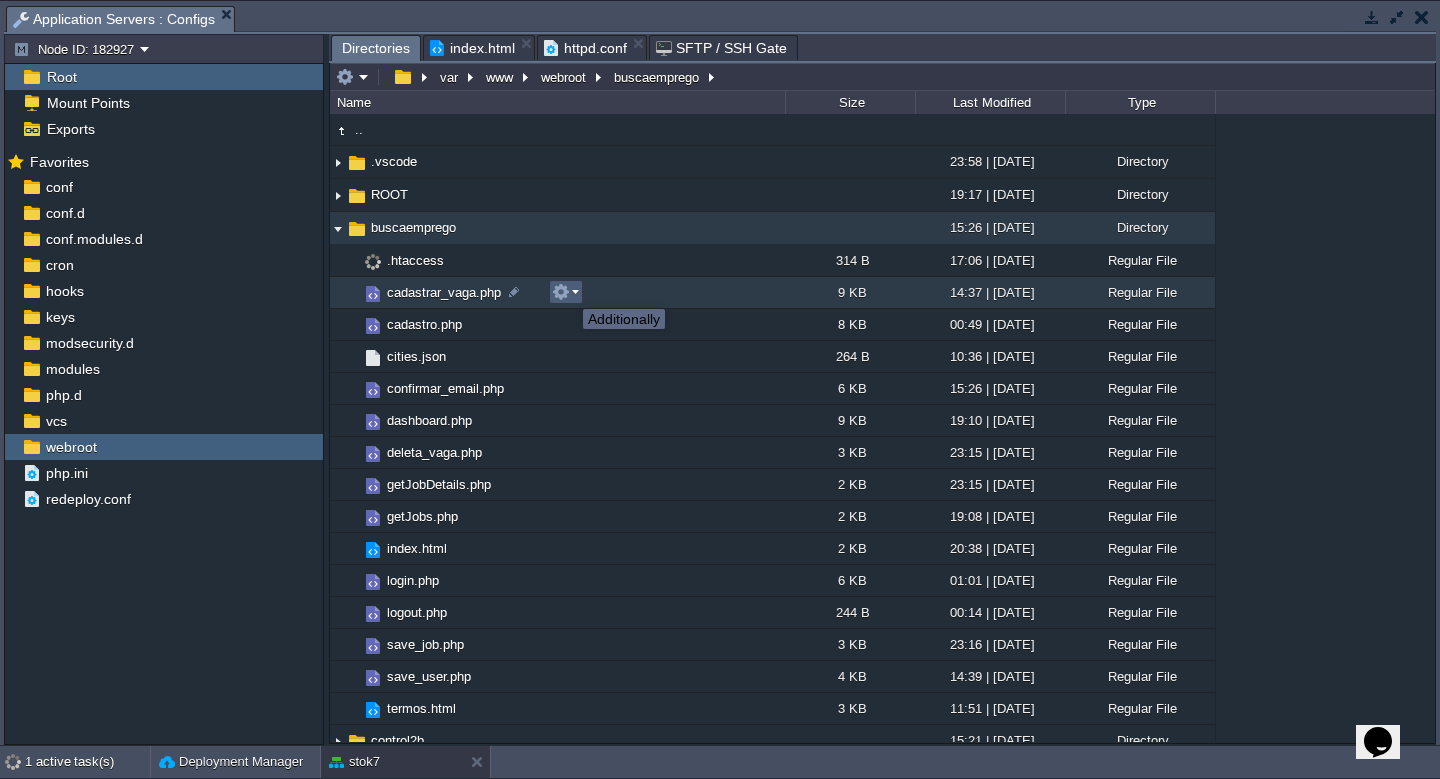 click at bounding box center (561, 292) 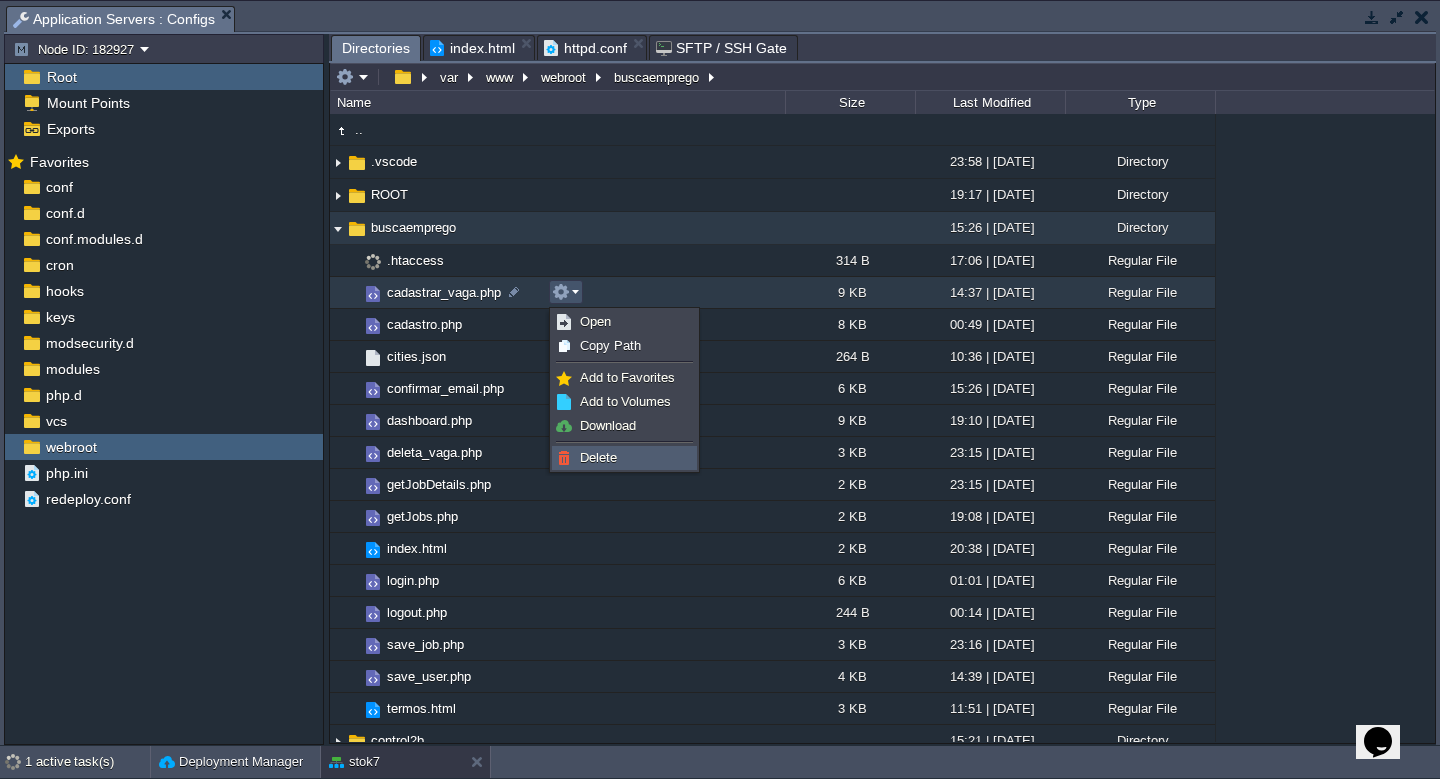 click on "Delete" at bounding box center [598, 457] 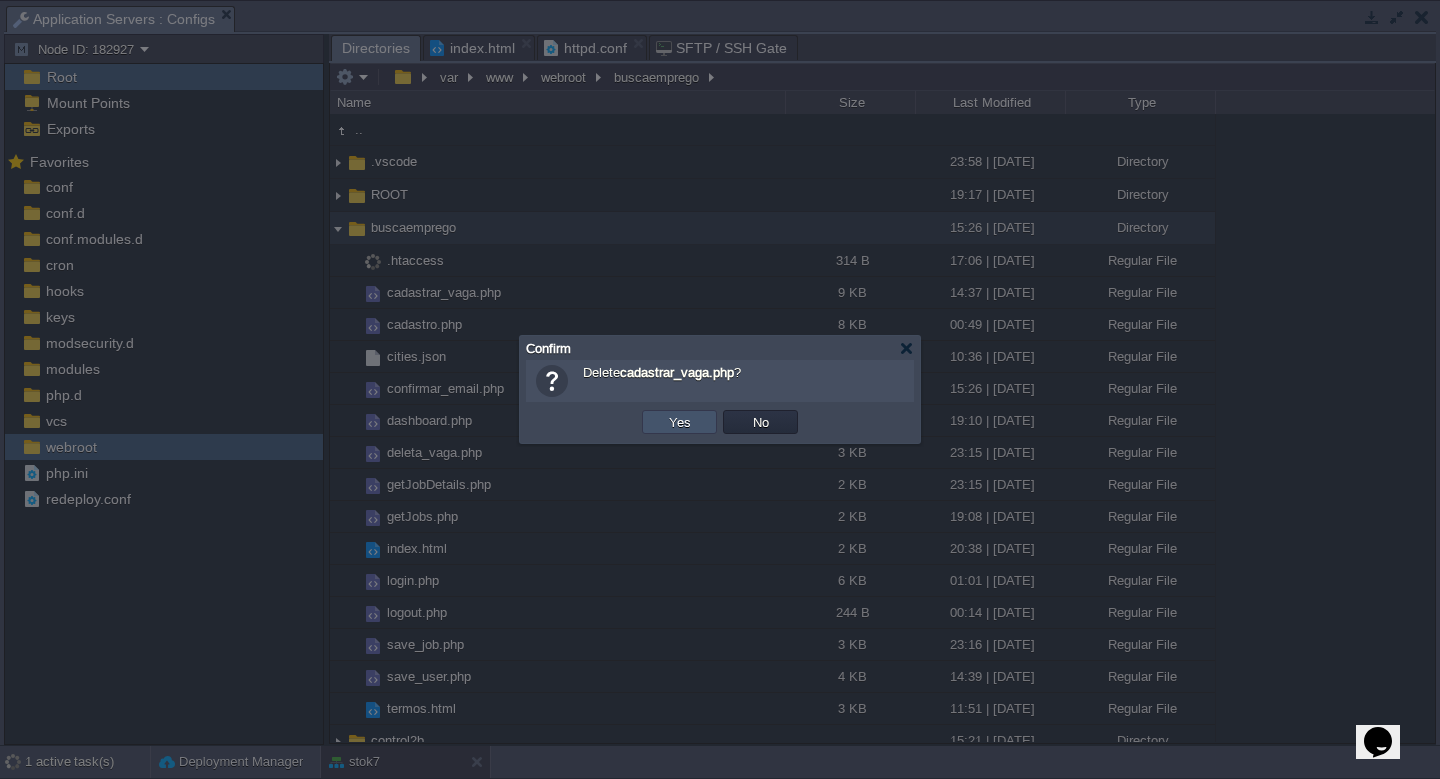click on "Yes" at bounding box center [680, 422] 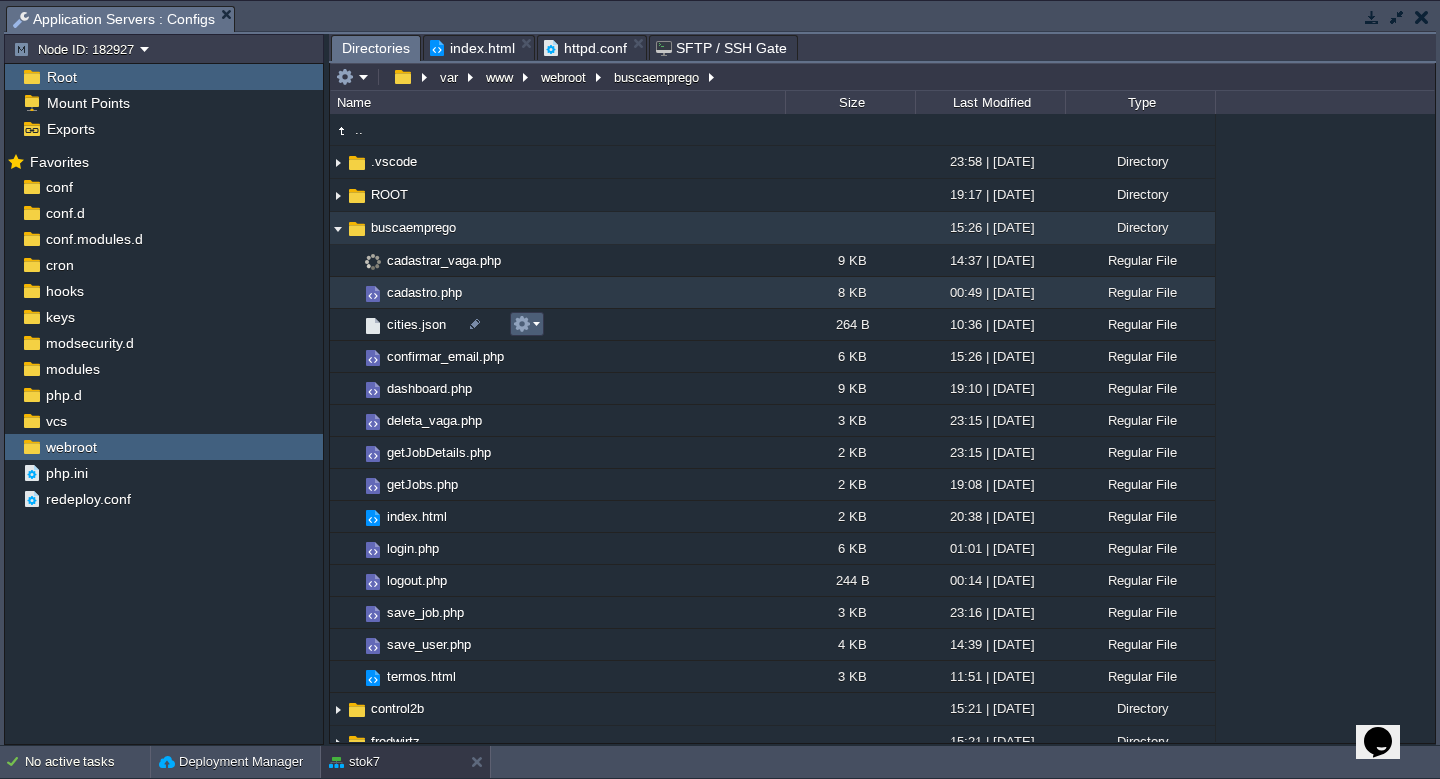 click at bounding box center [526, 324] 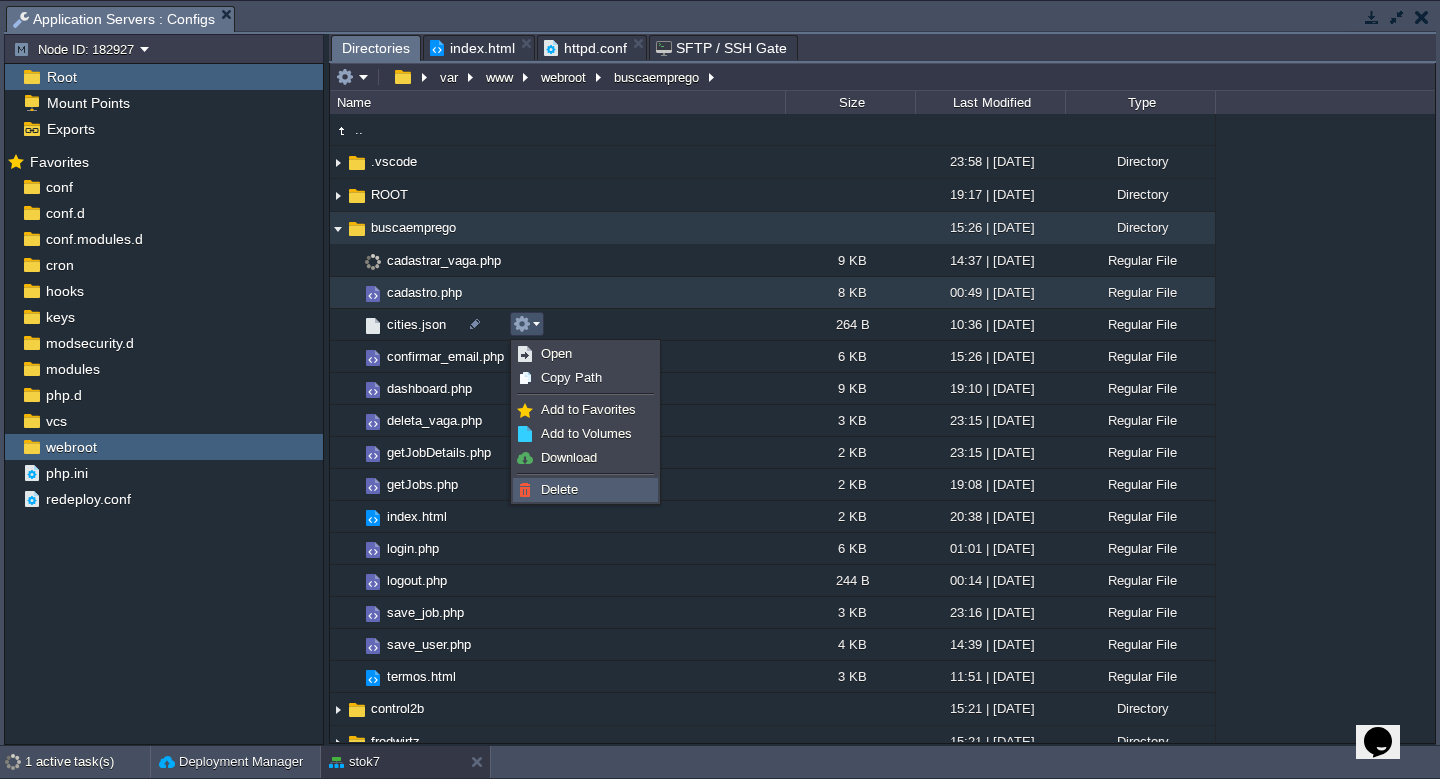 click on "Delete" at bounding box center [585, 490] 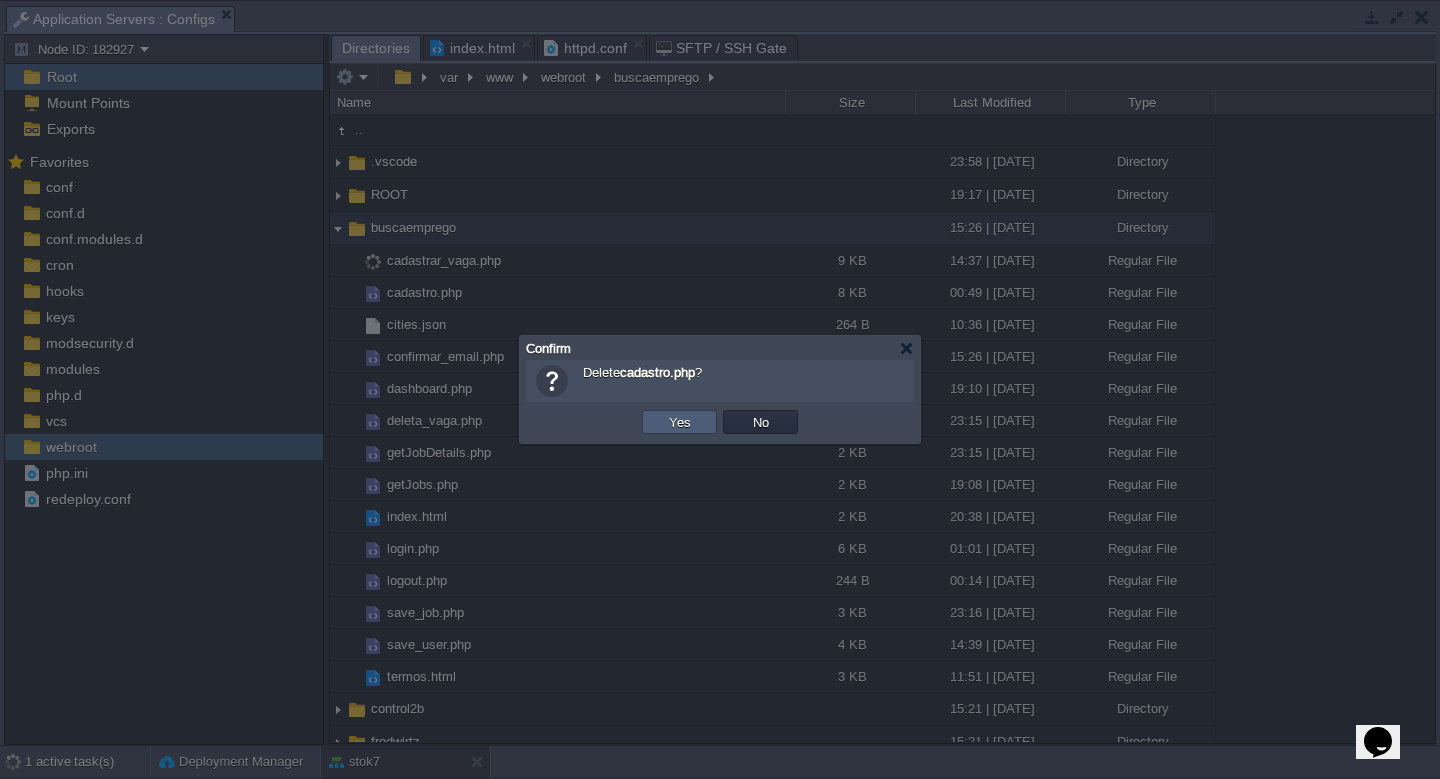 click on "Yes" at bounding box center (680, 422) 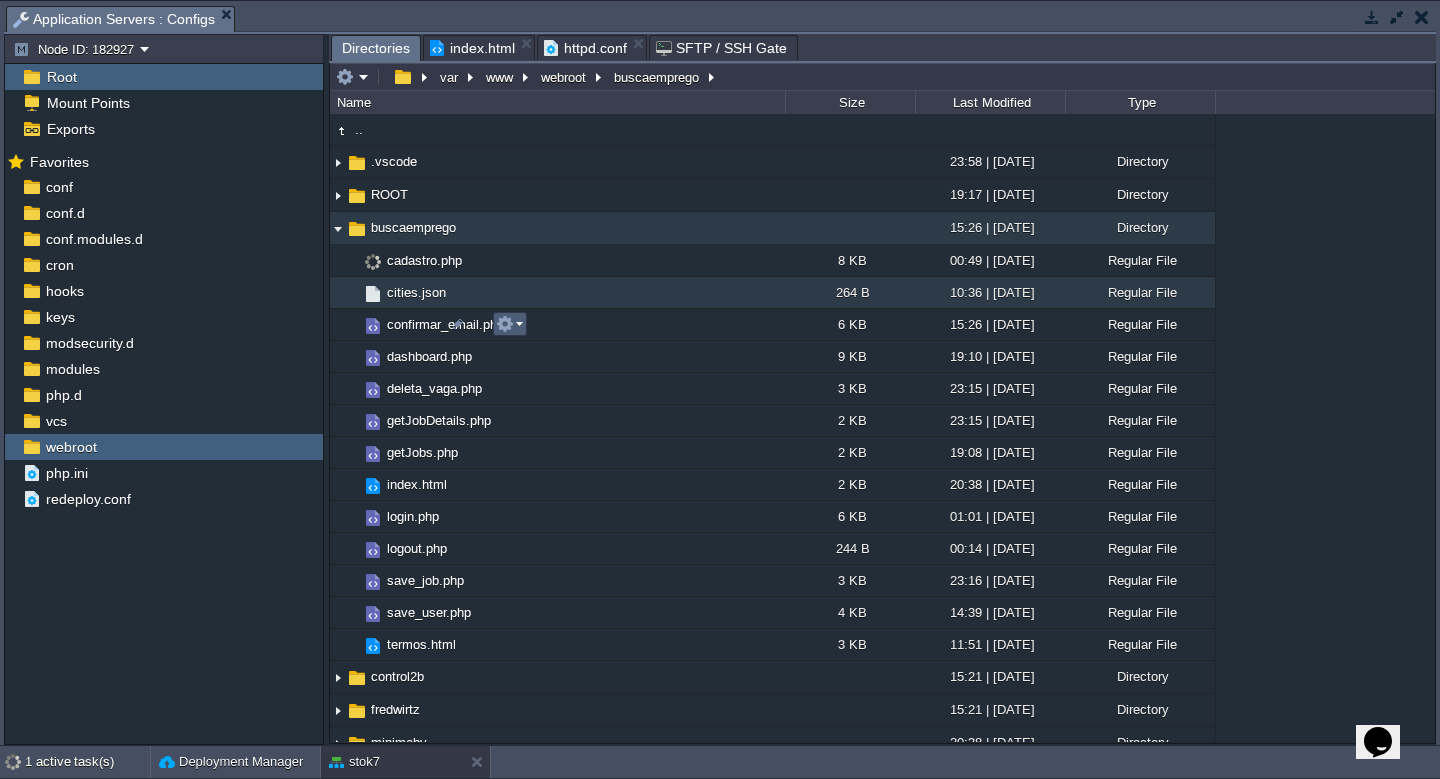 click at bounding box center [509, 324] 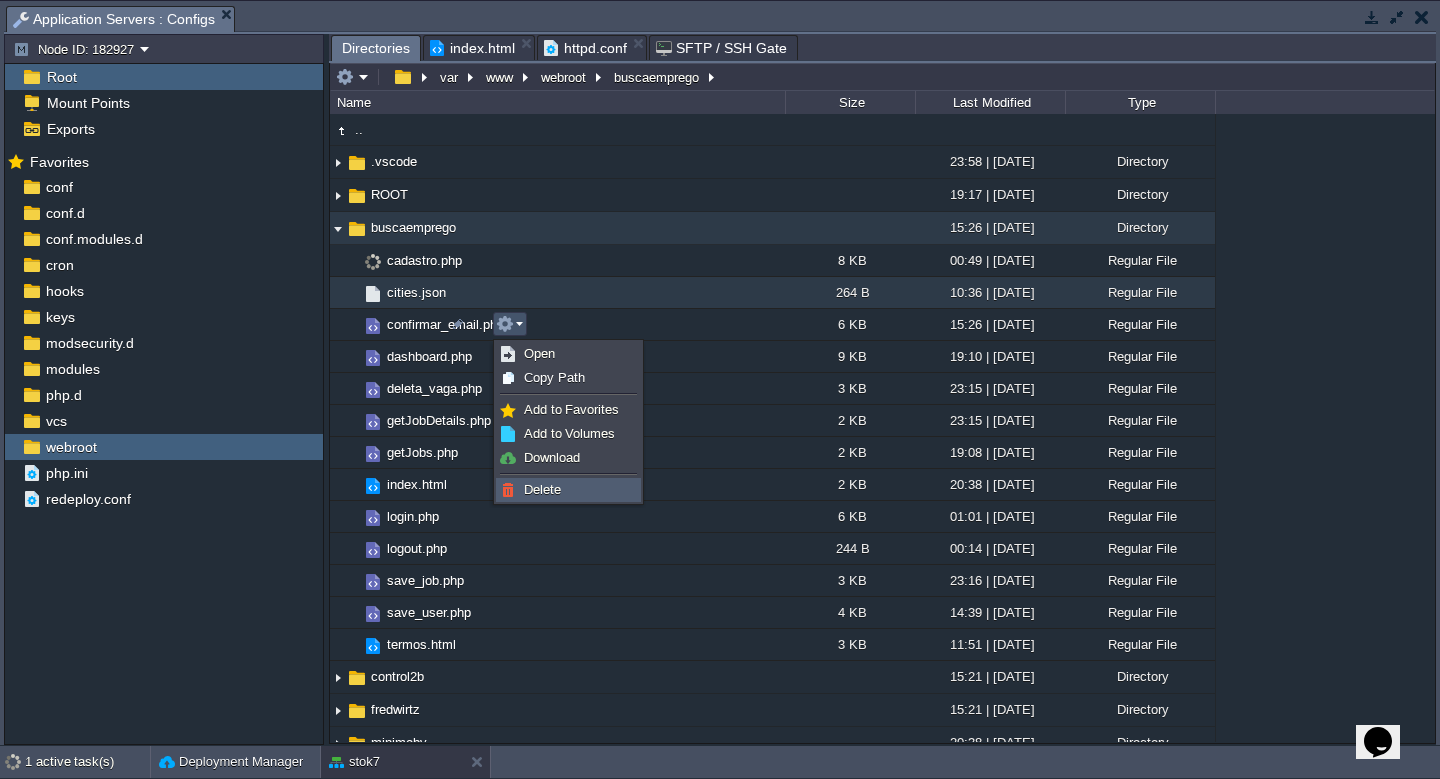 click on "Delete" at bounding box center (568, 490) 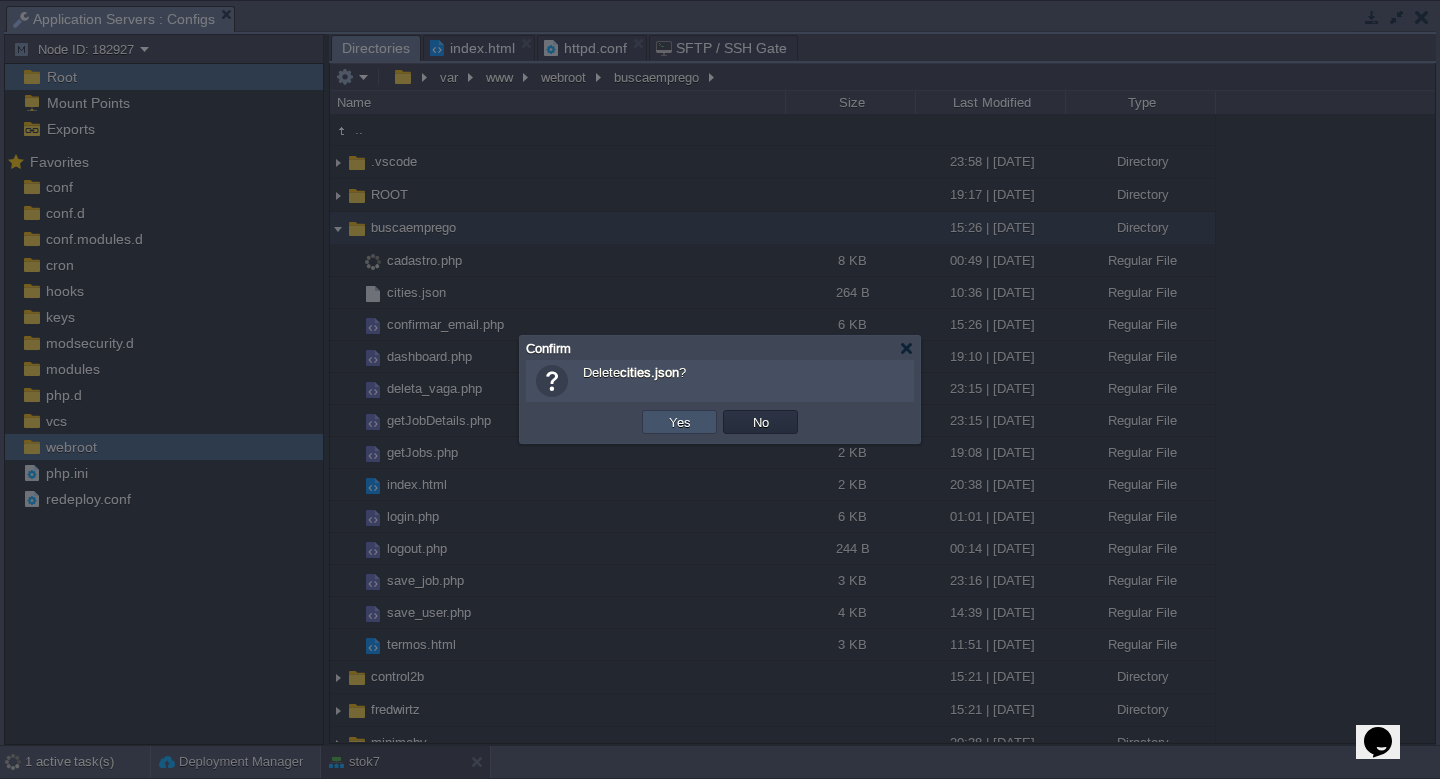 click on "Yes" at bounding box center (680, 422) 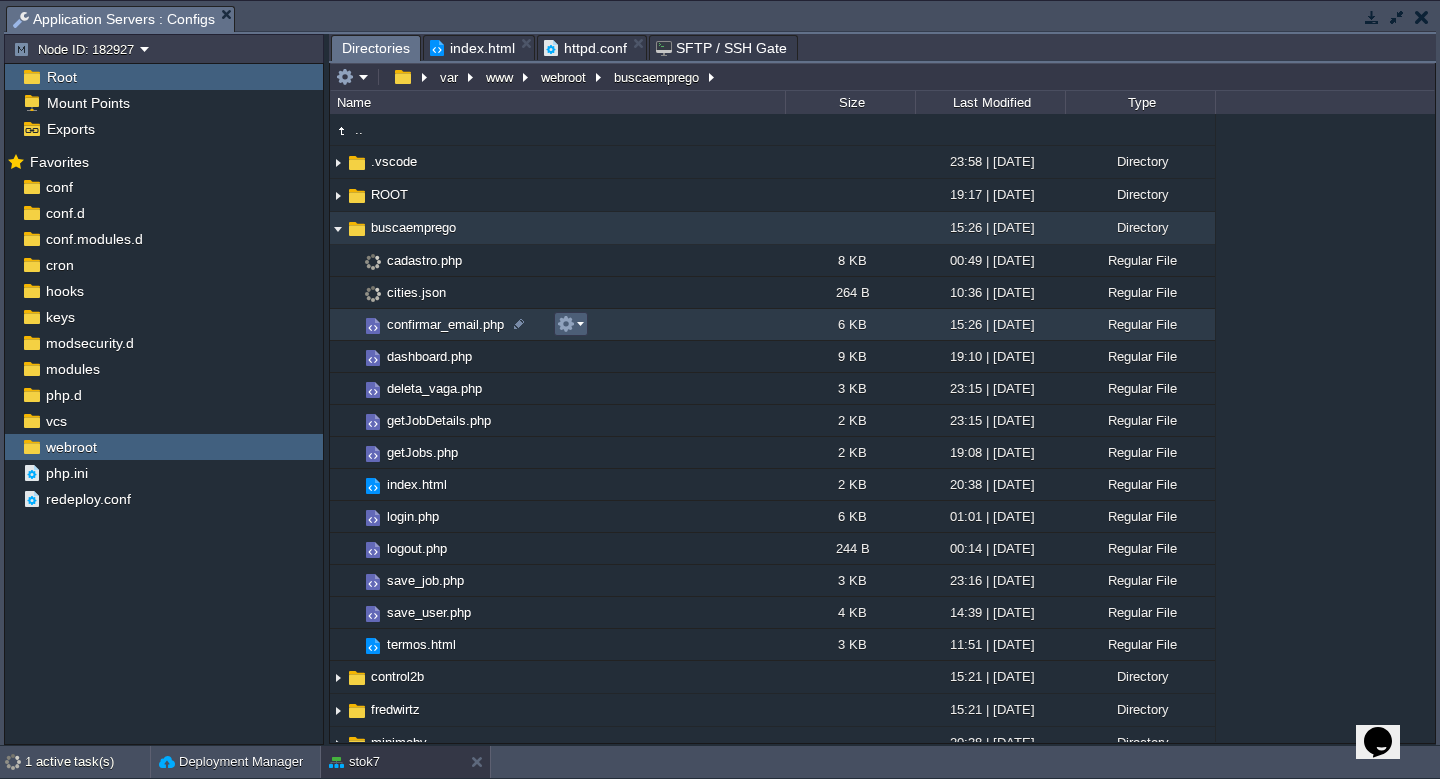 click at bounding box center [566, 324] 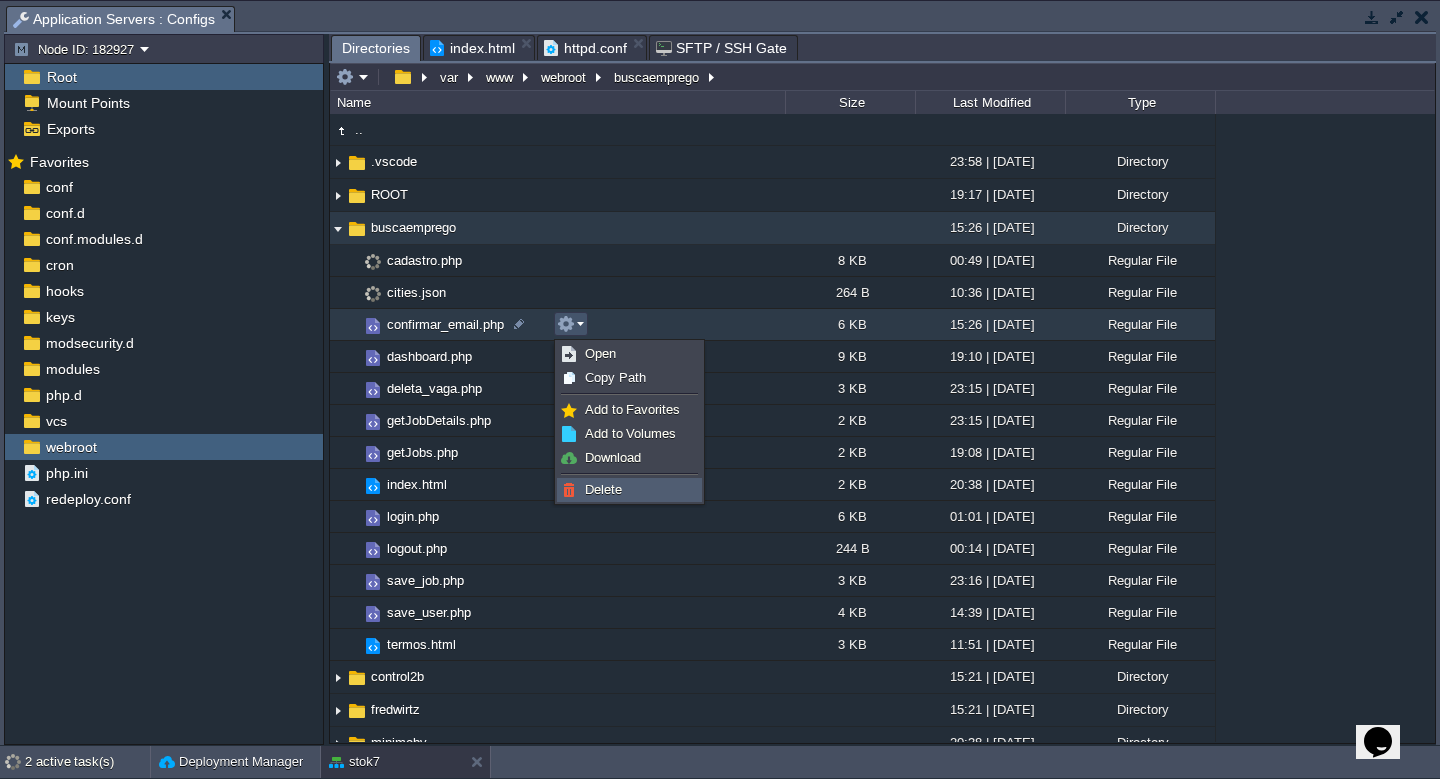 click on "Delete" at bounding box center [629, 490] 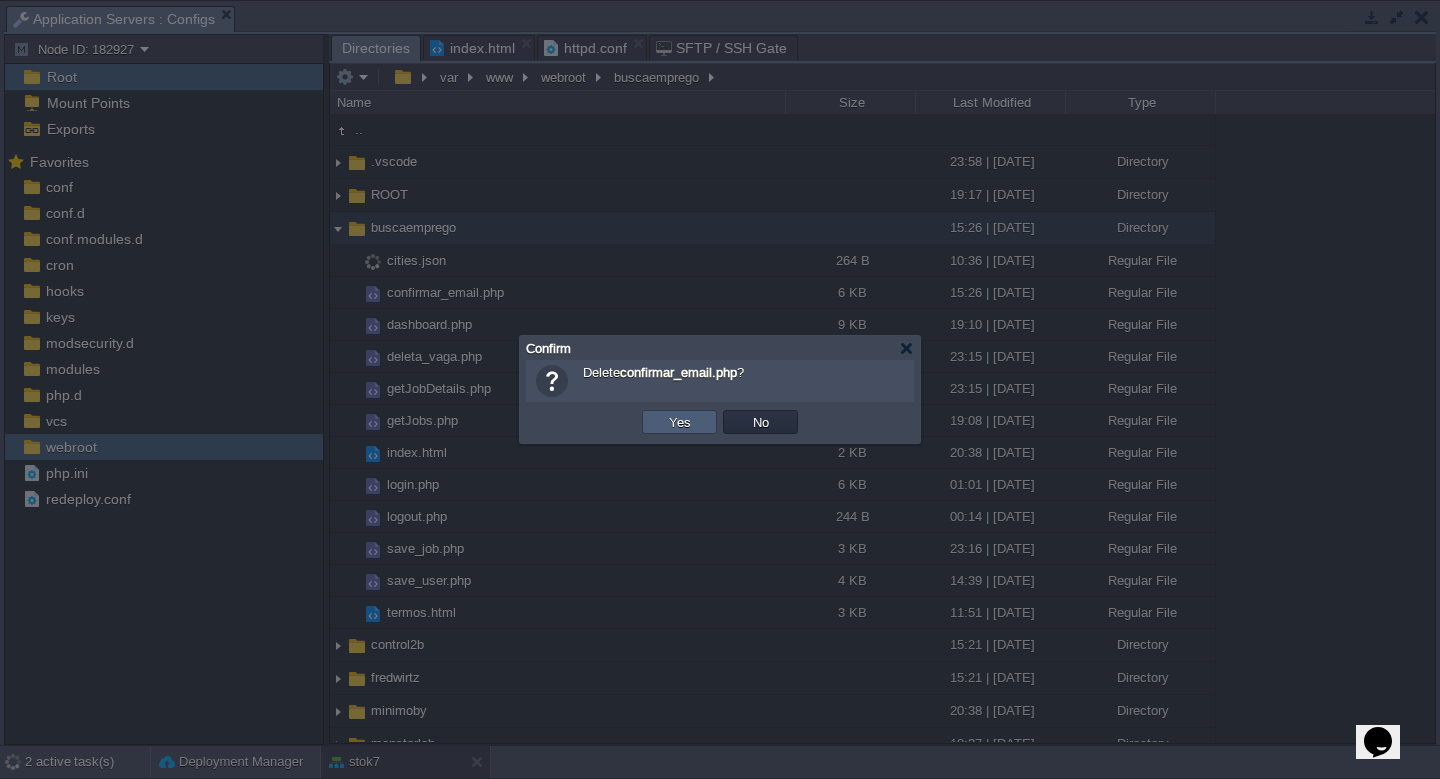 click on "Yes" at bounding box center [679, 422] 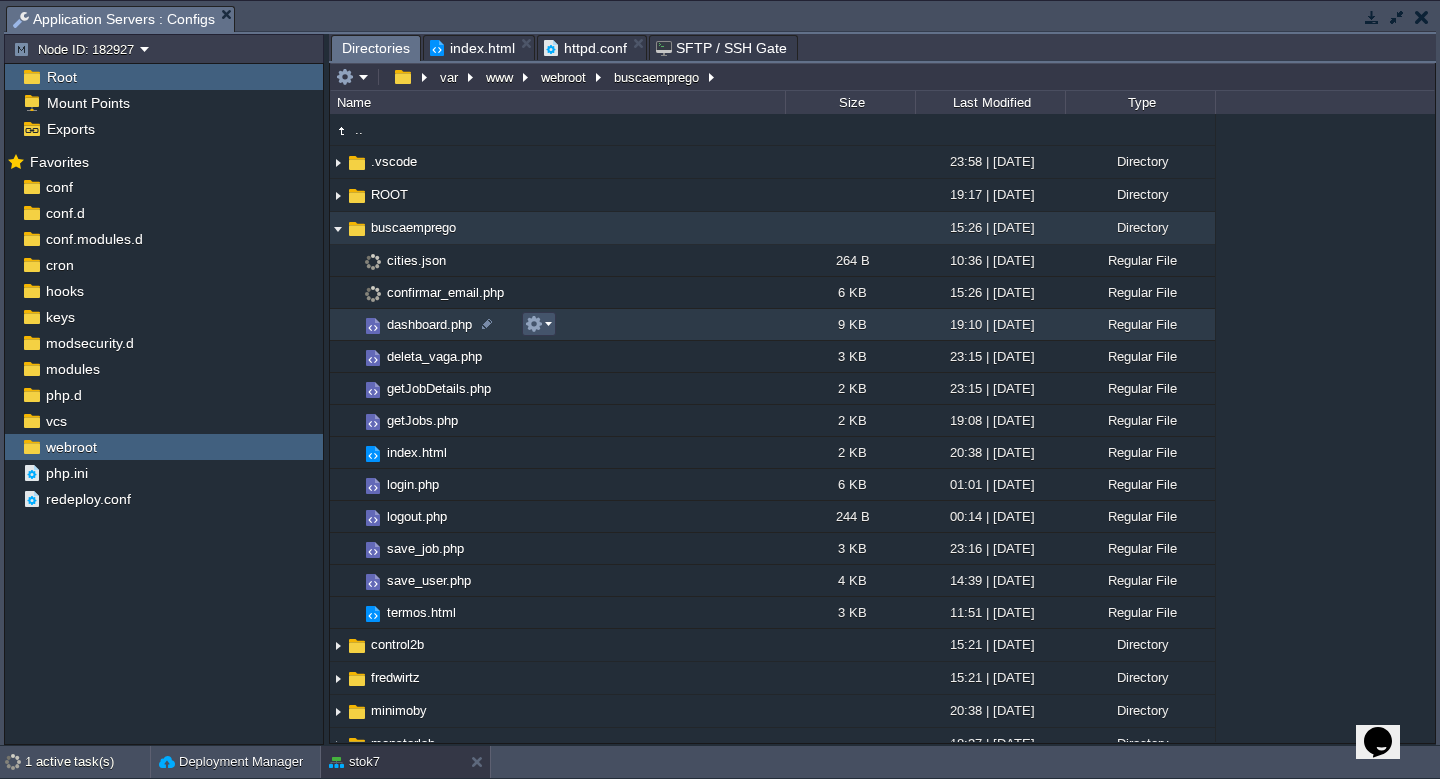 click at bounding box center [534, 324] 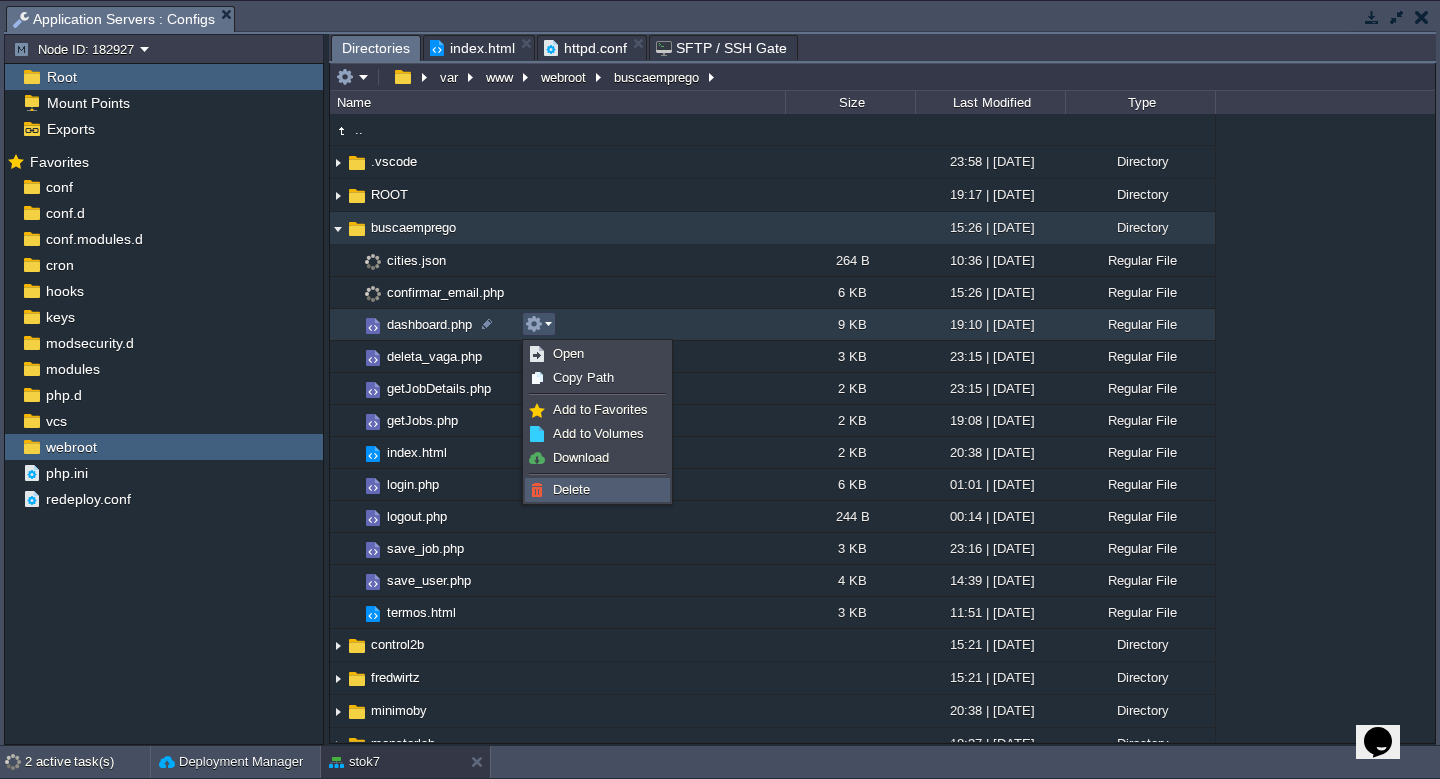 click on "Delete" at bounding box center [571, 489] 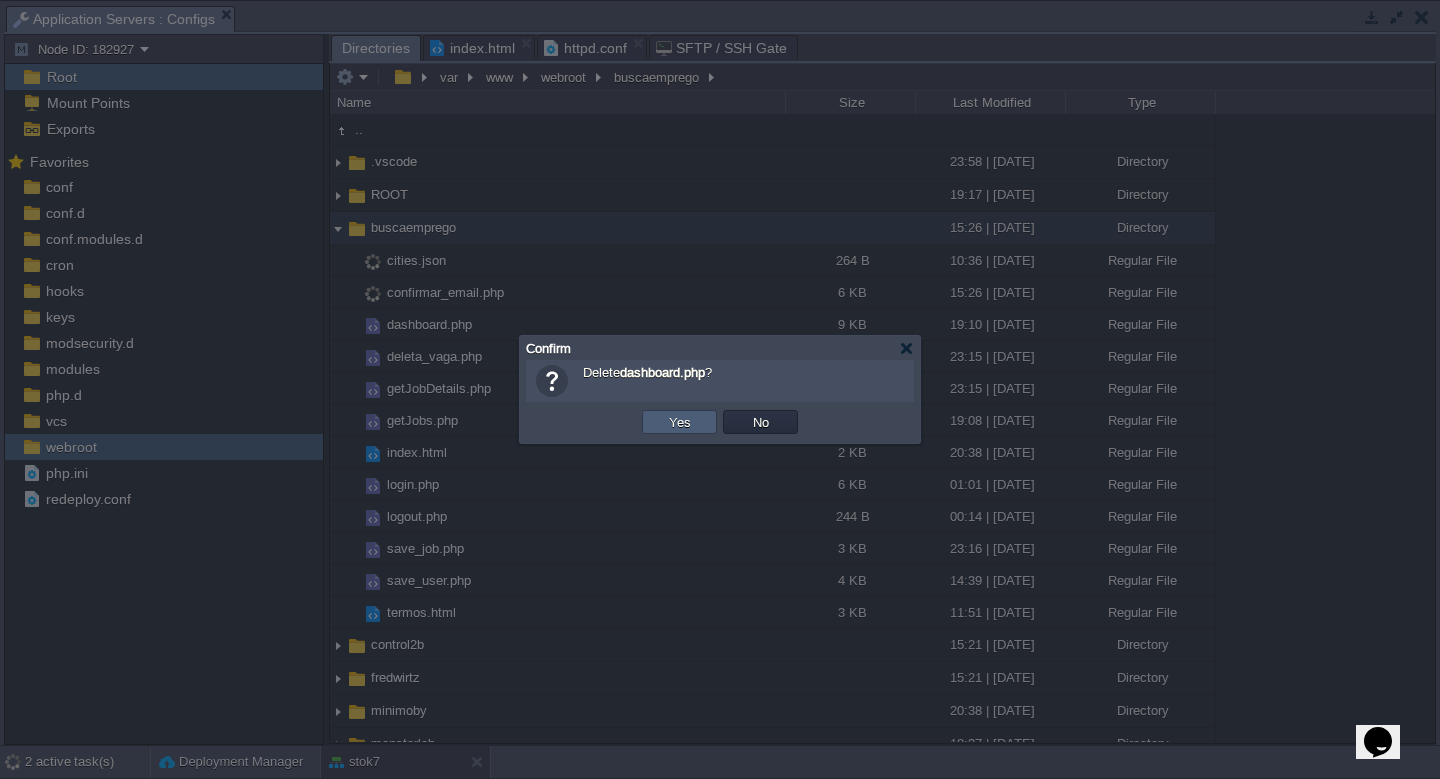 click on "Yes" at bounding box center (680, 422) 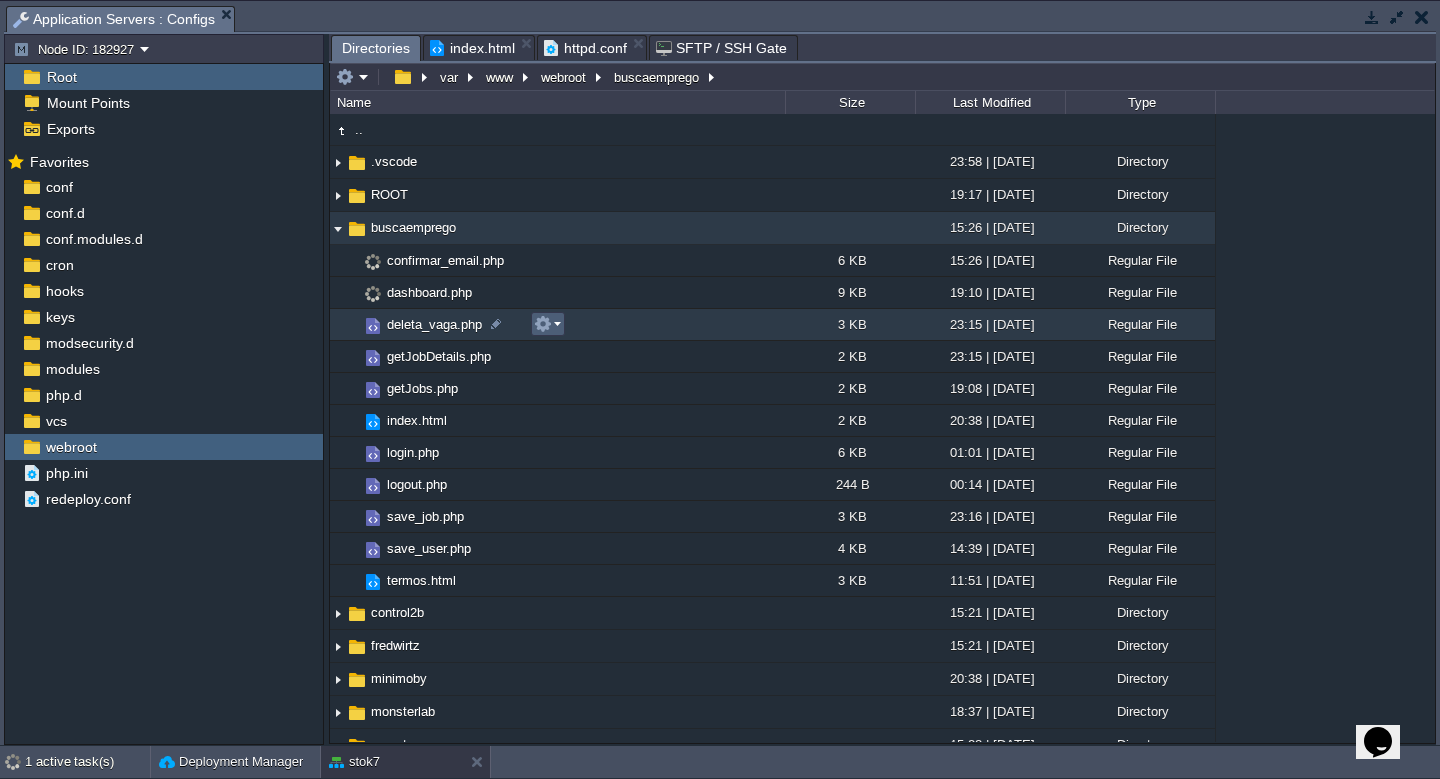 click at bounding box center [543, 324] 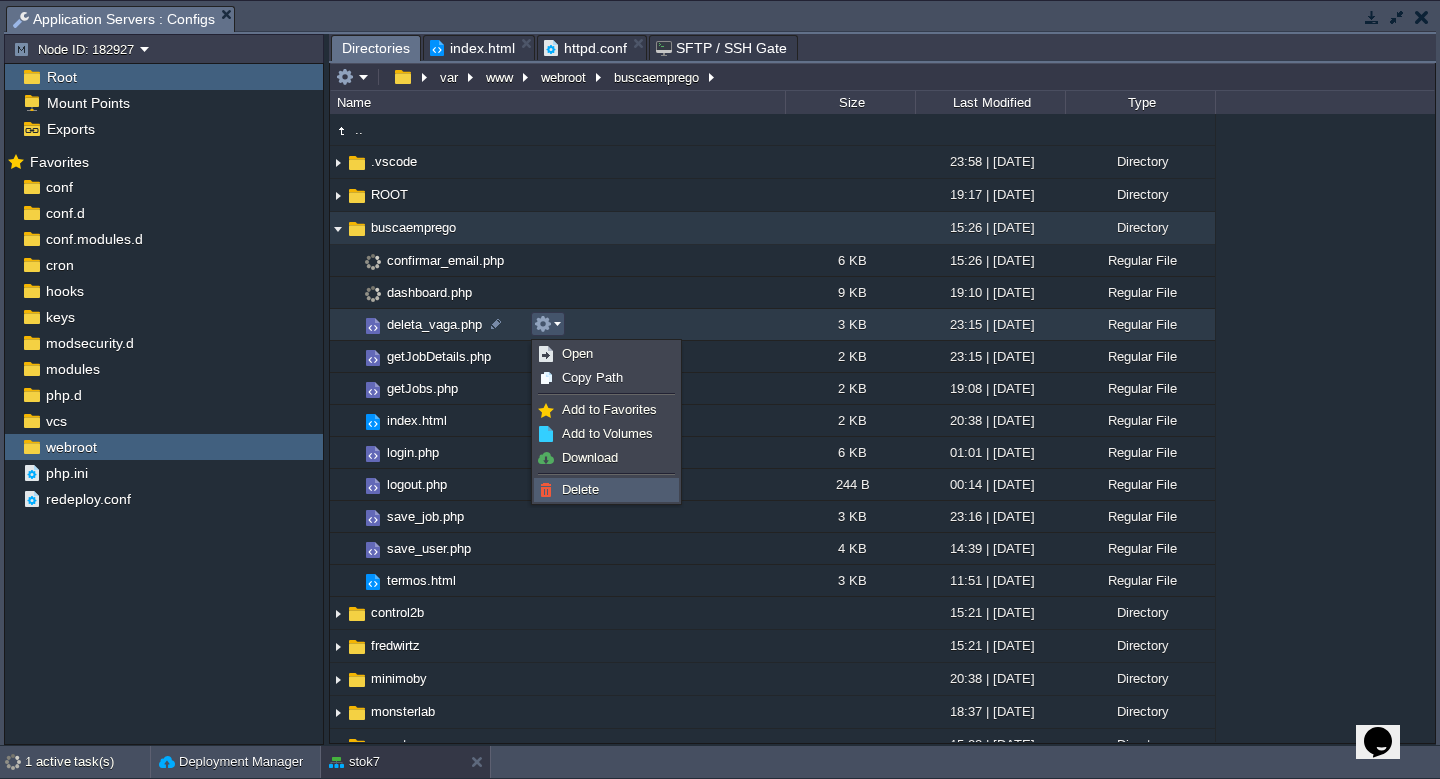 click on "Delete" at bounding box center [580, 489] 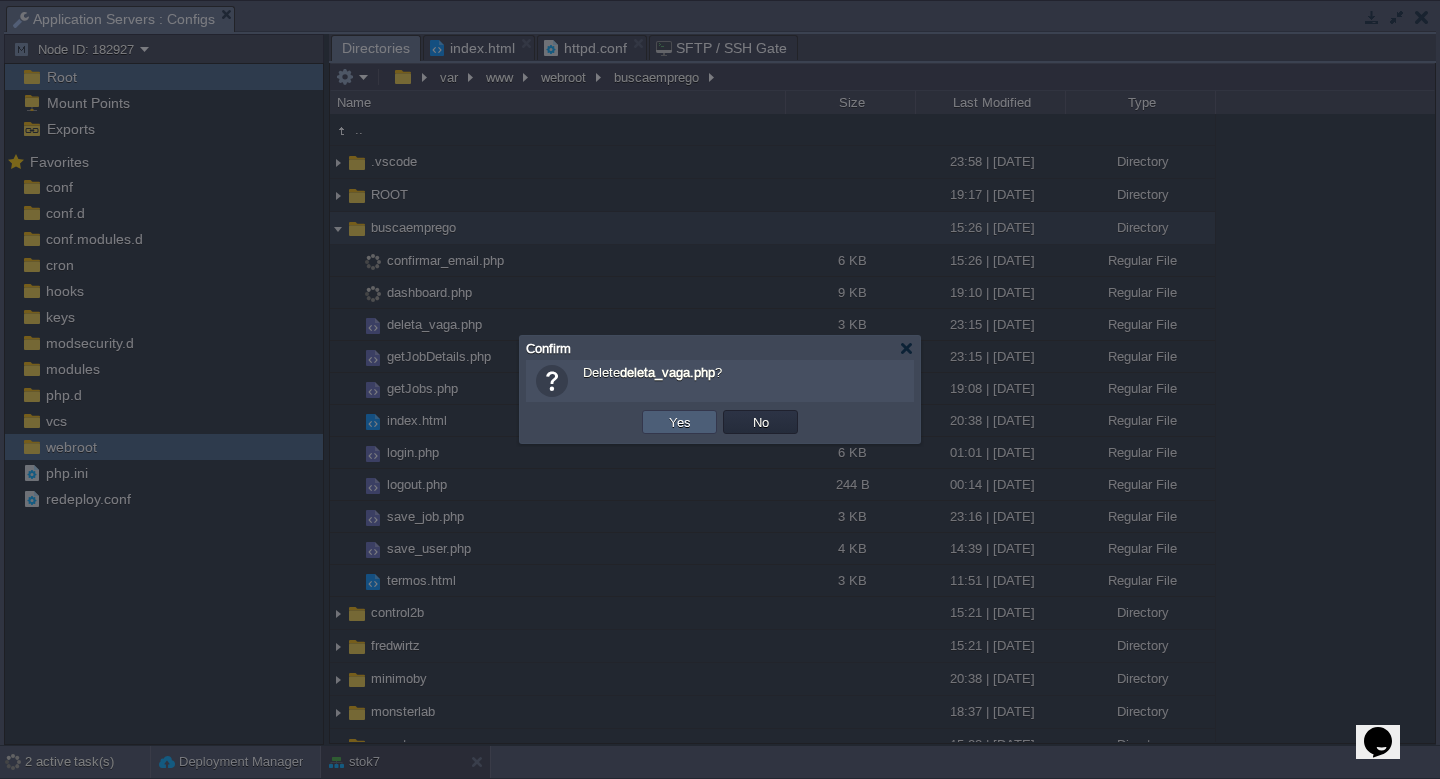 click on "Yes" at bounding box center [679, 422] 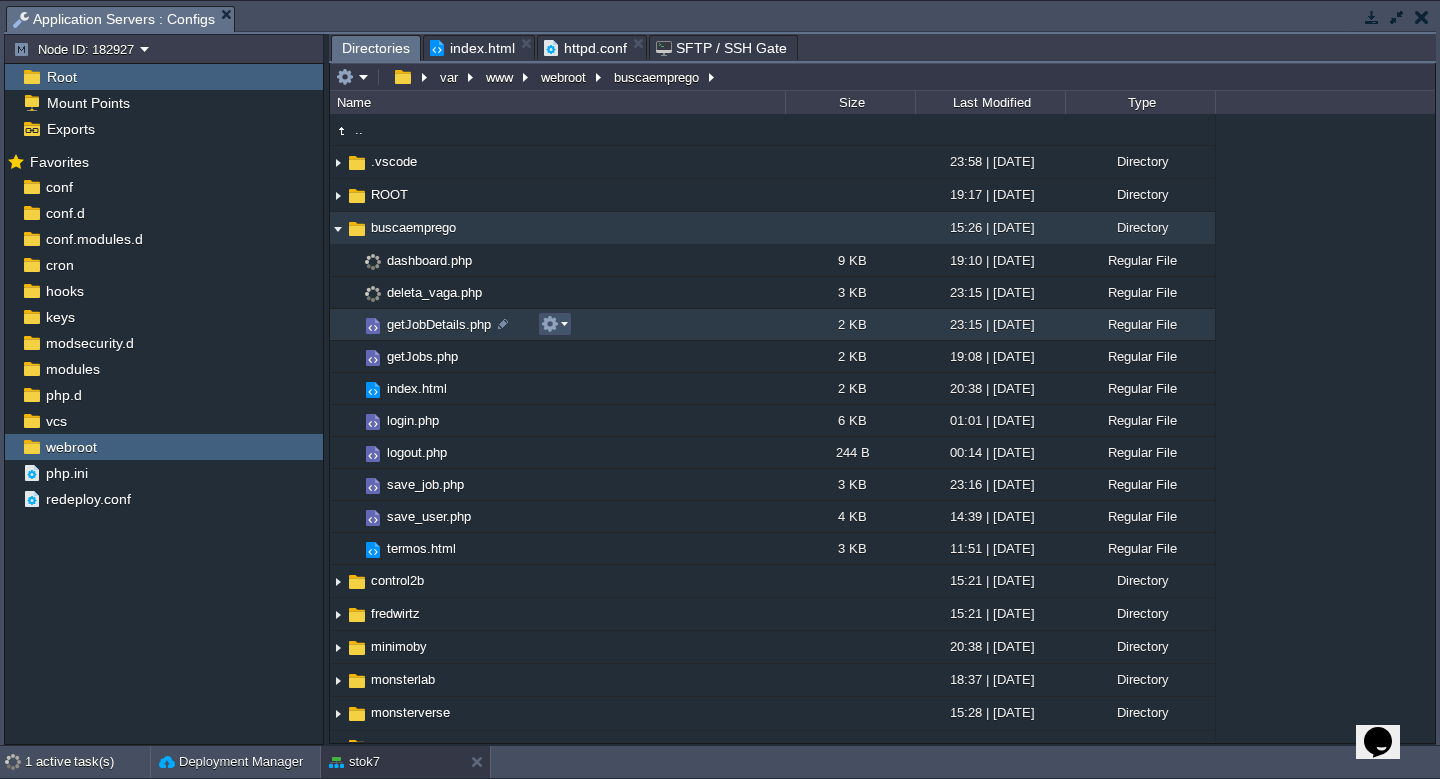 click at bounding box center [550, 324] 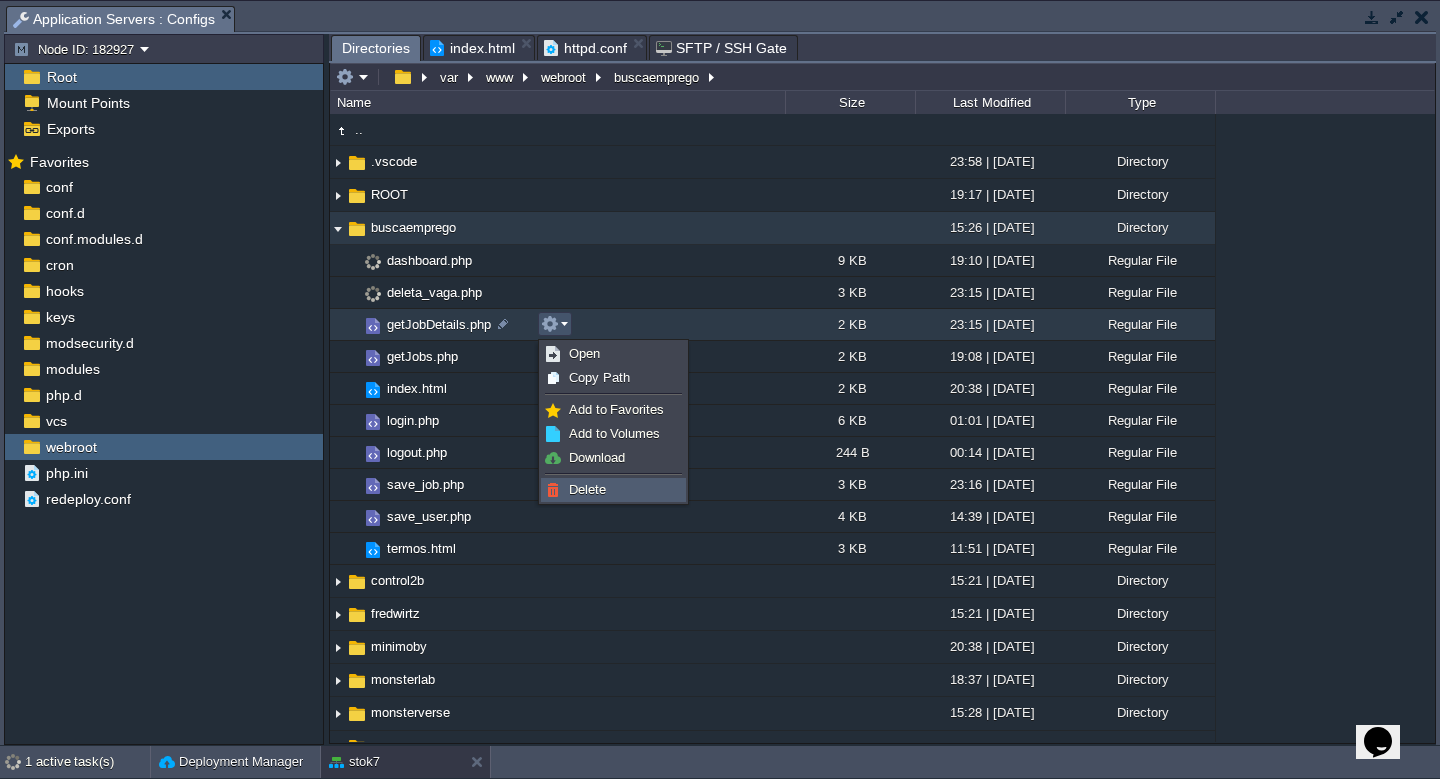 click on "Delete" at bounding box center (587, 489) 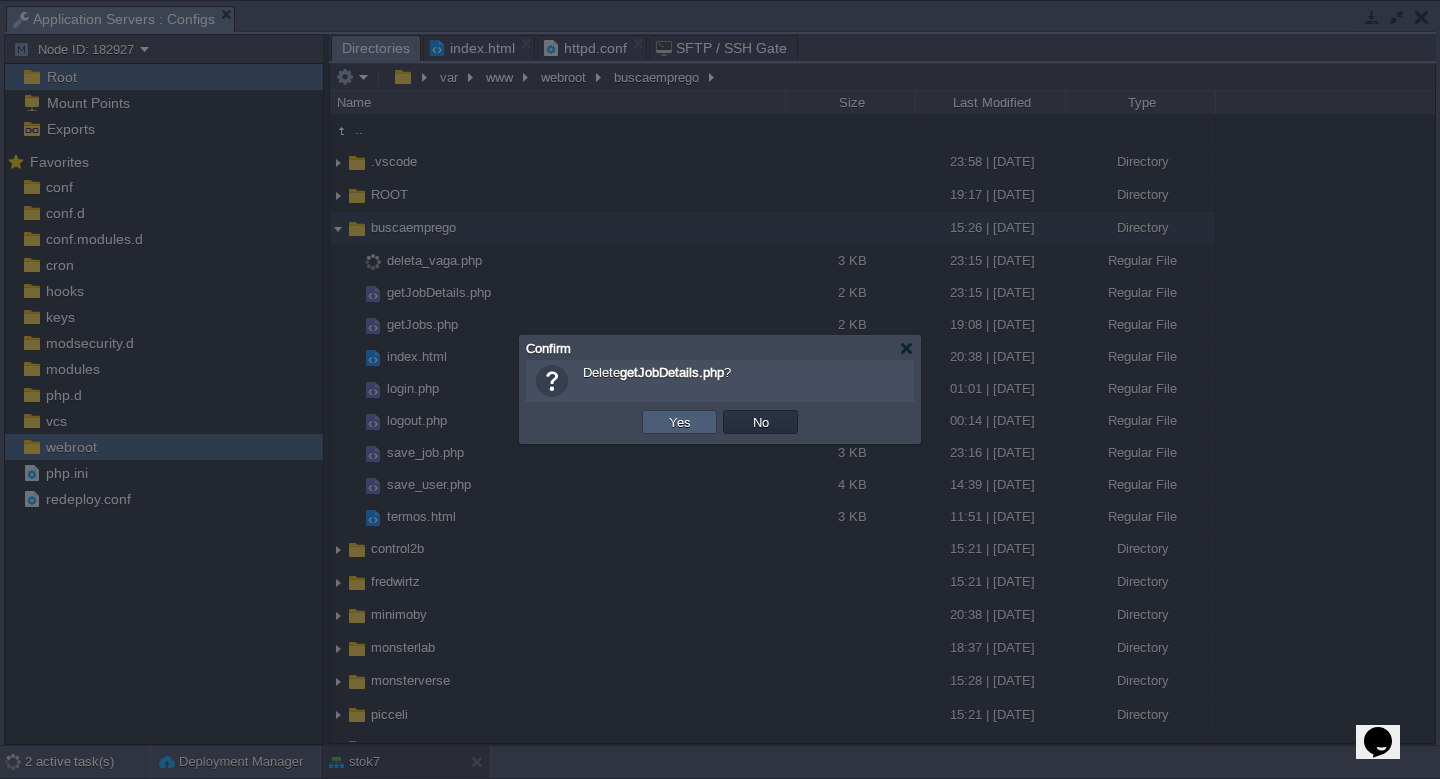 click on "Yes" at bounding box center (679, 422) 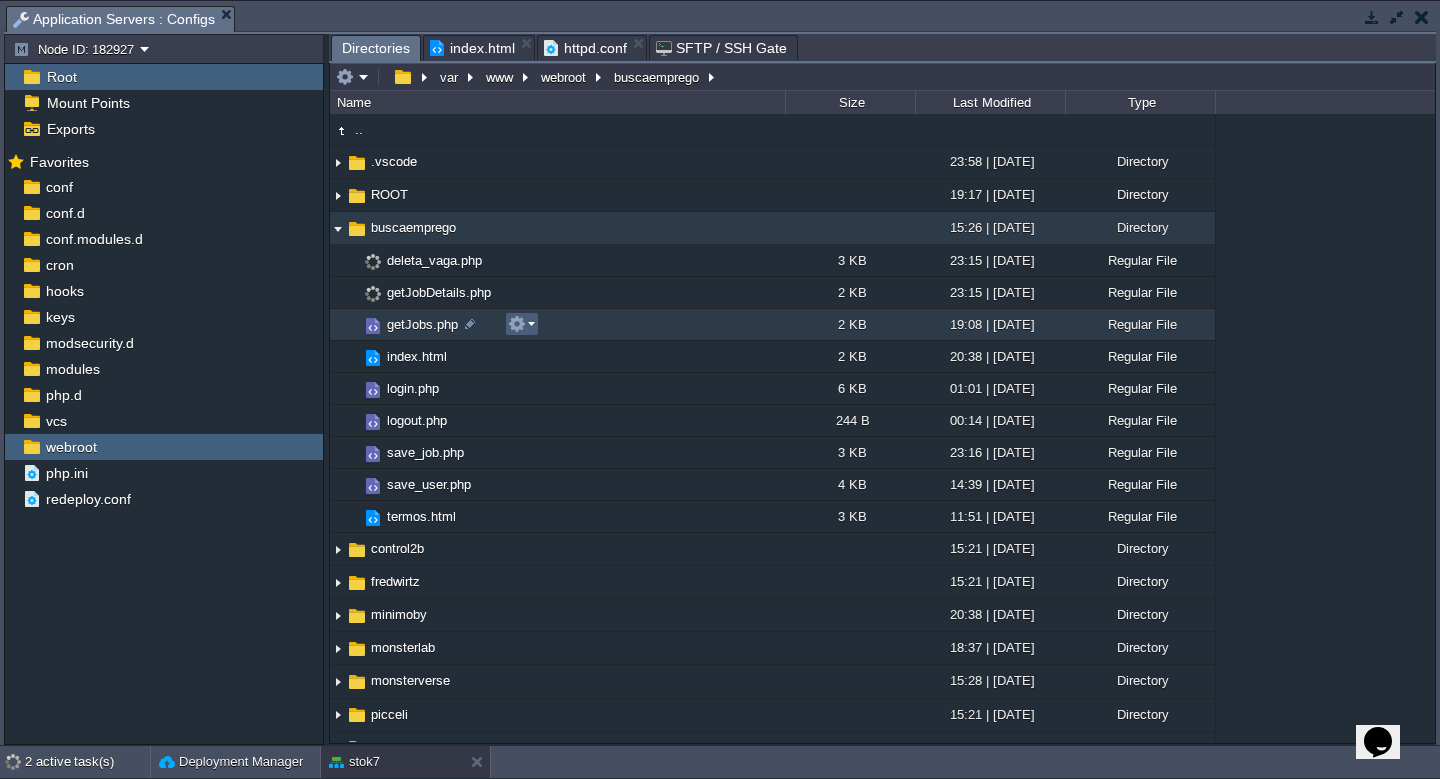 click at bounding box center (521, 324) 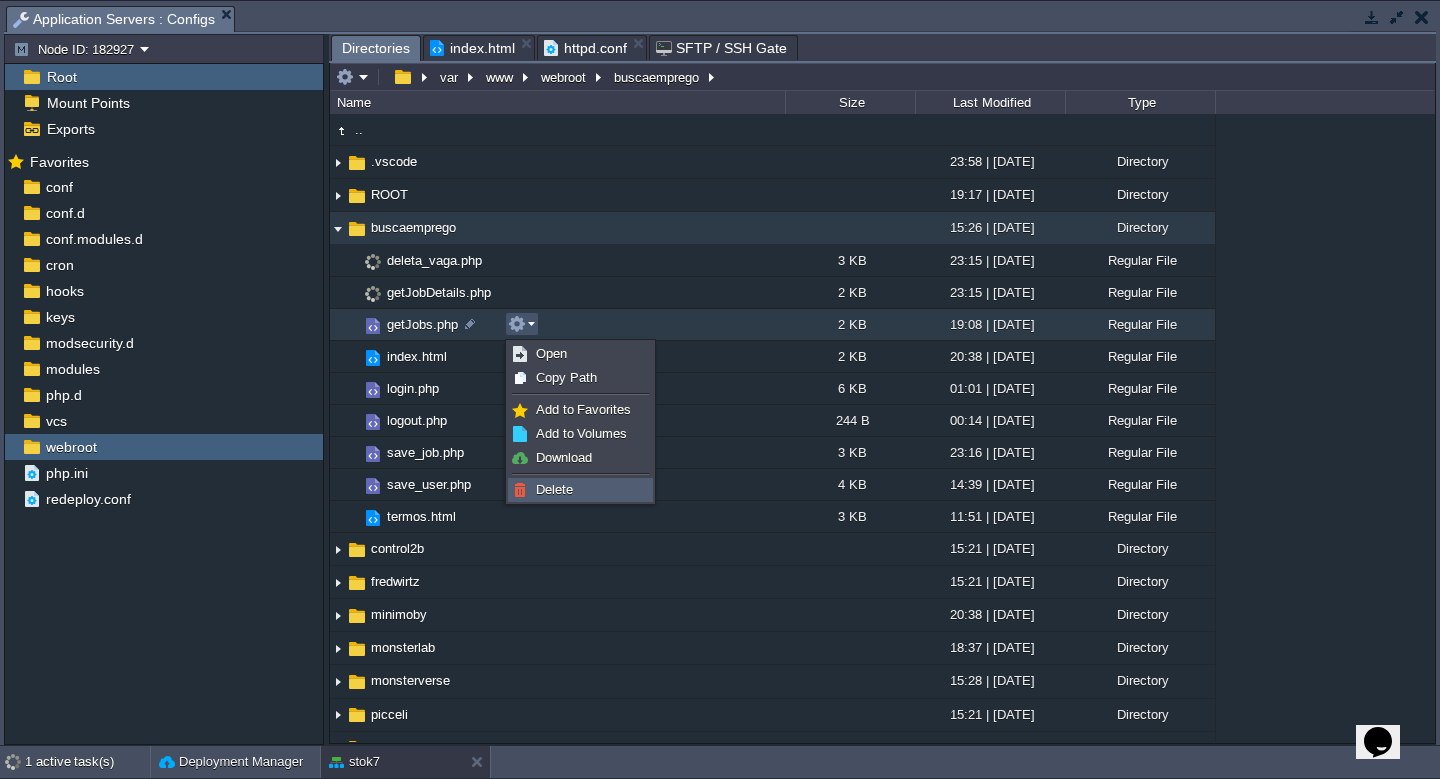 click on "Delete" at bounding box center [554, 489] 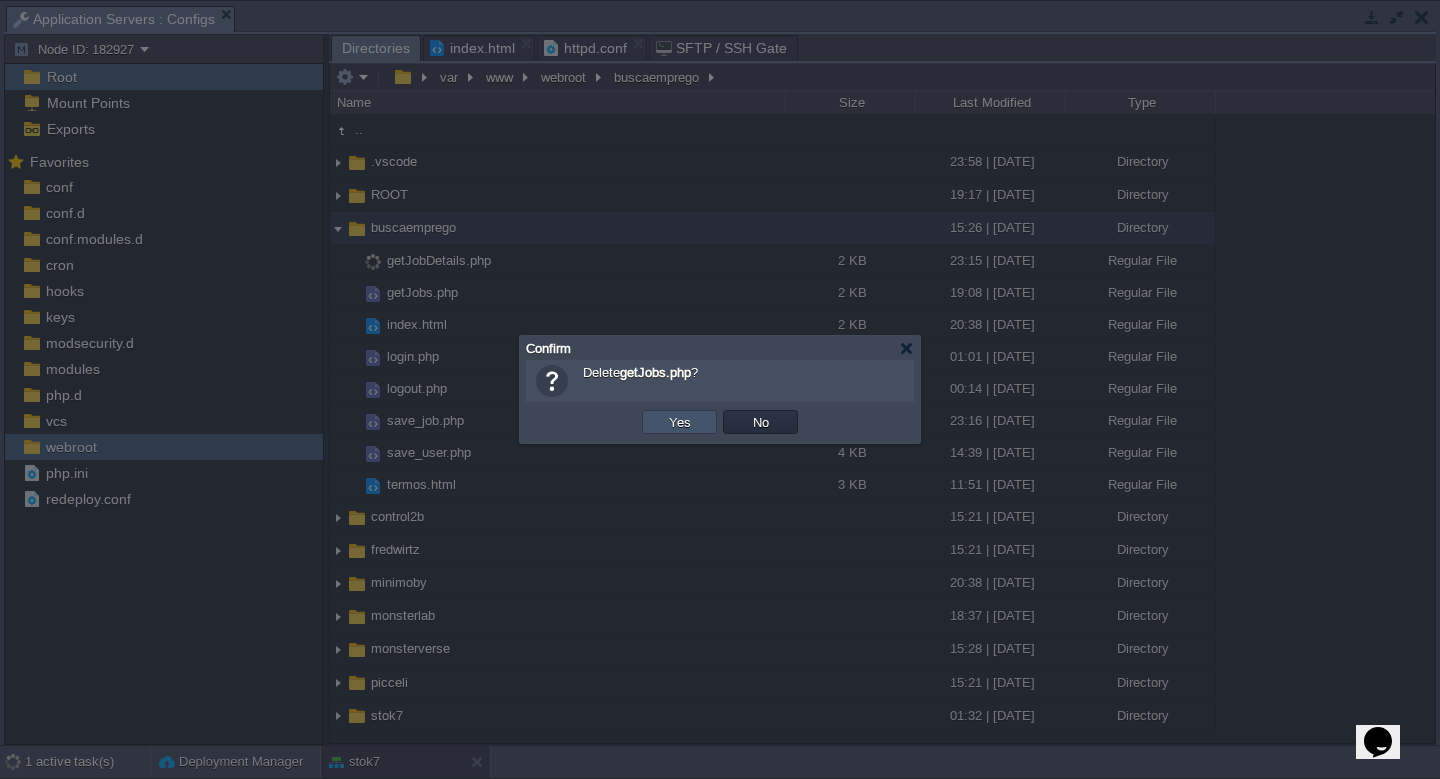 click on "Yes" at bounding box center (680, 422) 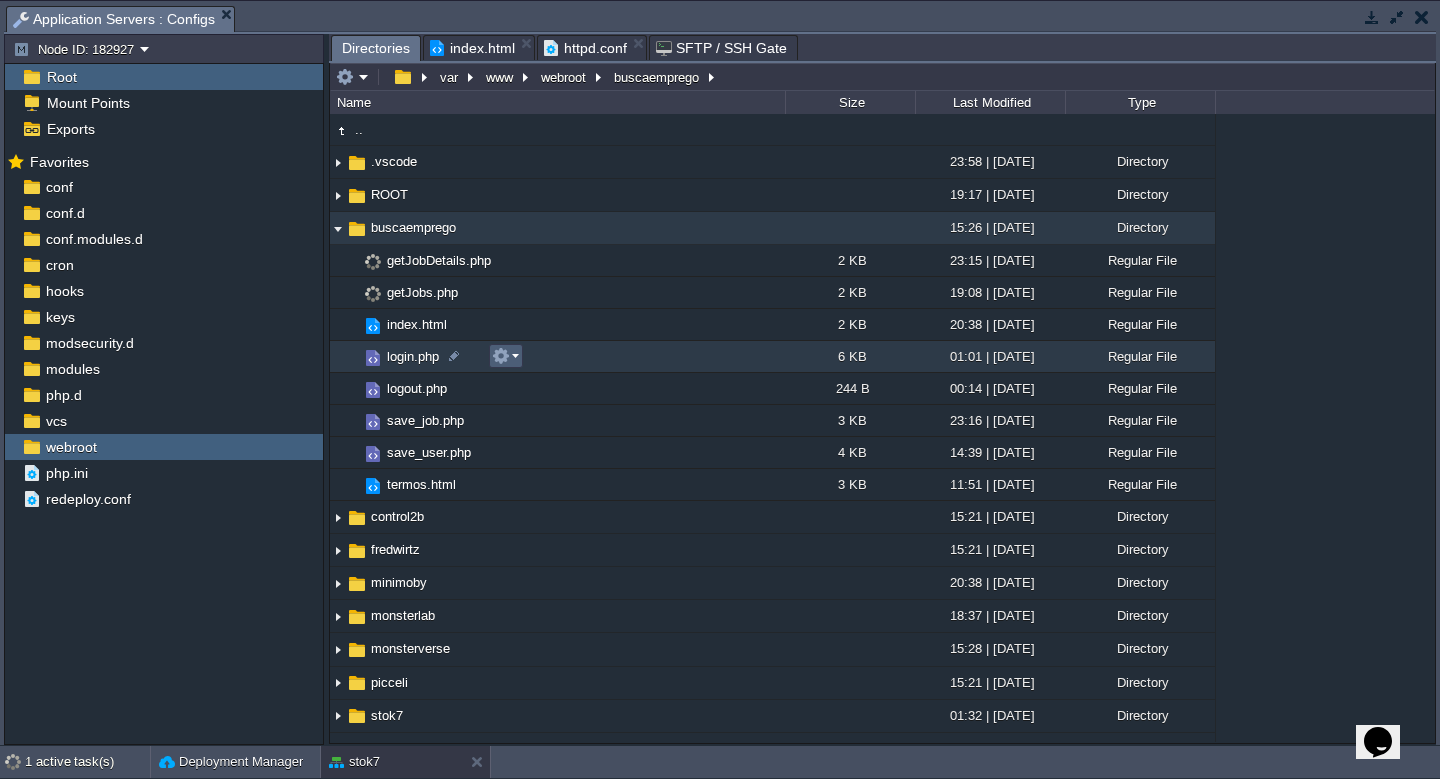 click at bounding box center [505, 356] 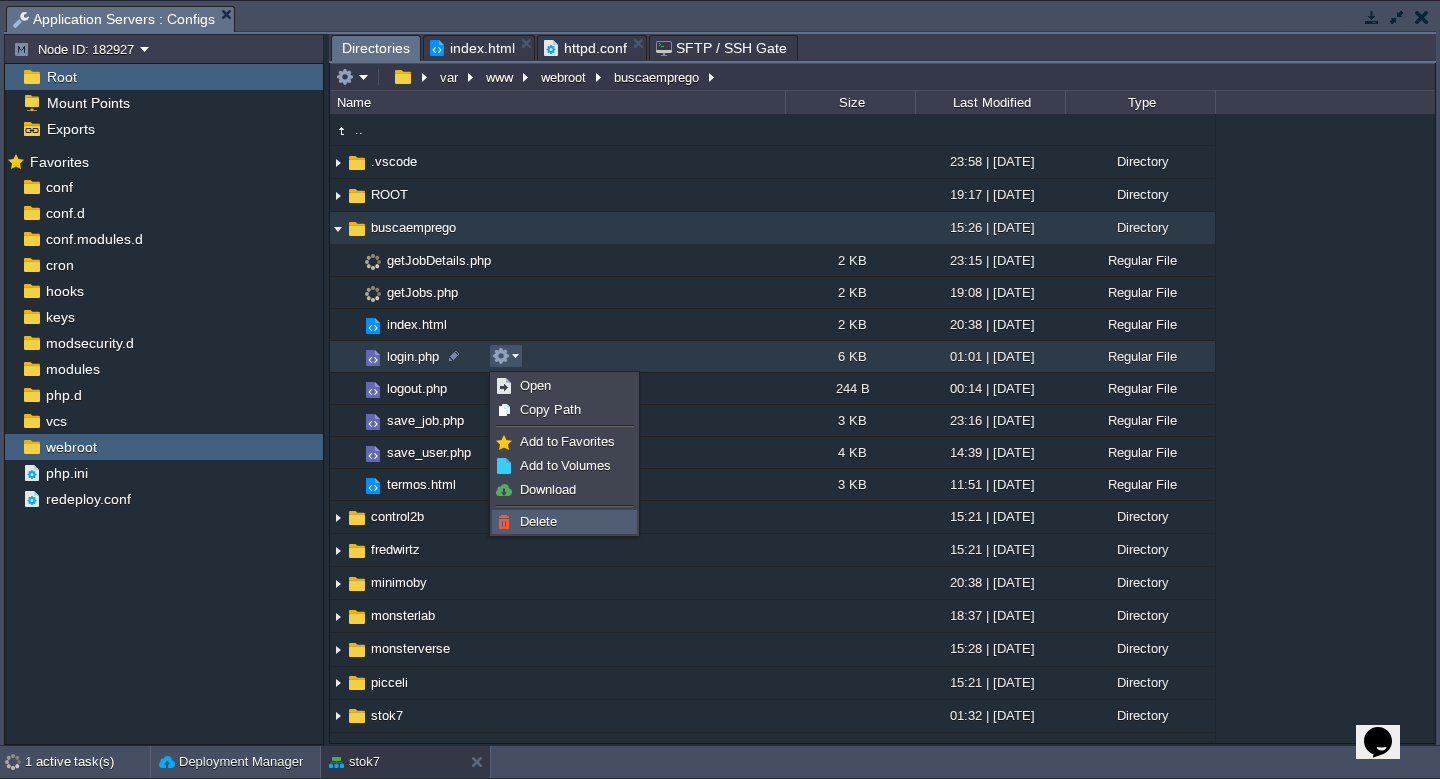 click on "Delete" at bounding box center [538, 521] 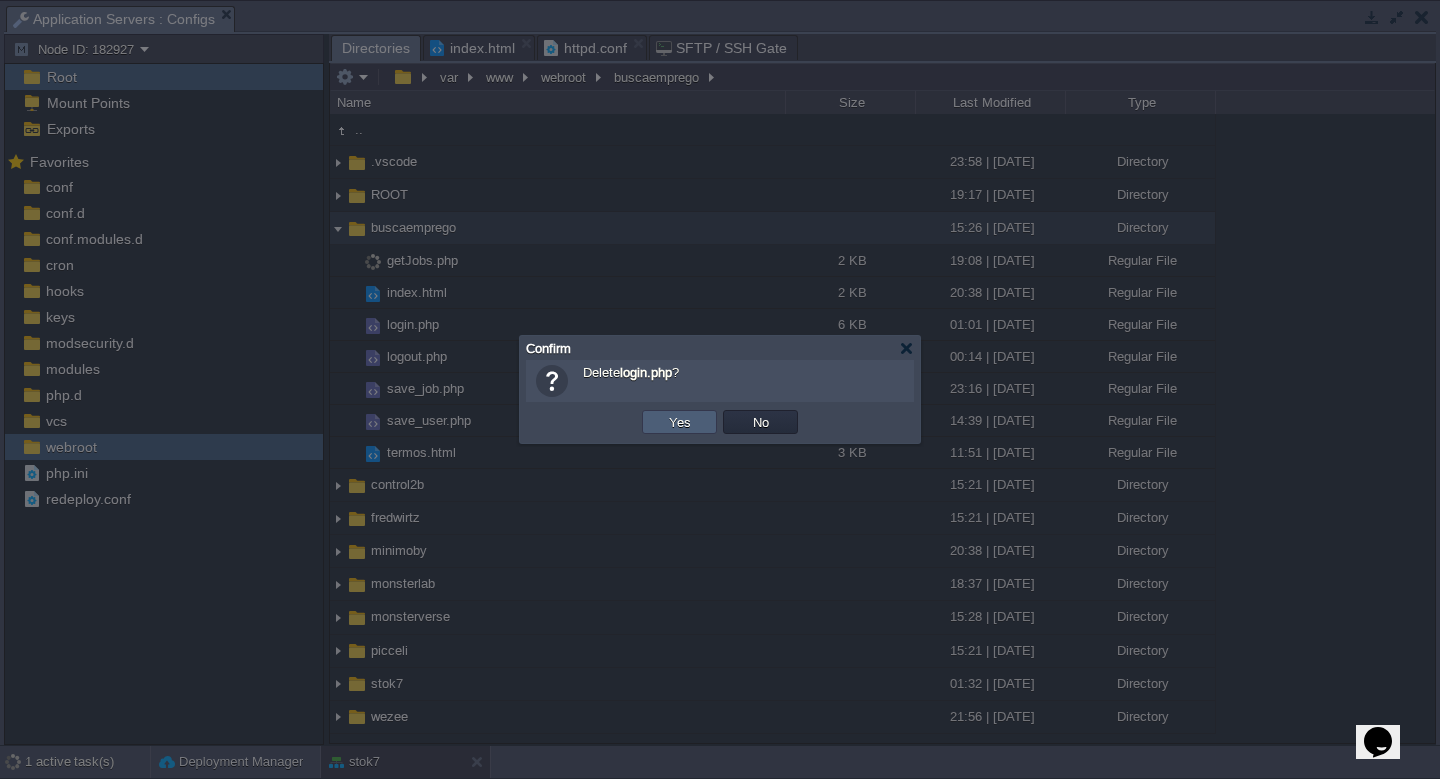 click on "Yes" at bounding box center (680, 422) 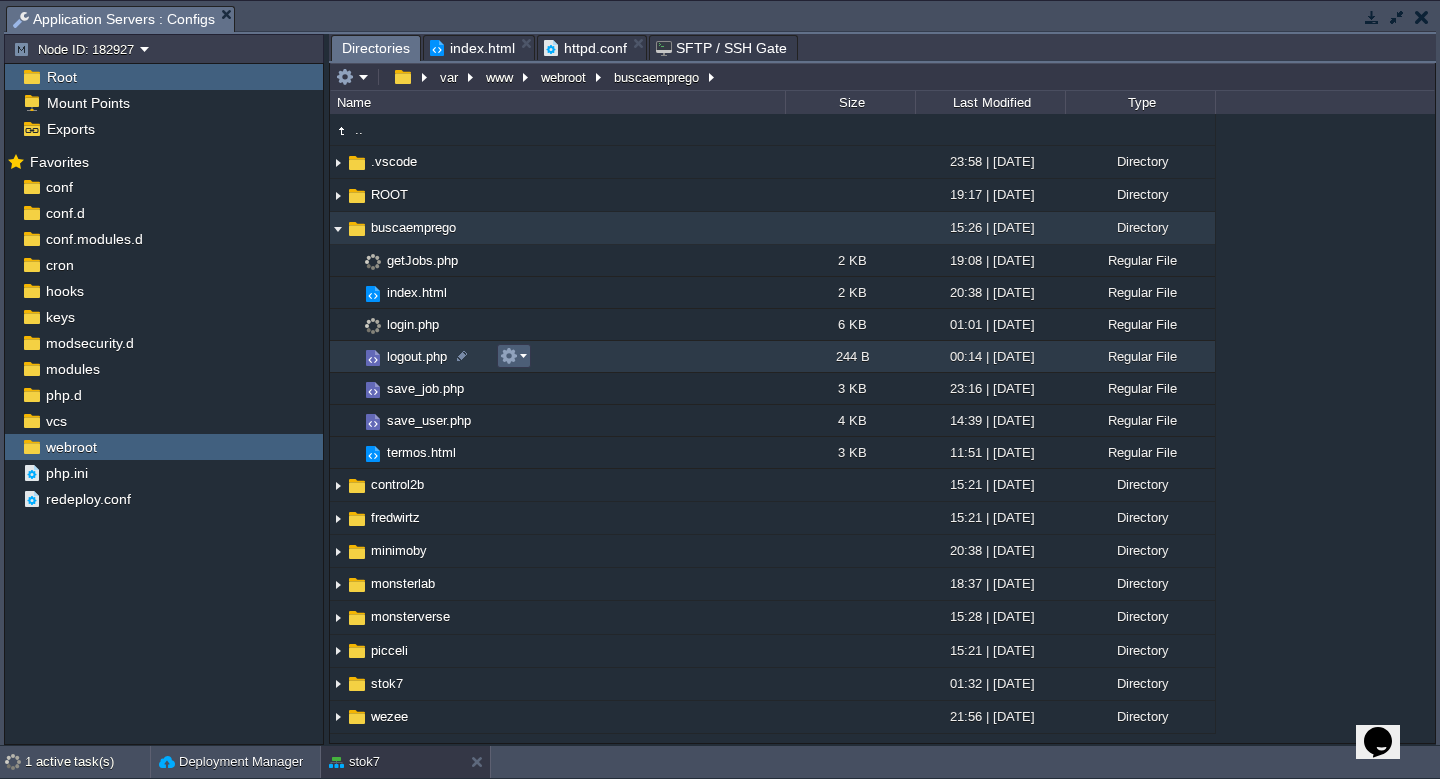 click at bounding box center [514, 356] 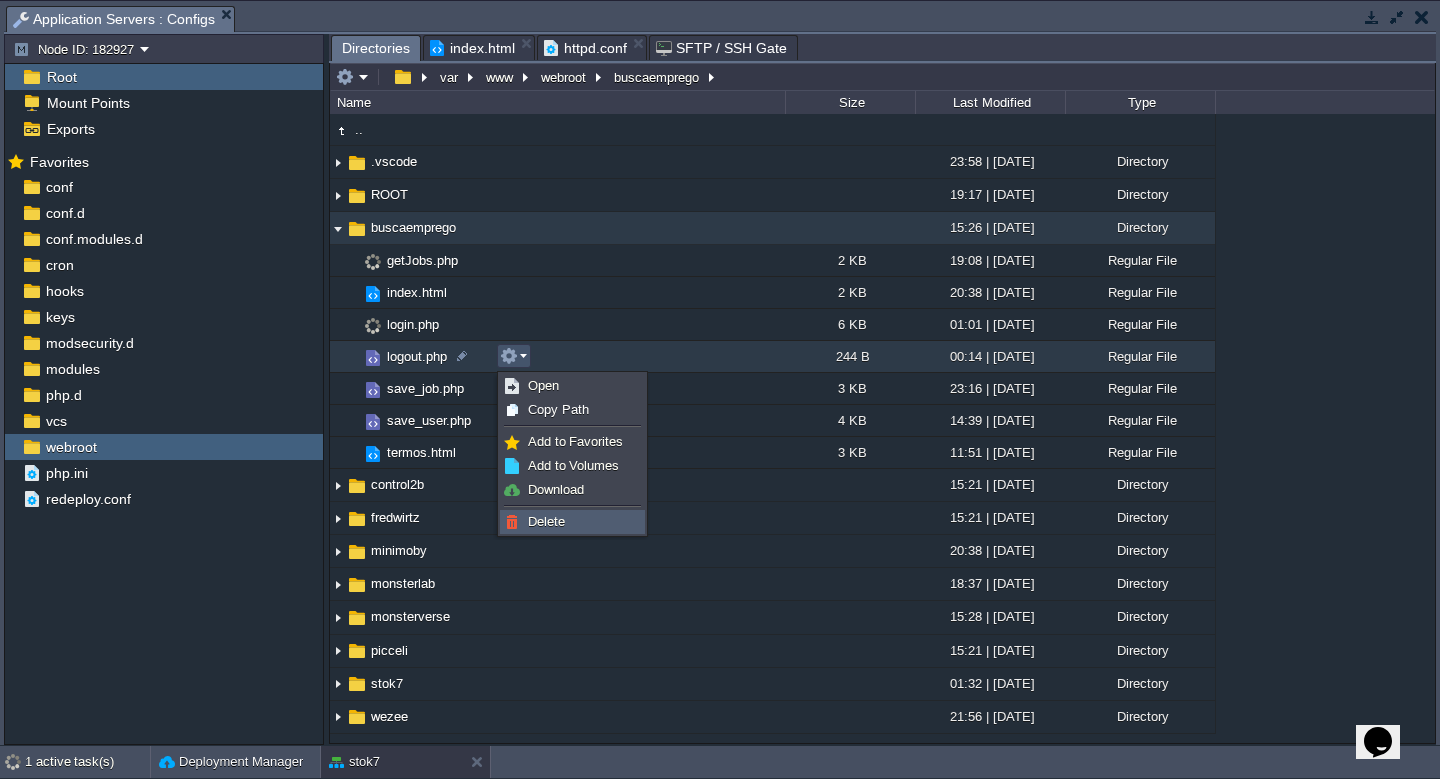 click on "Delete" at bounding box center [546, 521] 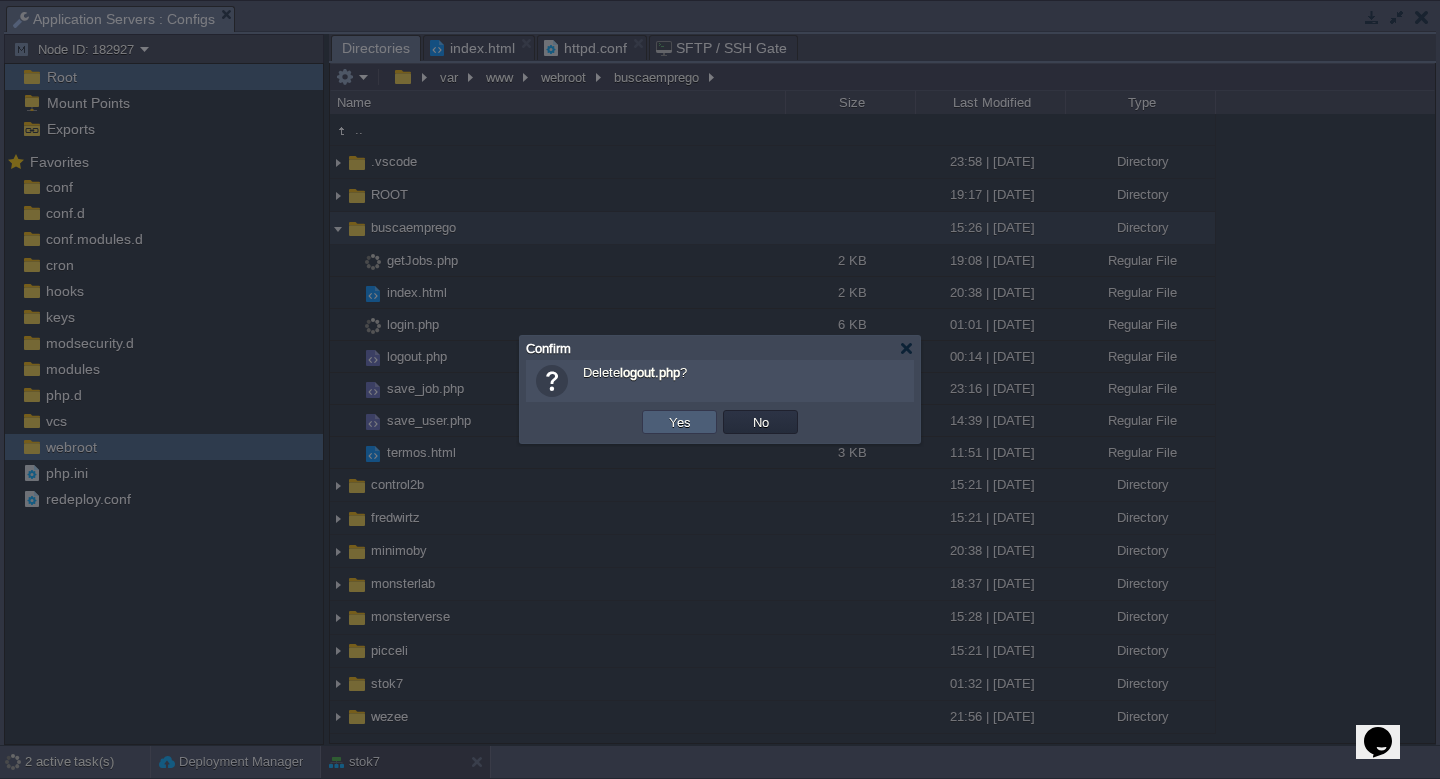 click on "Yes" at bounding box center [679, 422] 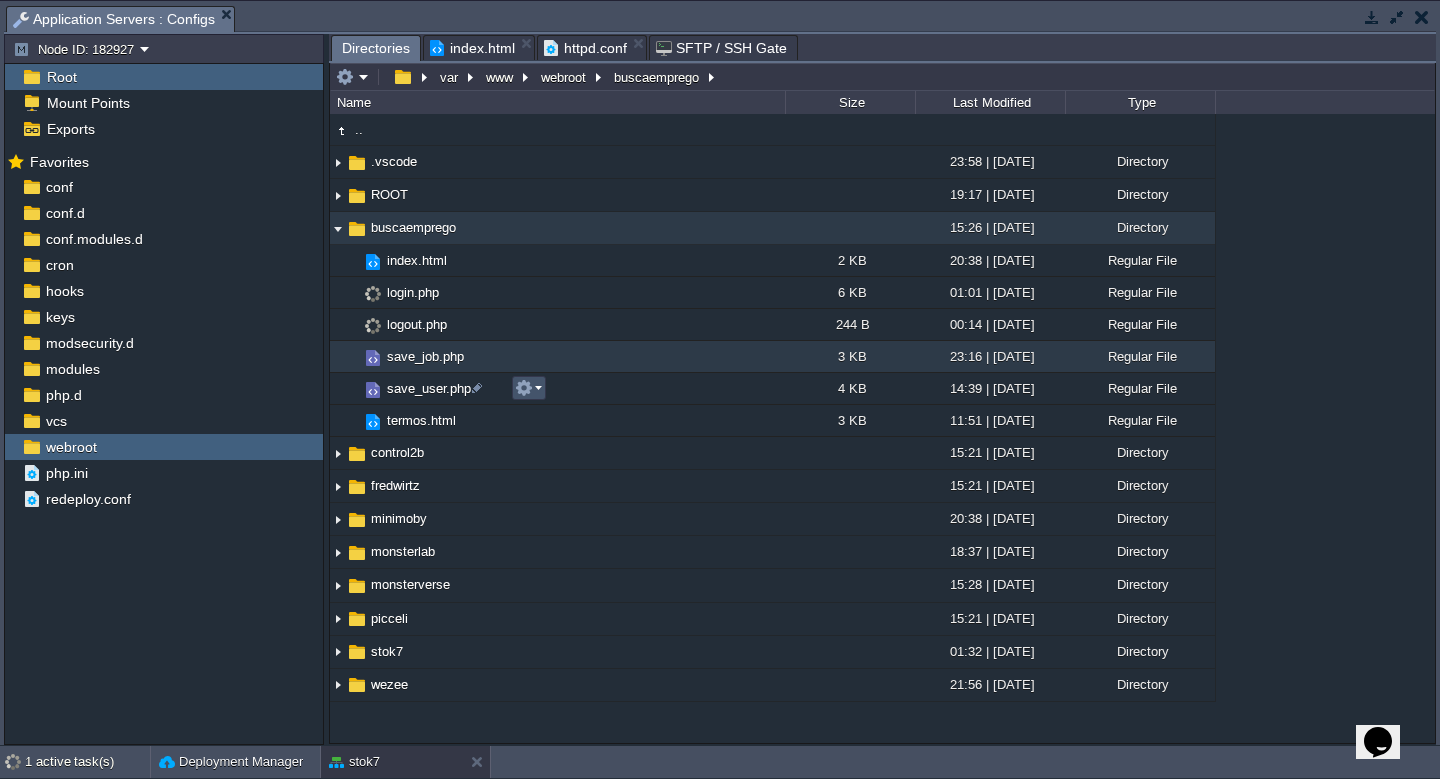 click at bounding box center [524, 388] 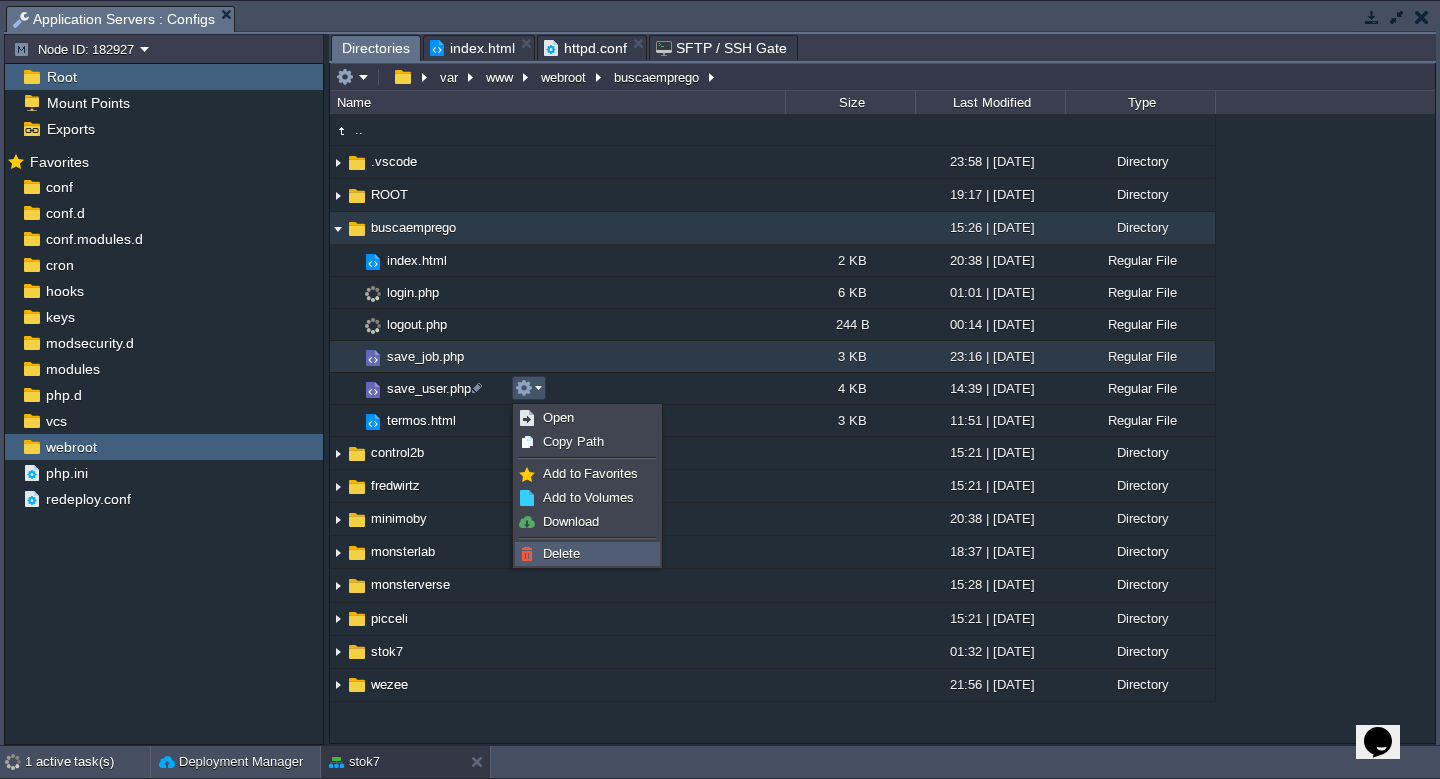 click on "Delete" at bounding box center (587, 554) 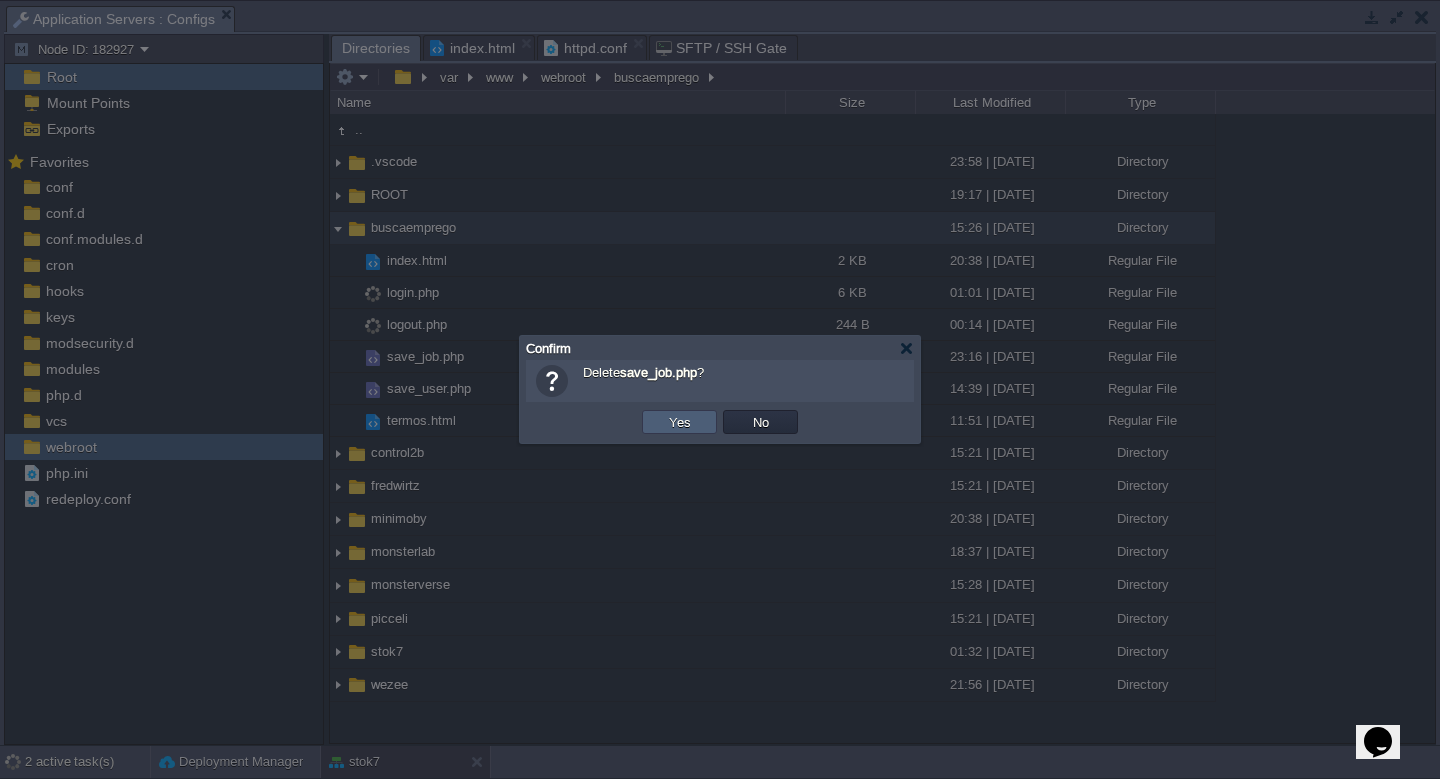 click on "Yes" at bounding box center (680, 422) 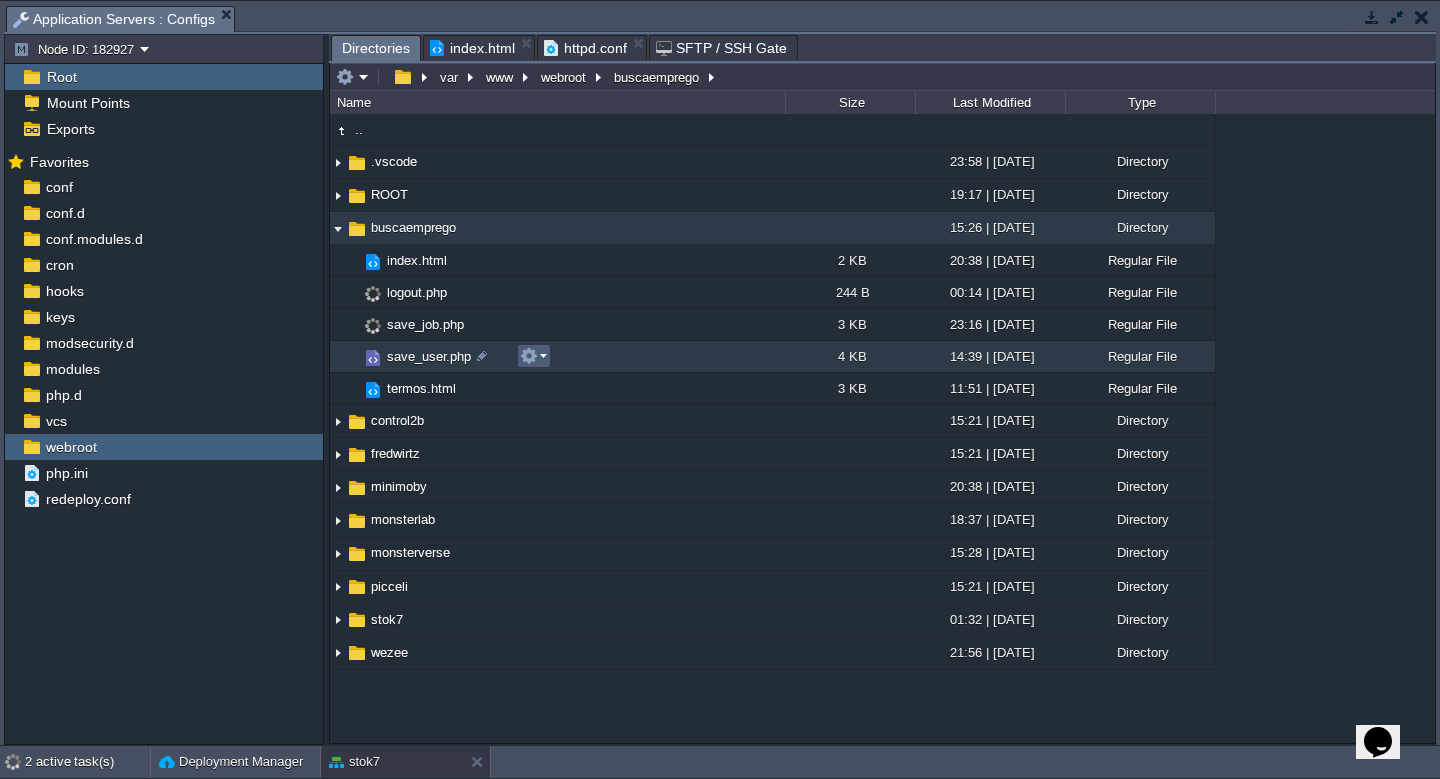 click at bounding box center [529, 356] 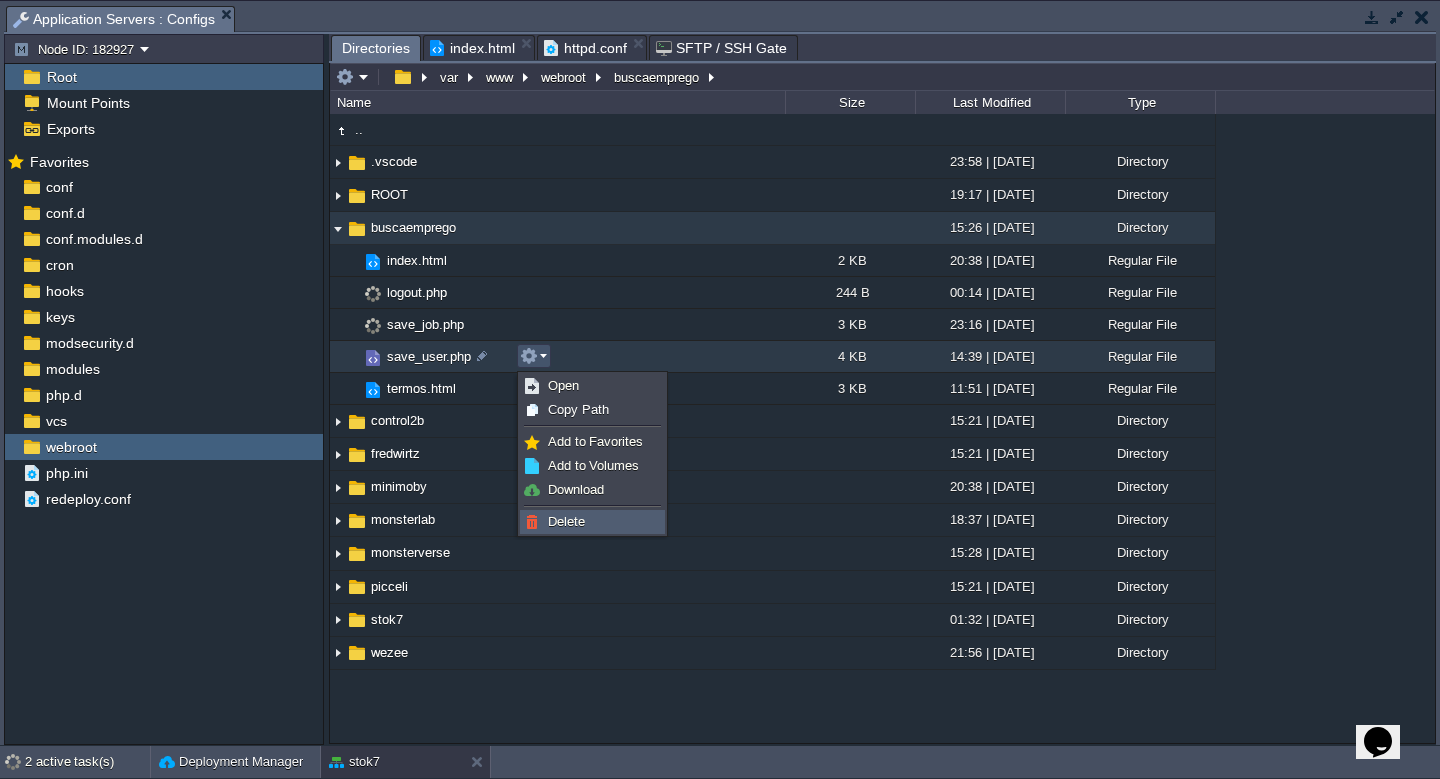 click on "Delete" at bounding box center (592, 522) 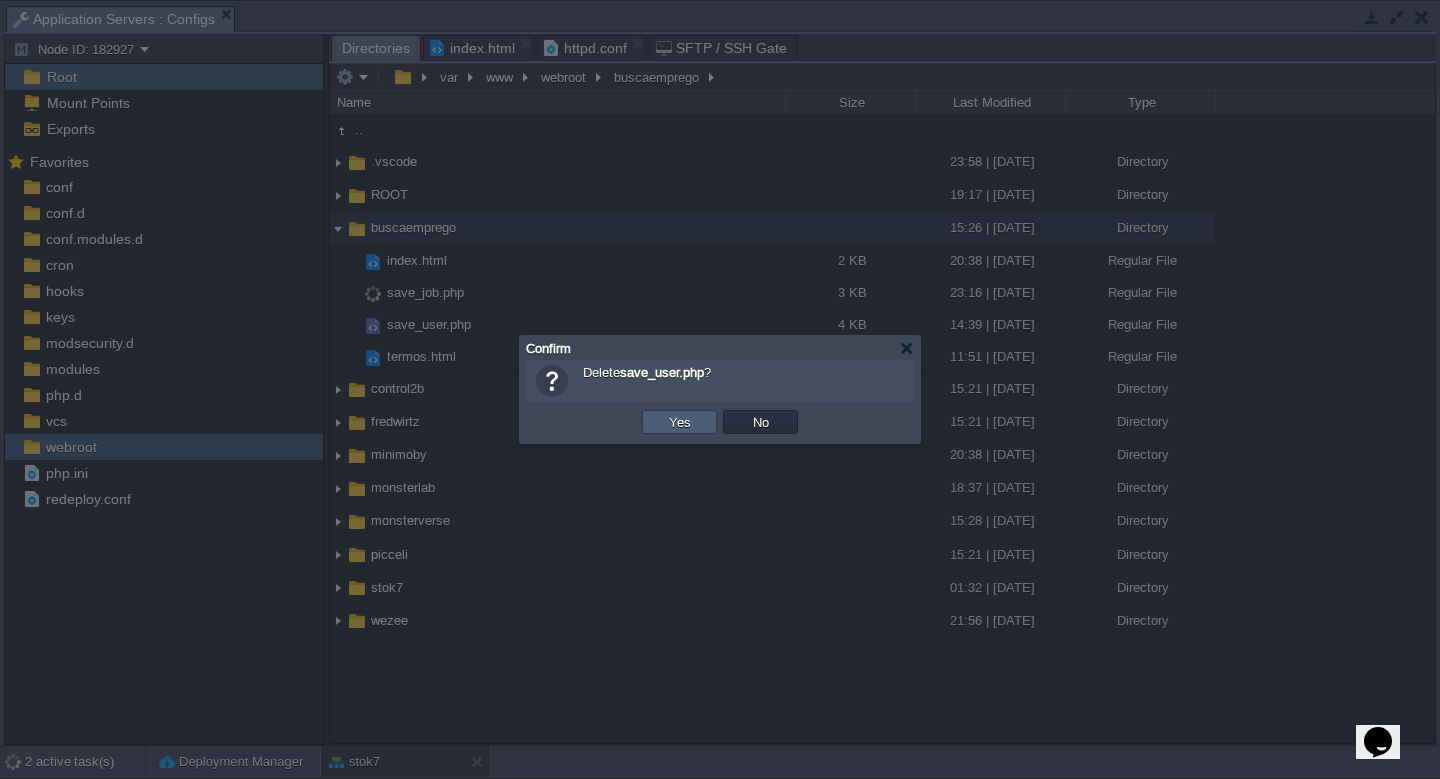 click on "Yes" at bounding box center [679, 422] 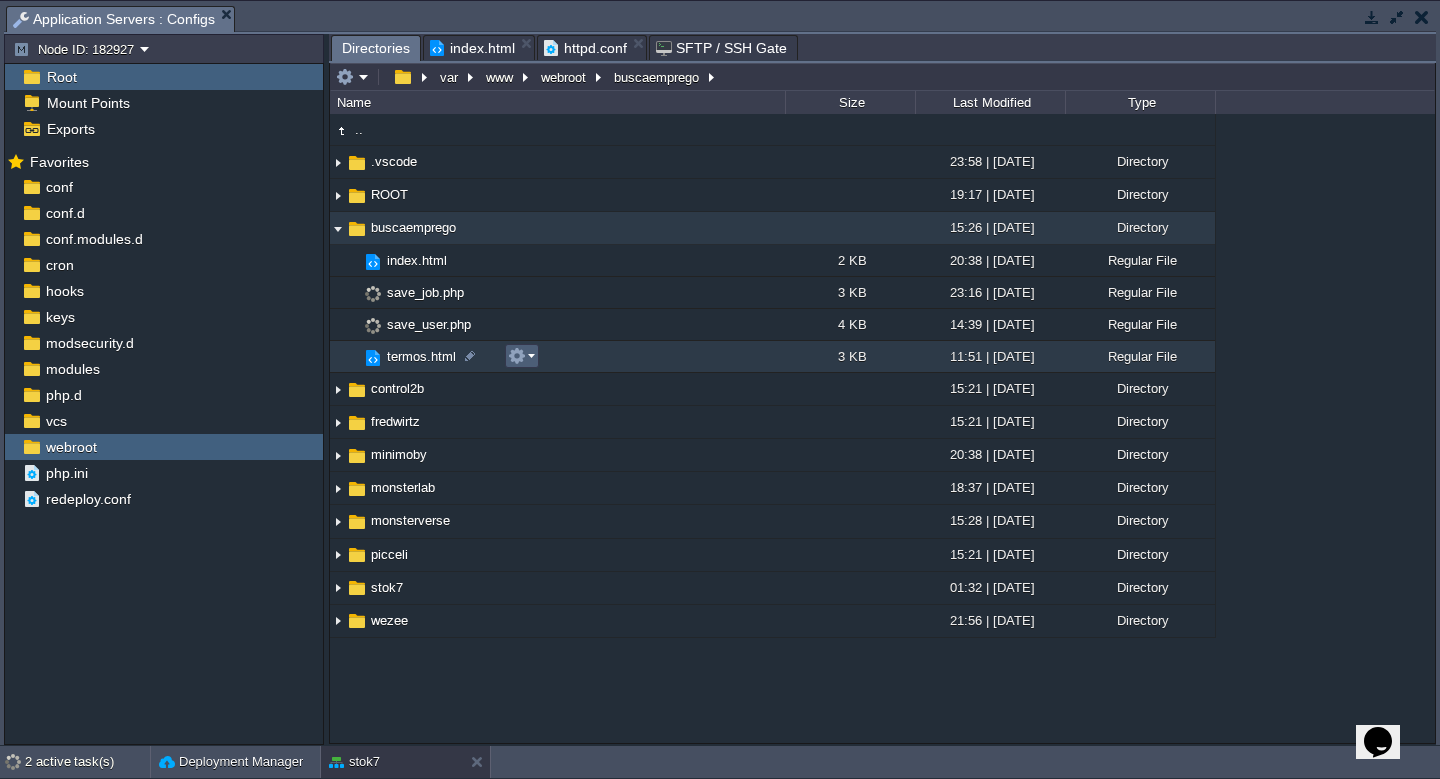 click at bounding box center (517, 356) 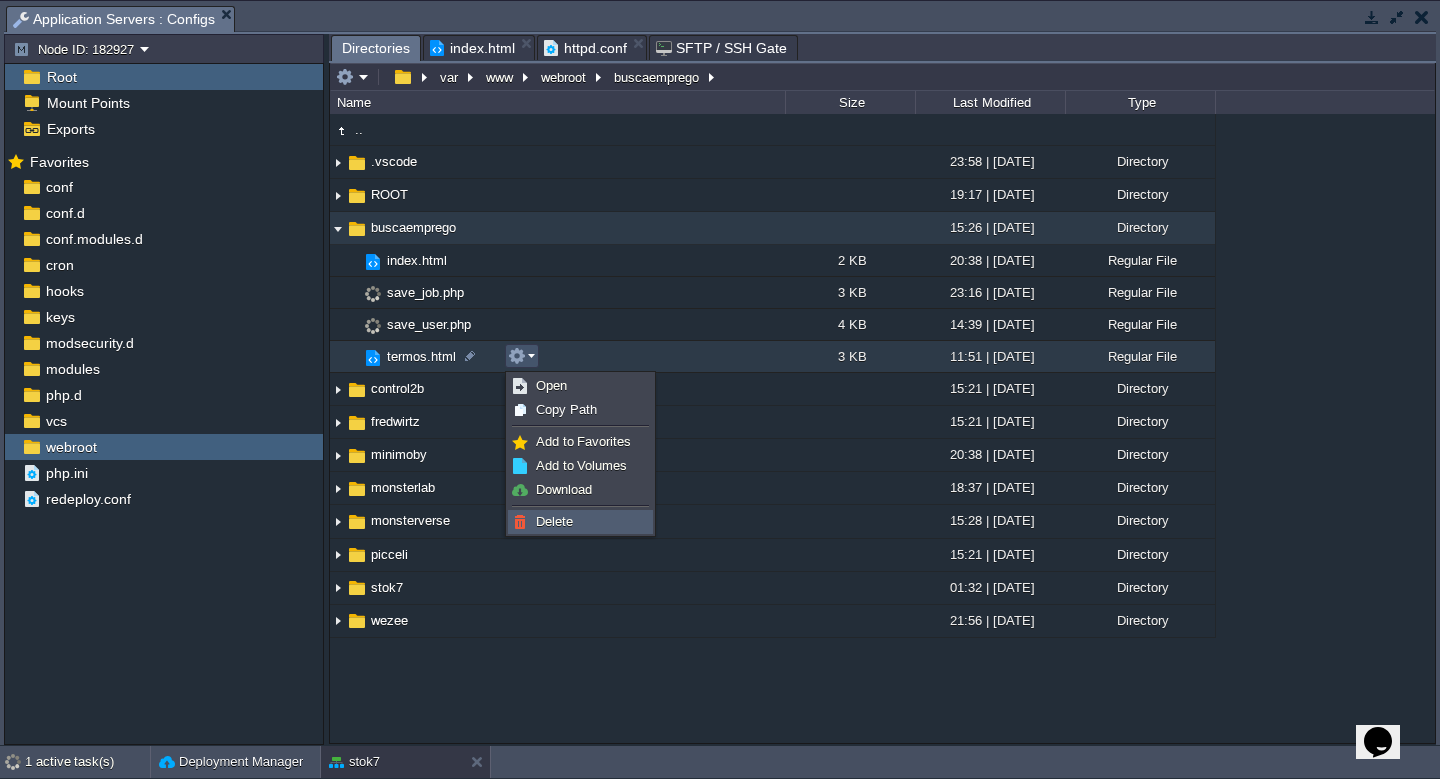 click on "Delete" at bounding box center (580, 522) 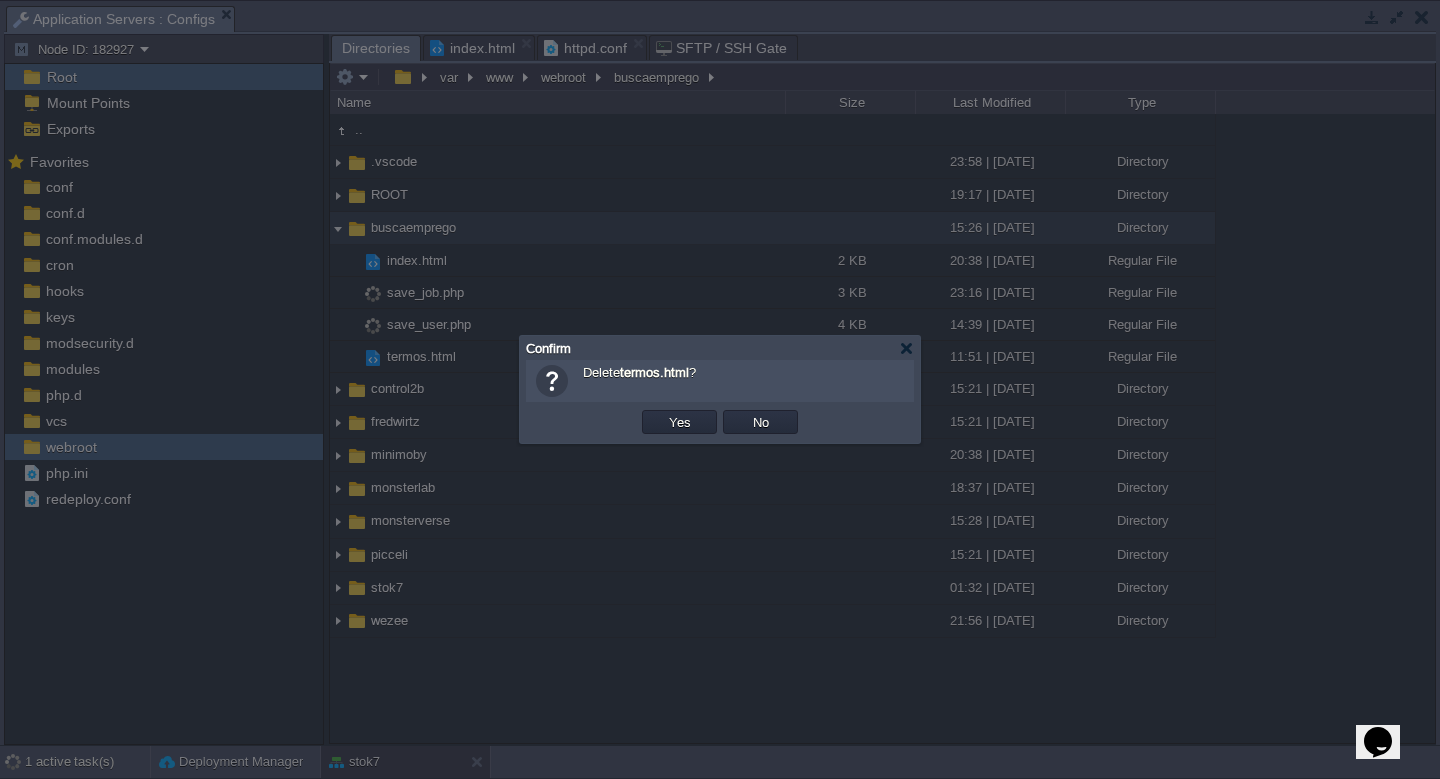 click on "Yes" at bounding box center [680, 422] 